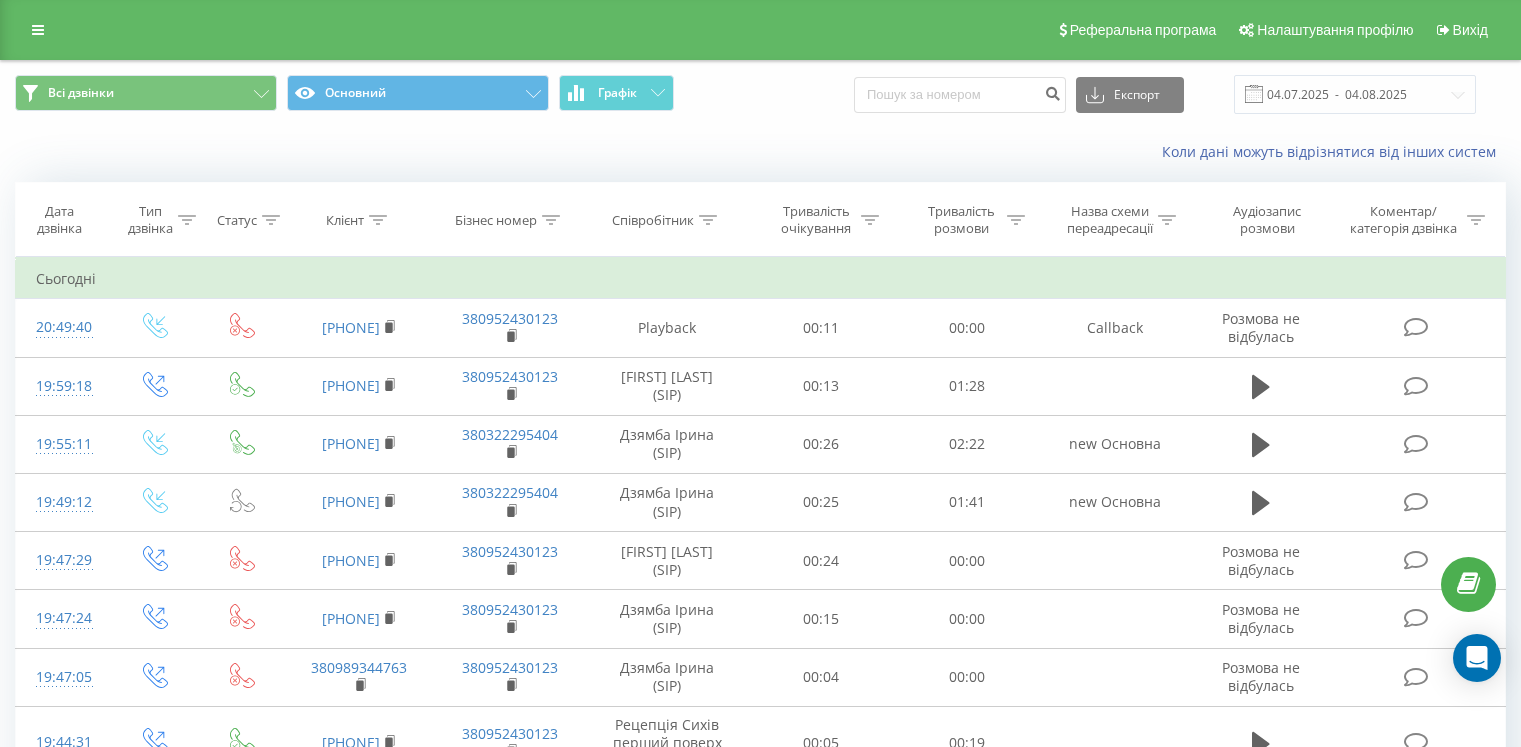 scroll, scrollTop: 0, scrollLeft: 0, axis: both 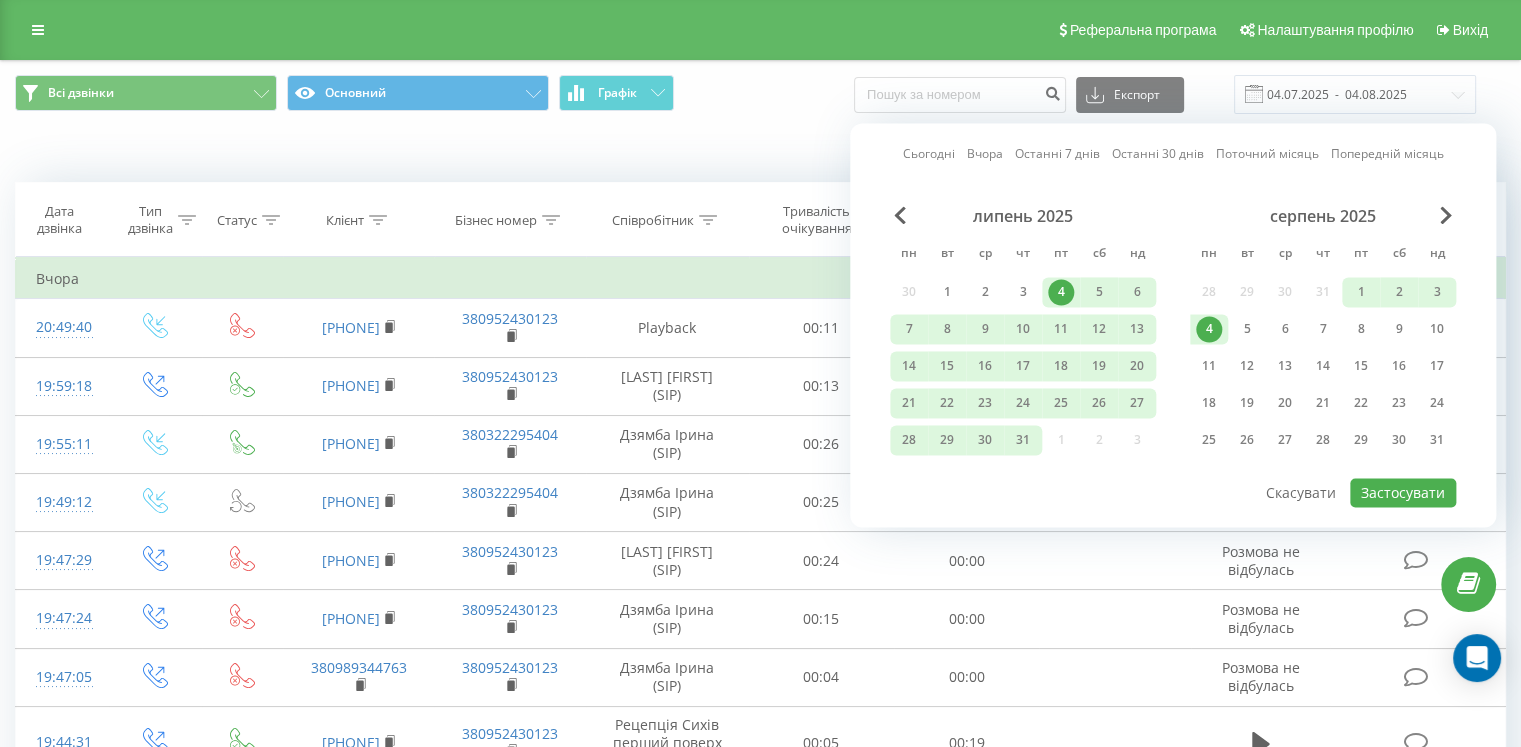 click on "1" at bounding box center (1361, 292) 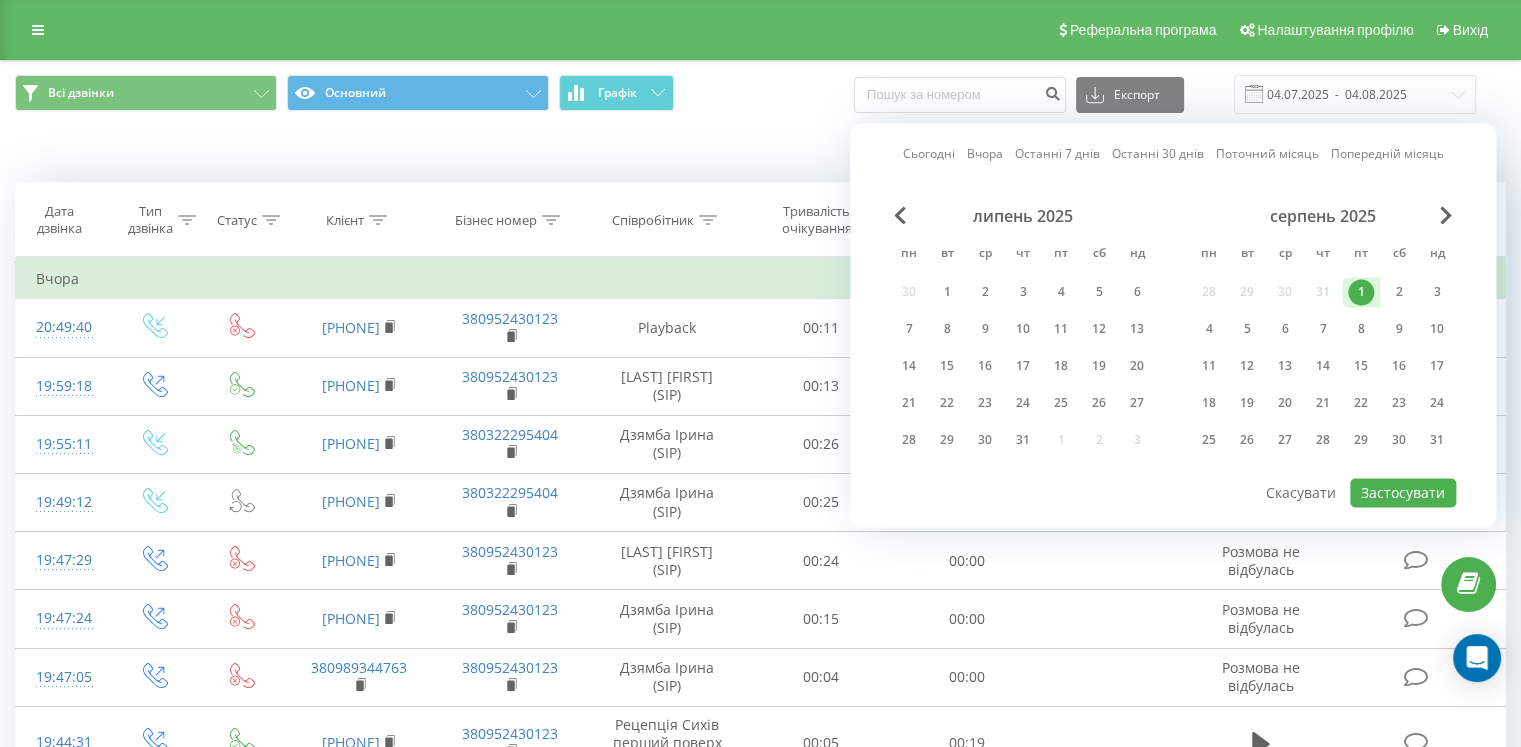 scroll, scrollTop: 0, scrollLeft: 0, axis: both 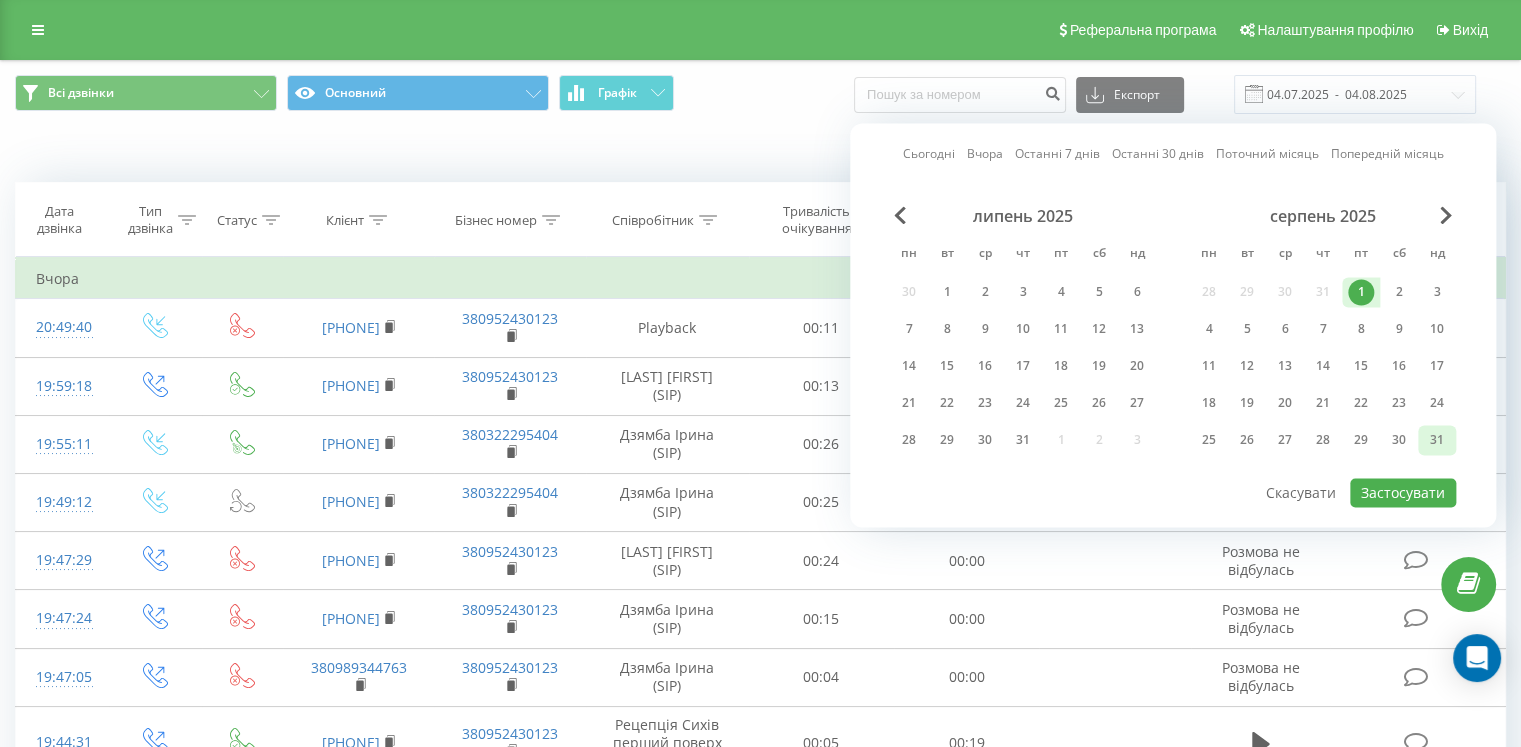 click on "31" at bounding box center (1437, 440) 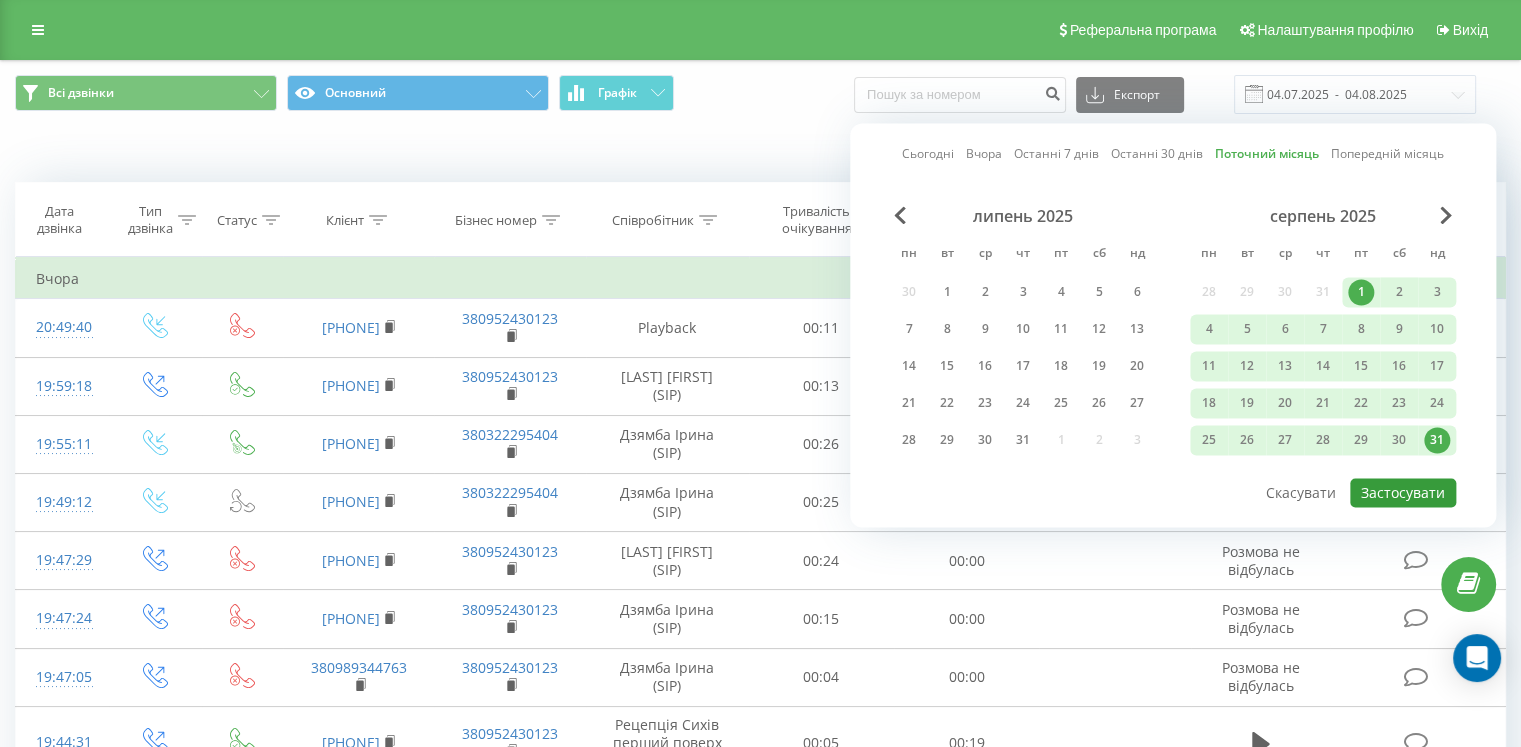 click on "Застосувати" at bounding box center (1403, 492) 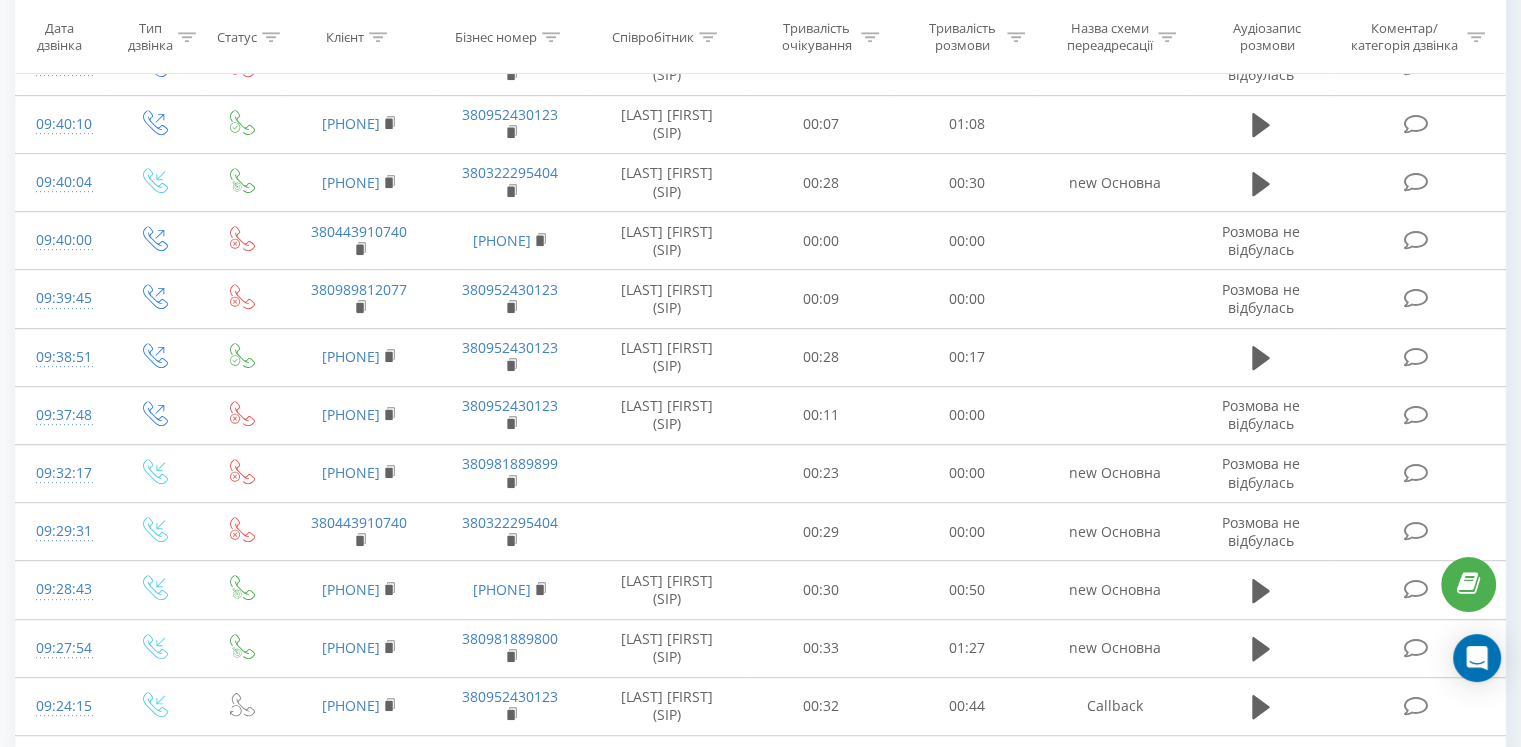 scroll, scrollTop: 1076, scrollLeft: 0, axis: vertical 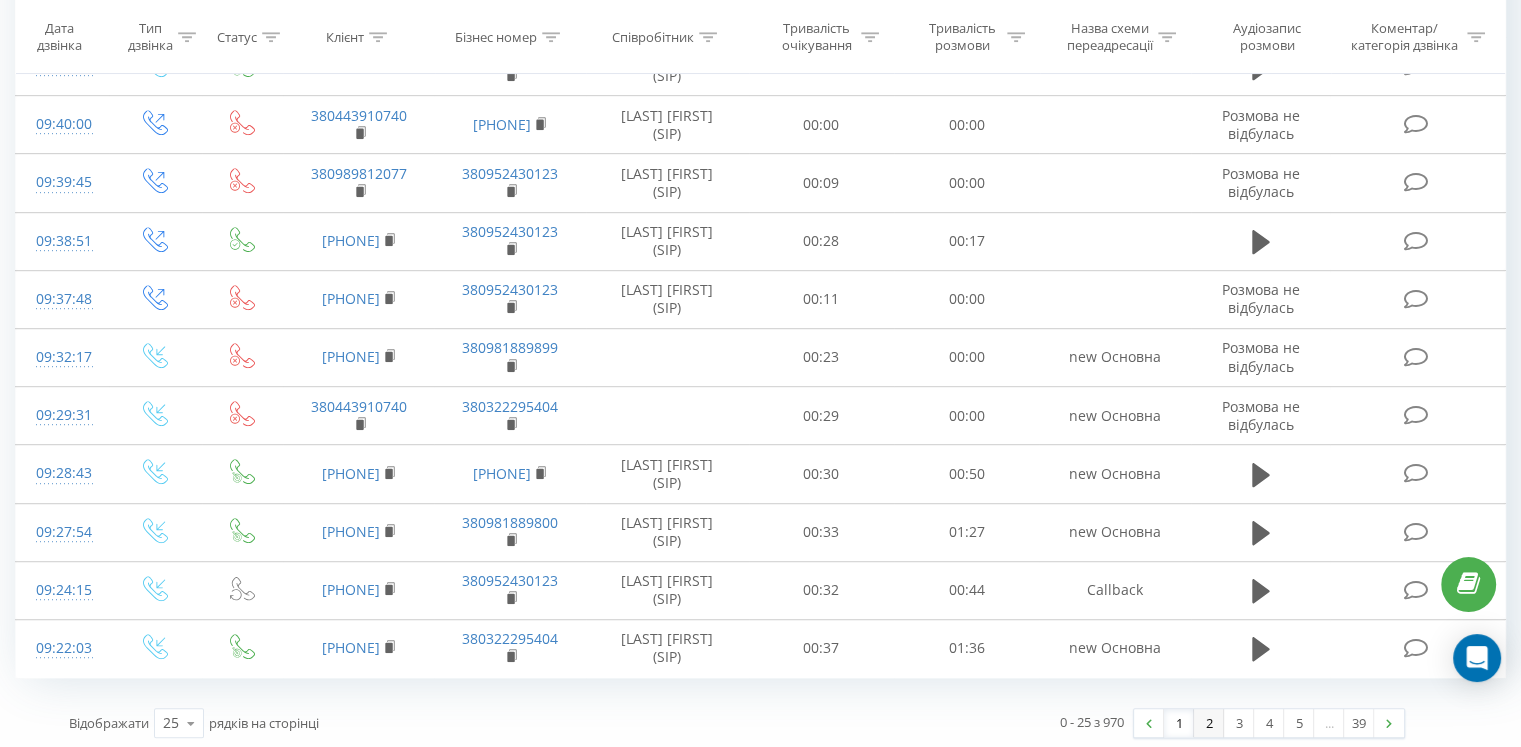 click on "2" at bounding box center [1209, 723] 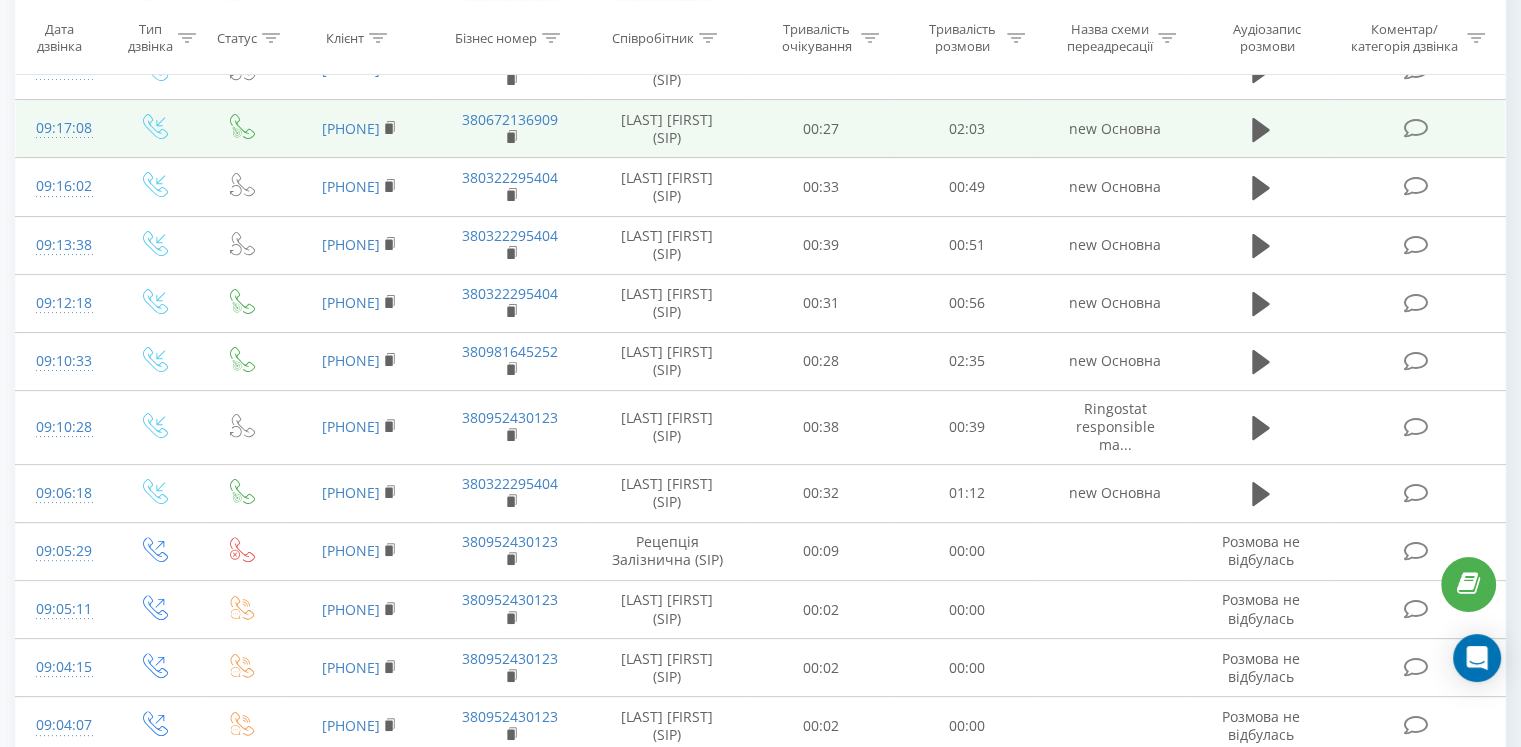 scroll, scrollTop: 1131, scrollLeft: 0, axis: vertical 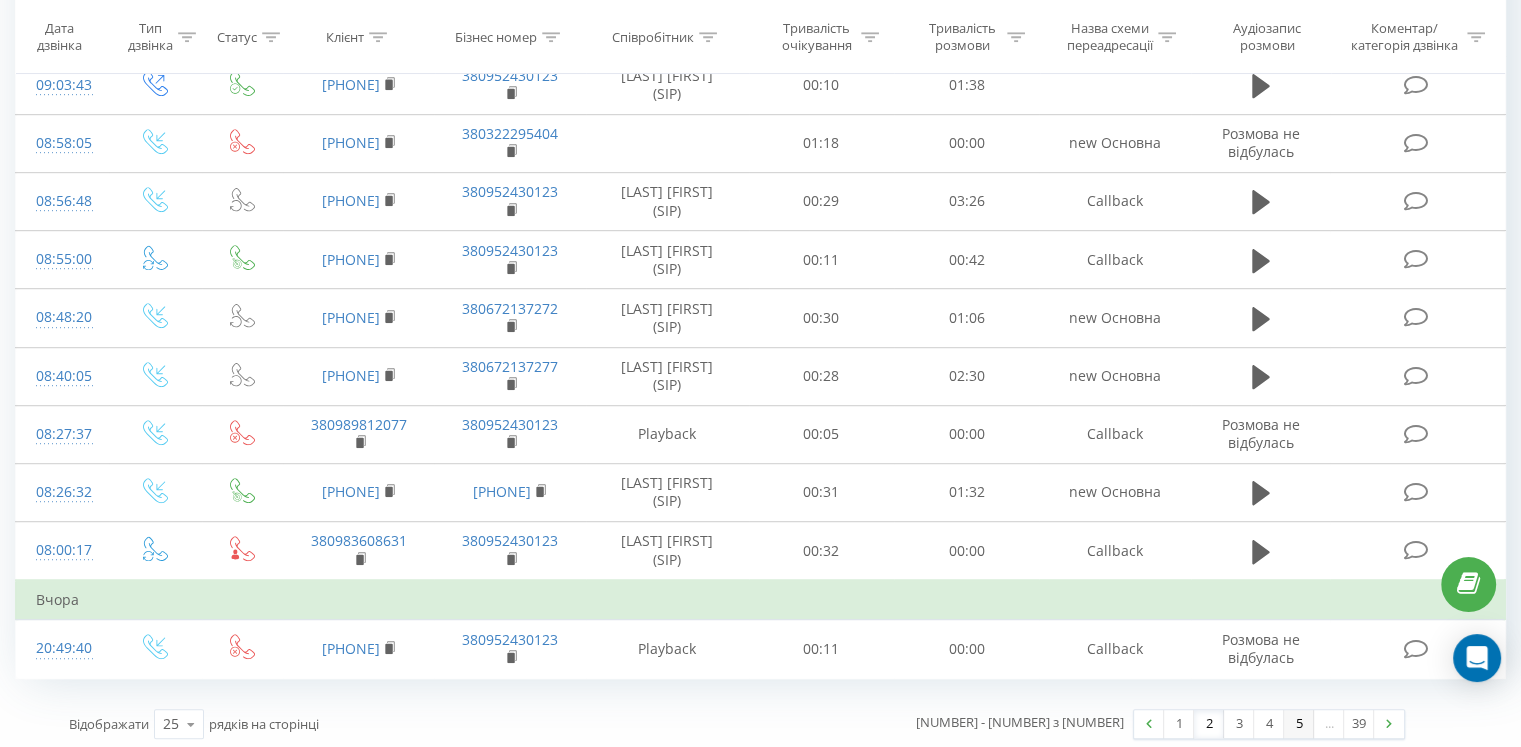 click on "5" at bounding box center (1299, 724) 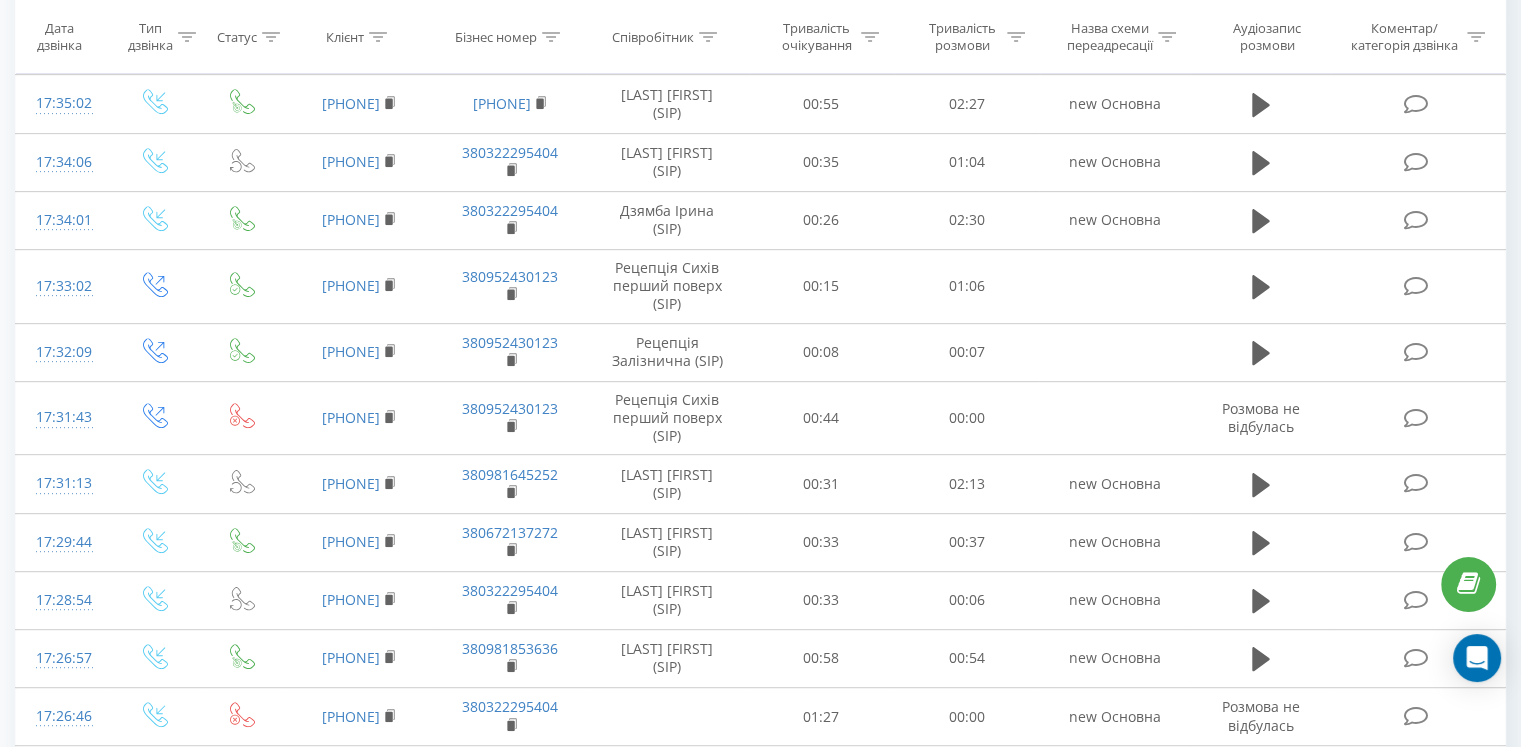 scroll, scrollTop: 1106, scrollLeft: 0, axis: vertical 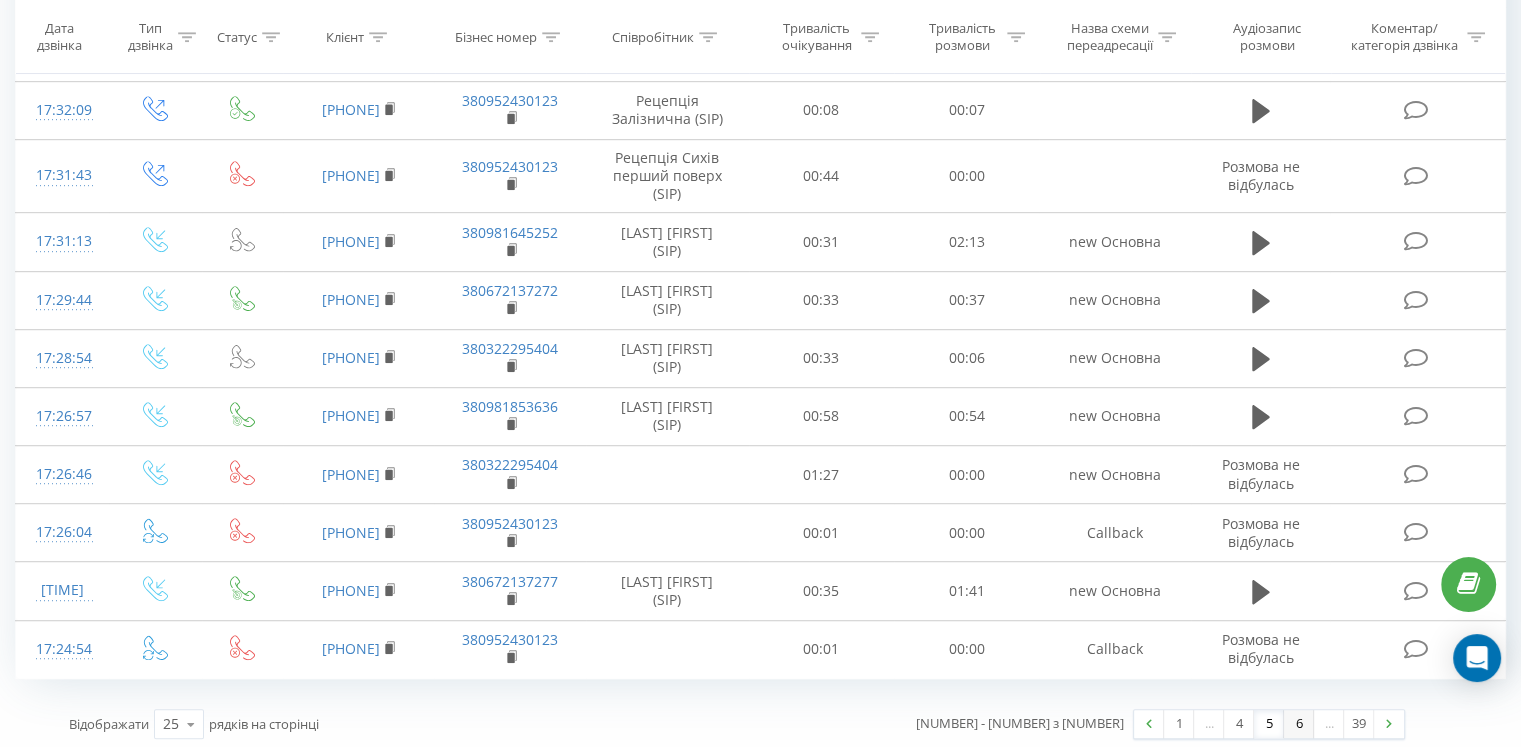 click on "6" at bounding box center (1299, 724) 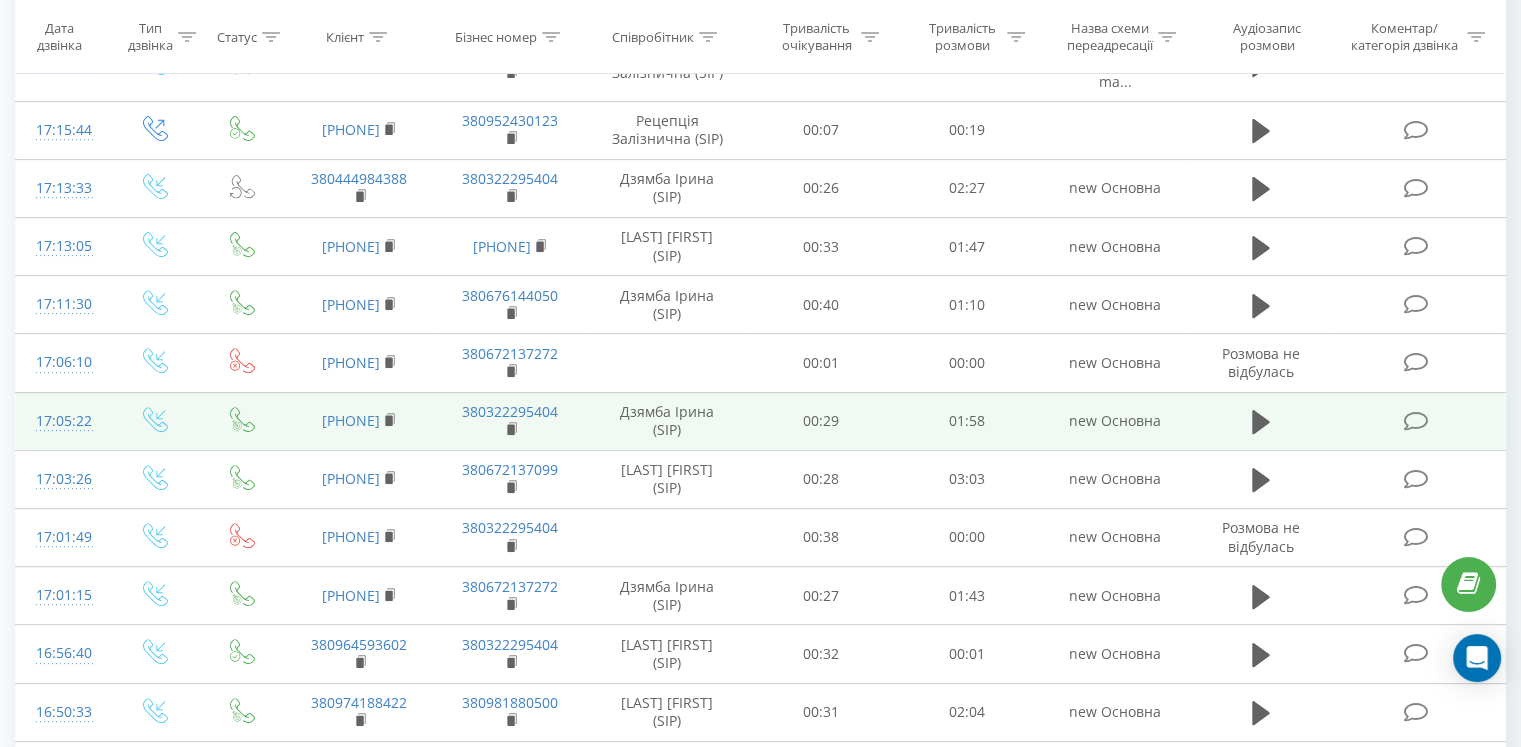 scroll, scrollTop: 1106, scrollLeft: 0, axis: vertical 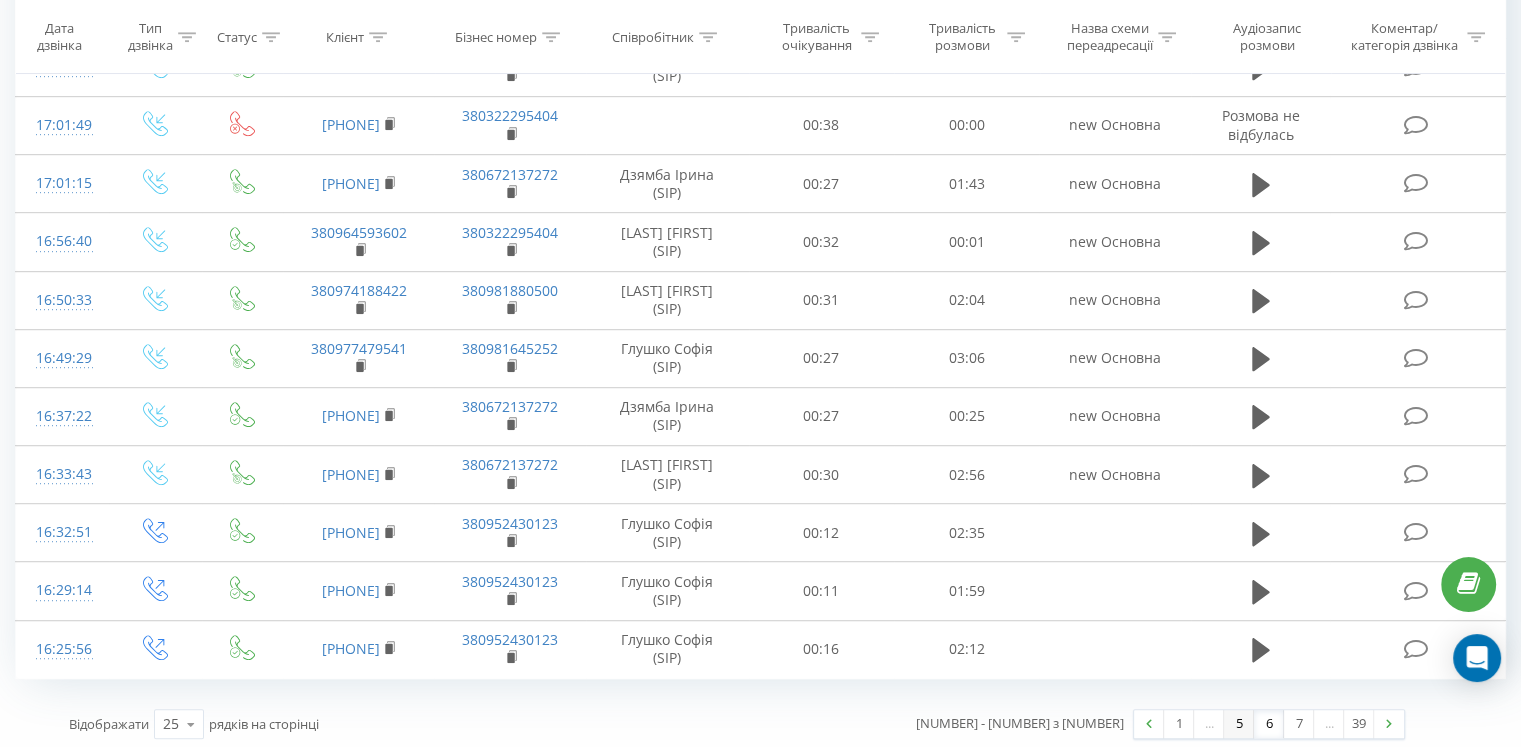 click on "5" at bounding box center [1239, 724] 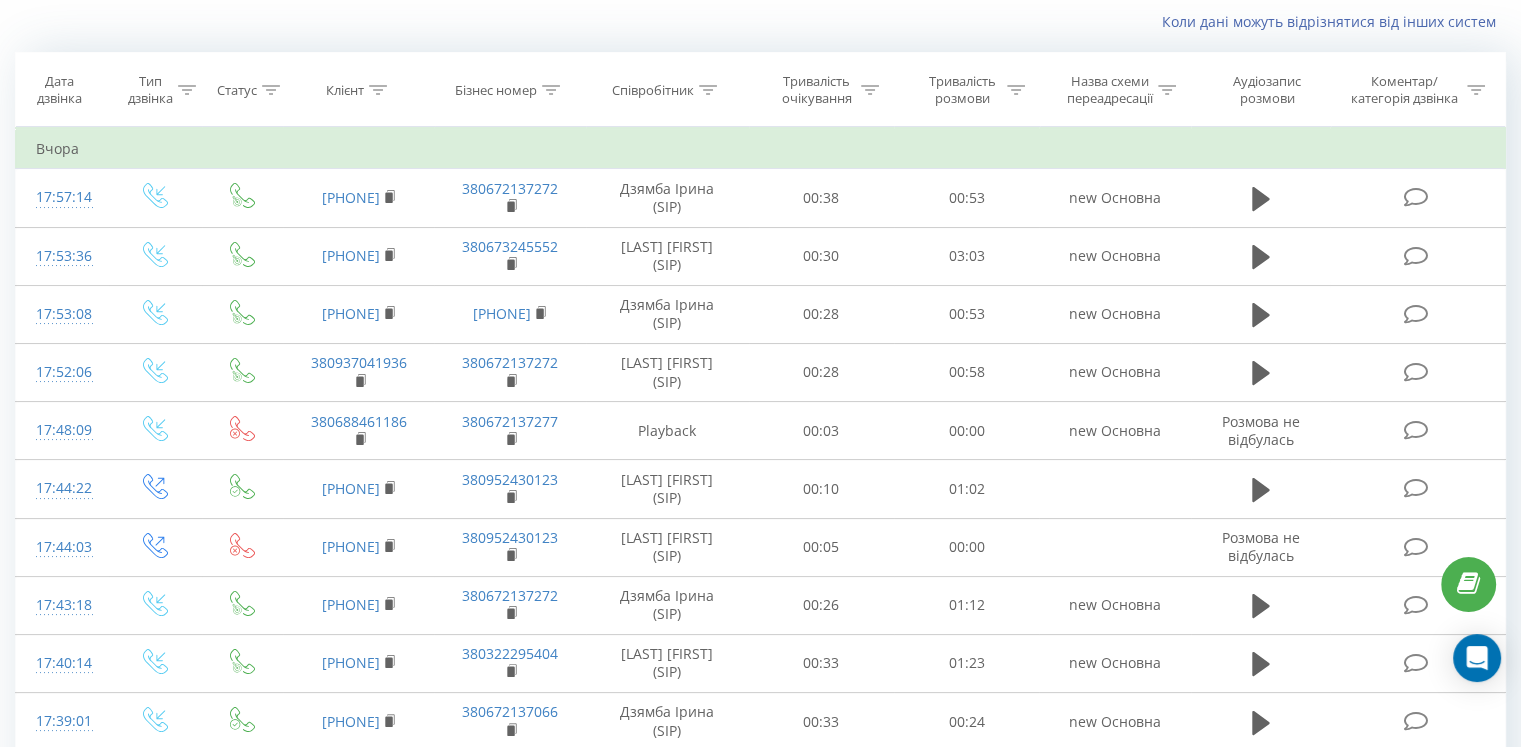 scroll, scrollTop: 1106, scrollLeft: 0, axis: vertical 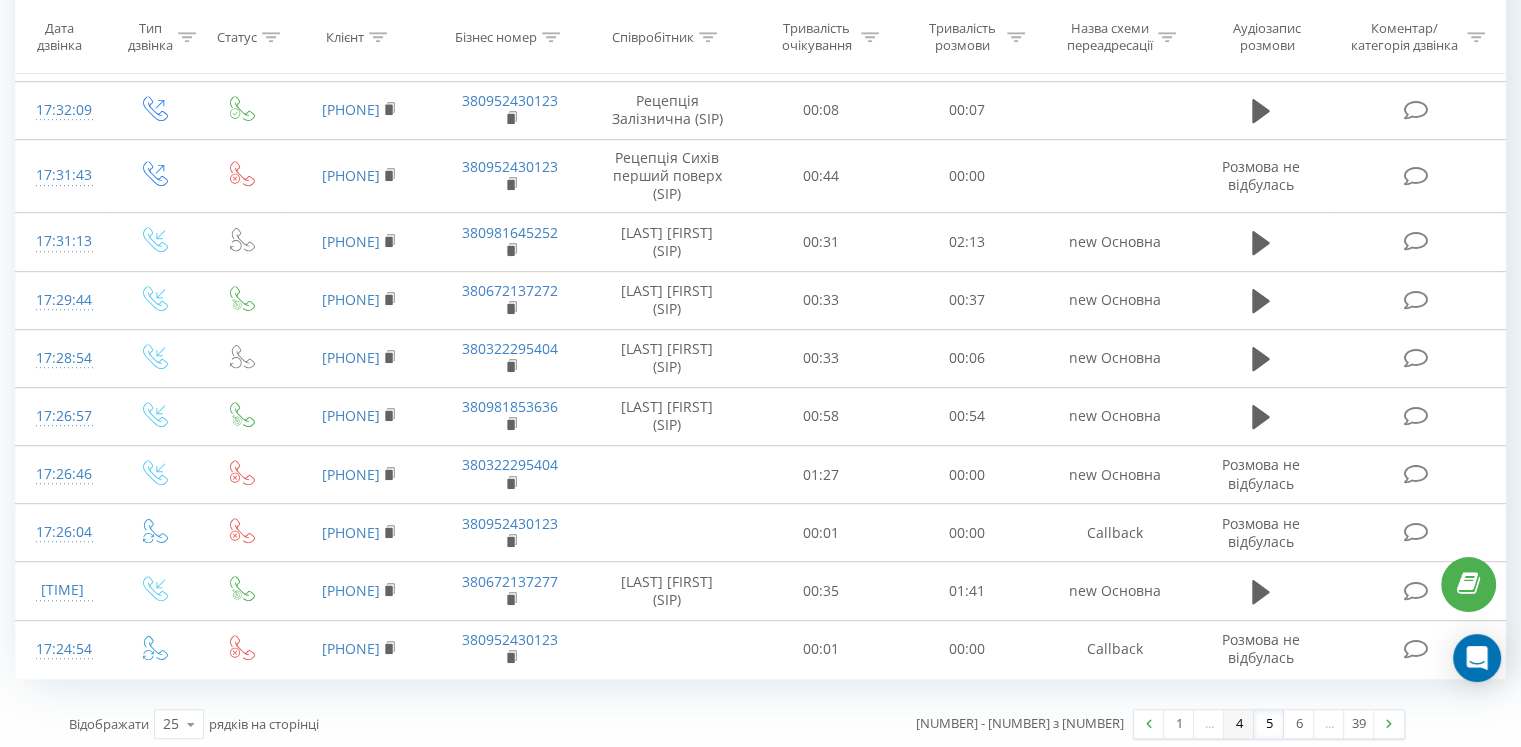 click on "4" at bounding box center [1239, 724] 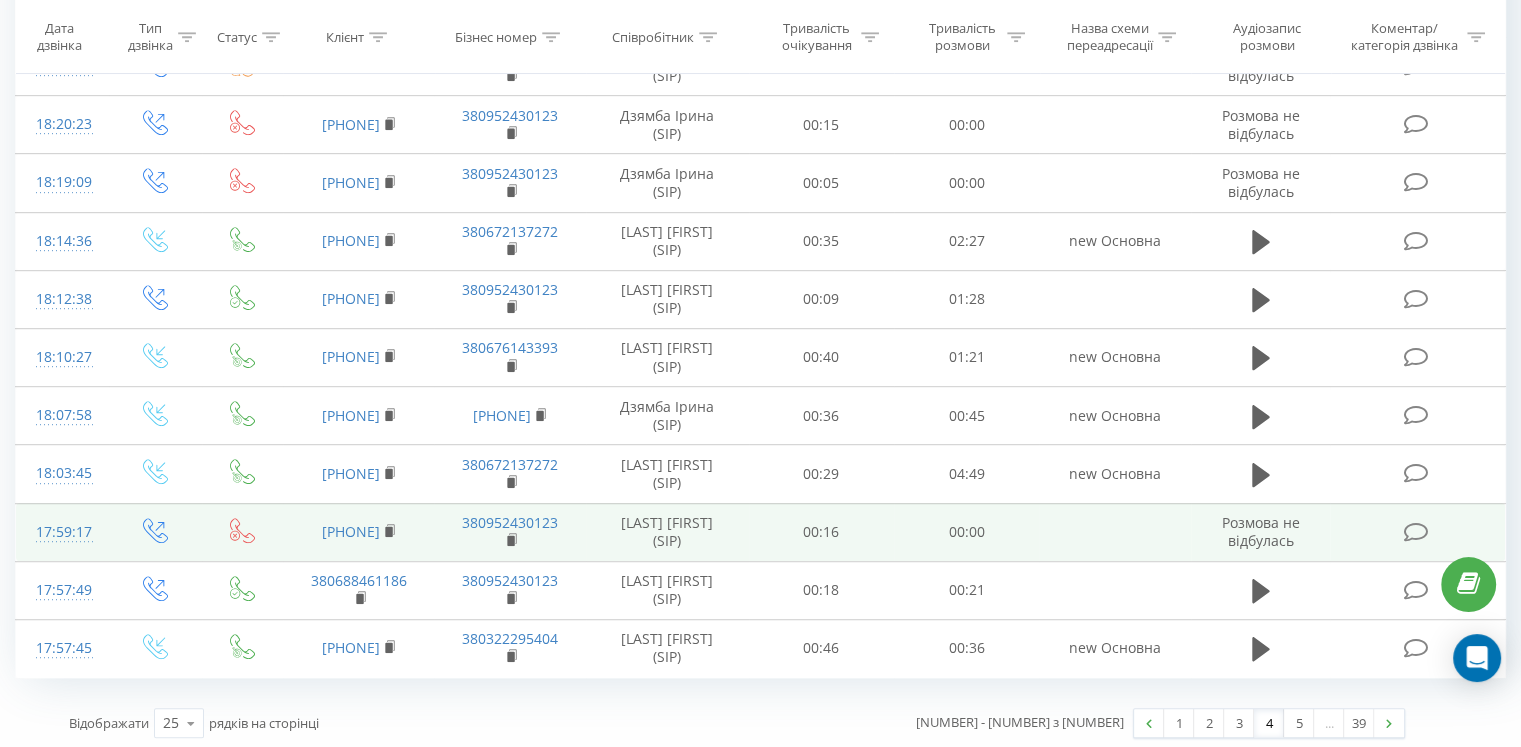 scroll, scrollTop: 1075, scrollLeft: 0, axis: vertical 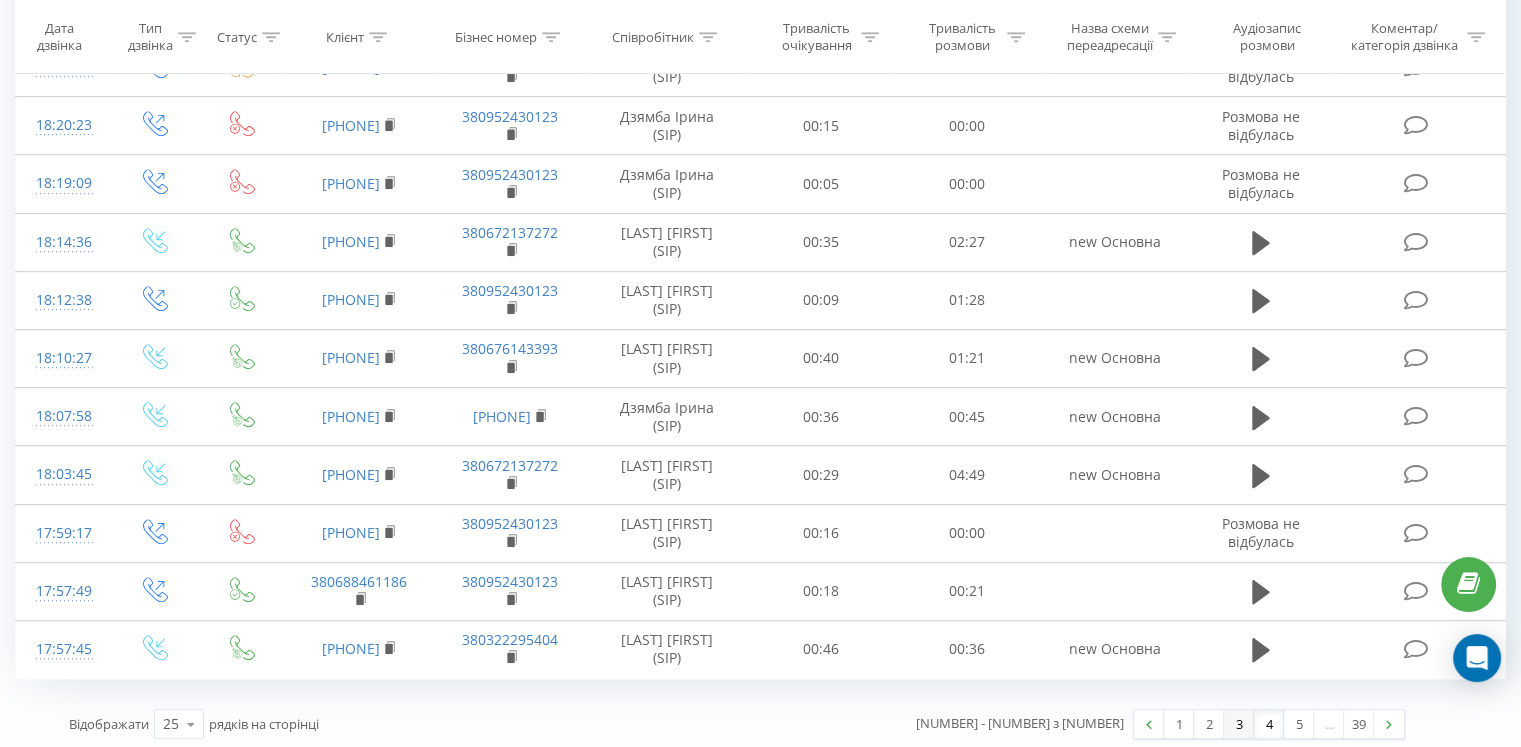 click on "3" at bounding box center [1239, 724] 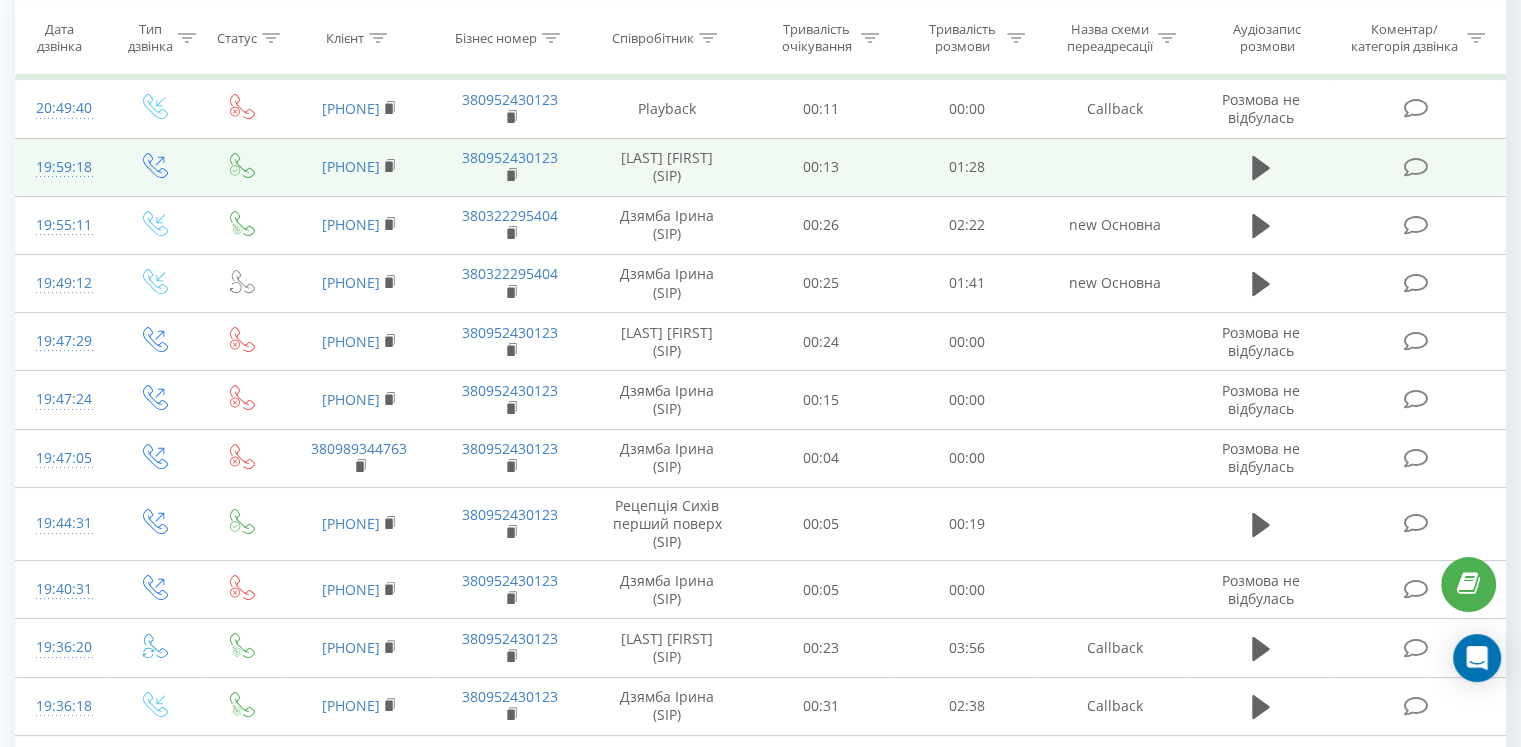 scroll, scrollTop: 0, scrollLeft: 0, axis: both 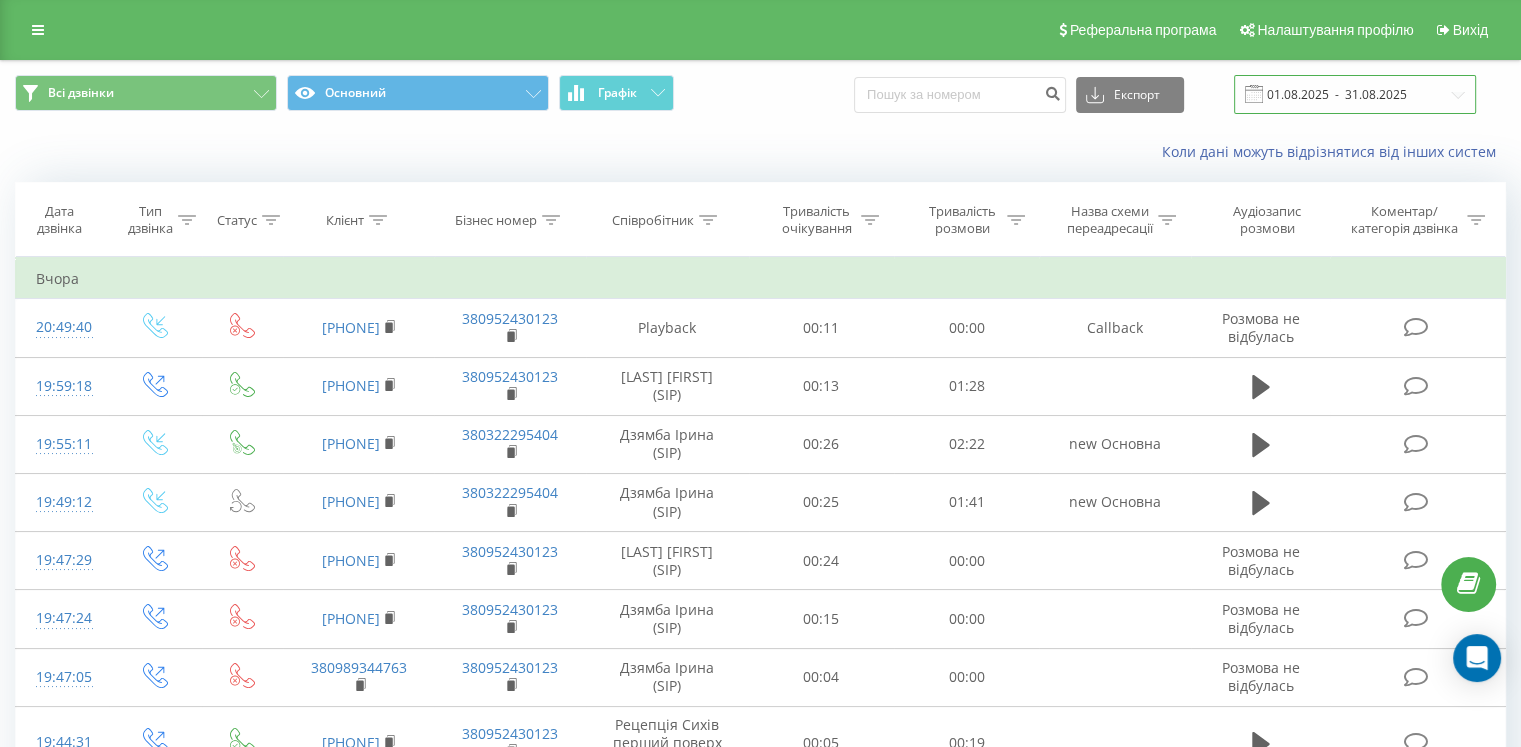 click on "01.08.2025  -  31.08.2025" at bounding box center (1355, 94) 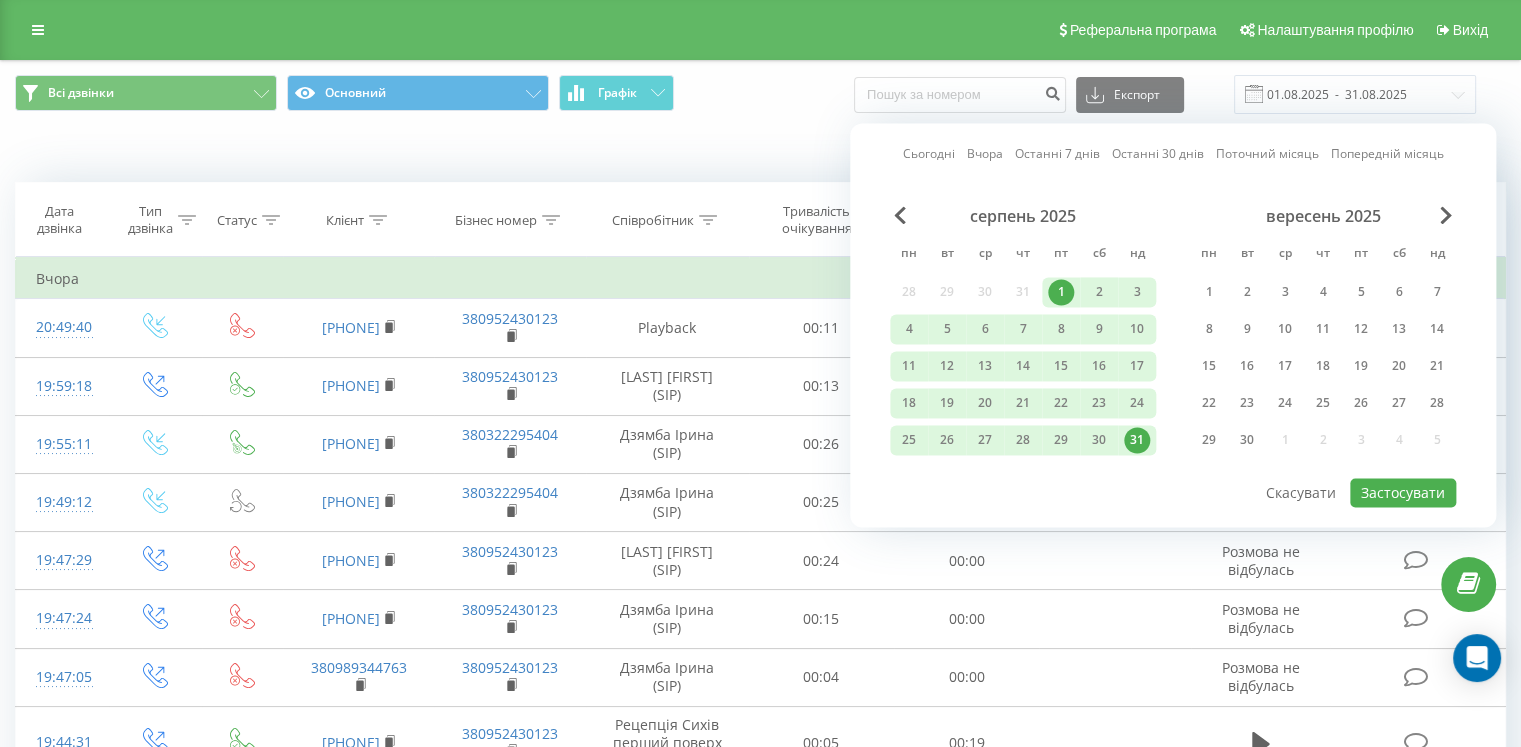 click on "серпень 2025 пн вт ср чт пт сб нд 28 29 30 31 1 2 3 4 5 6 7 8 9 10 11 12 13 14 15 16 17 18 19 20 21 22 23 24 25 26 27 28 29 30 31" at bounding box center (1023, 334) 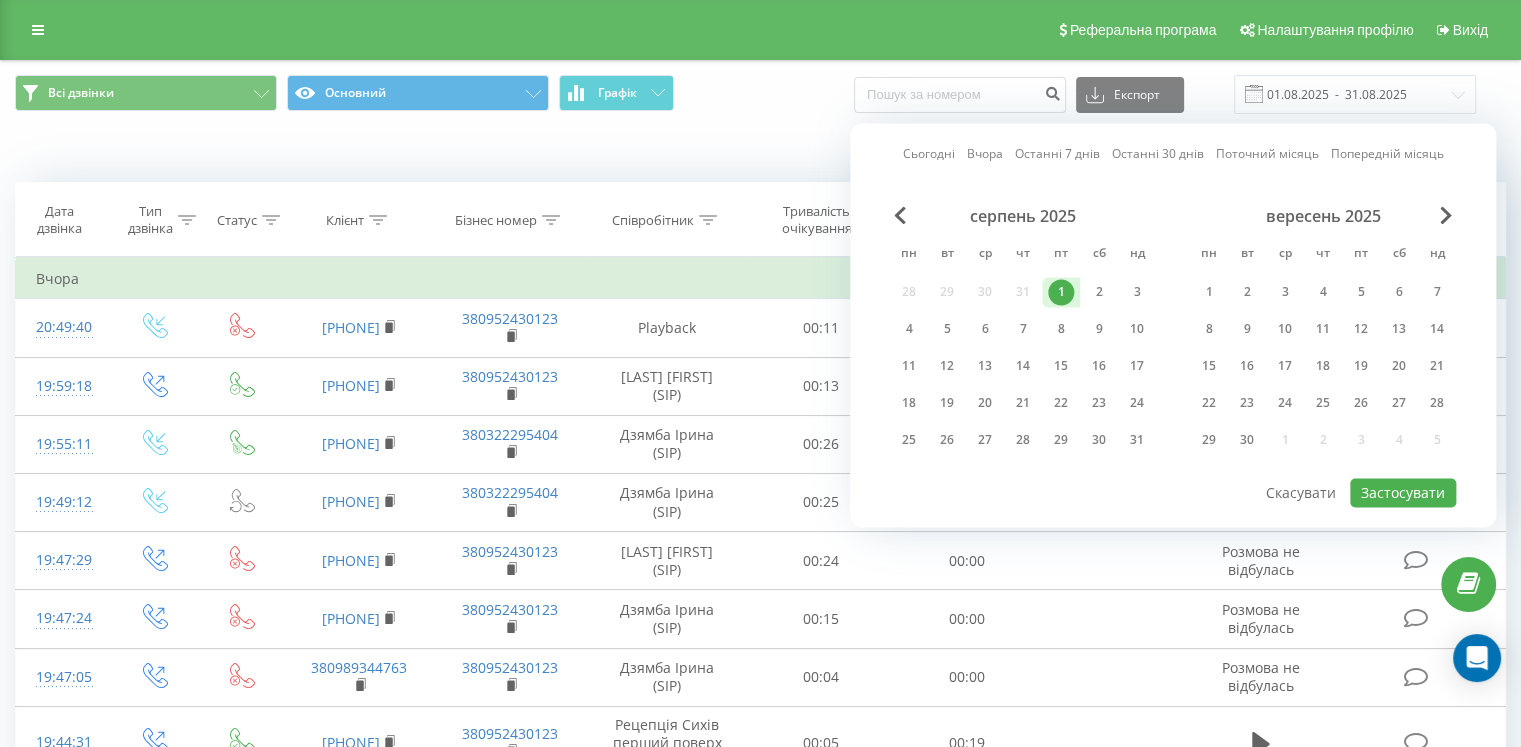 click on "серпень 2025 пн вт ср чт пт сб нд 28 29 30 31 1 2 3 4 5 6 7 8 9 10 11 12 13 14 15 16 17 18 19 20 21 22 23 24 25 26 27 28 29 30 31" at bounding box center [1023, 334] 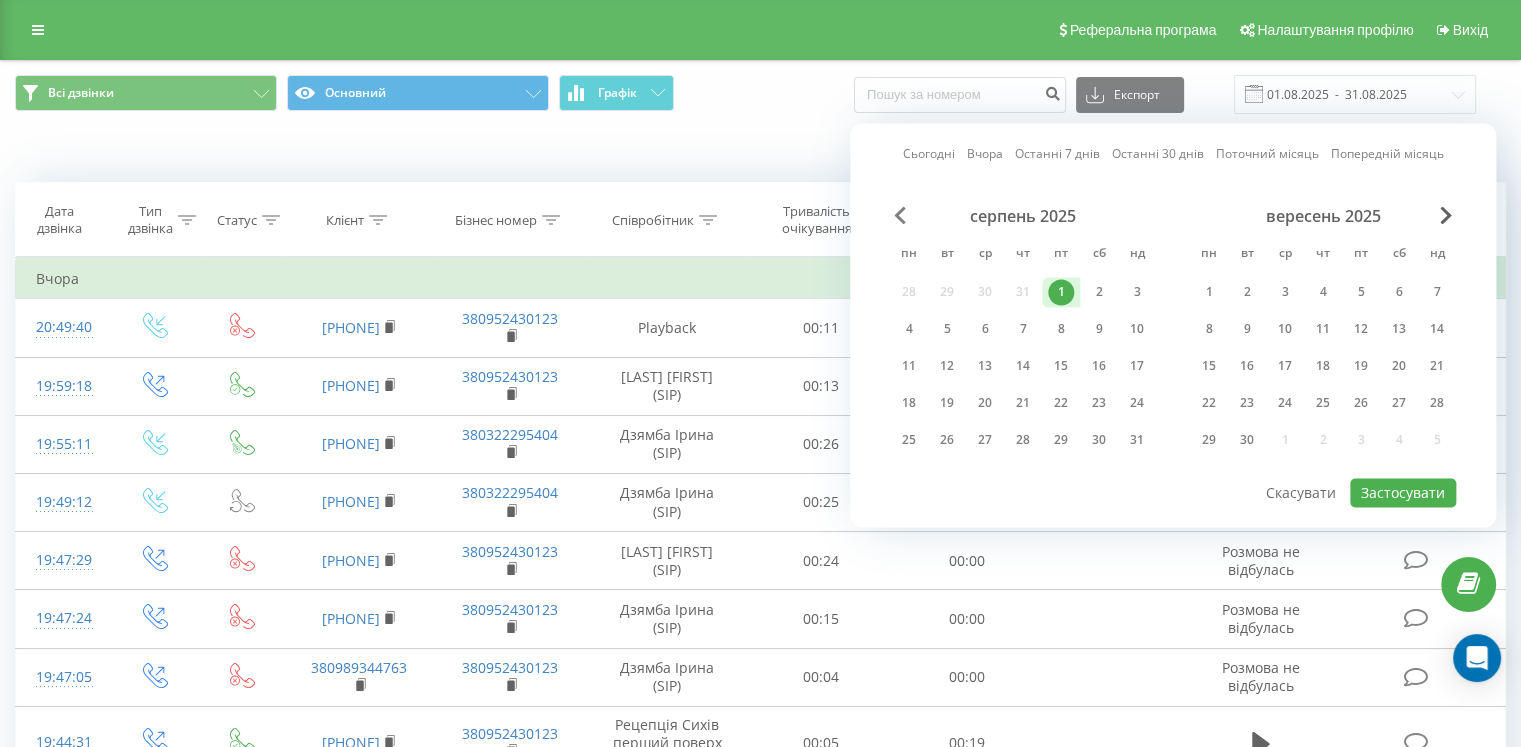 click at bounding box center (900, 215) 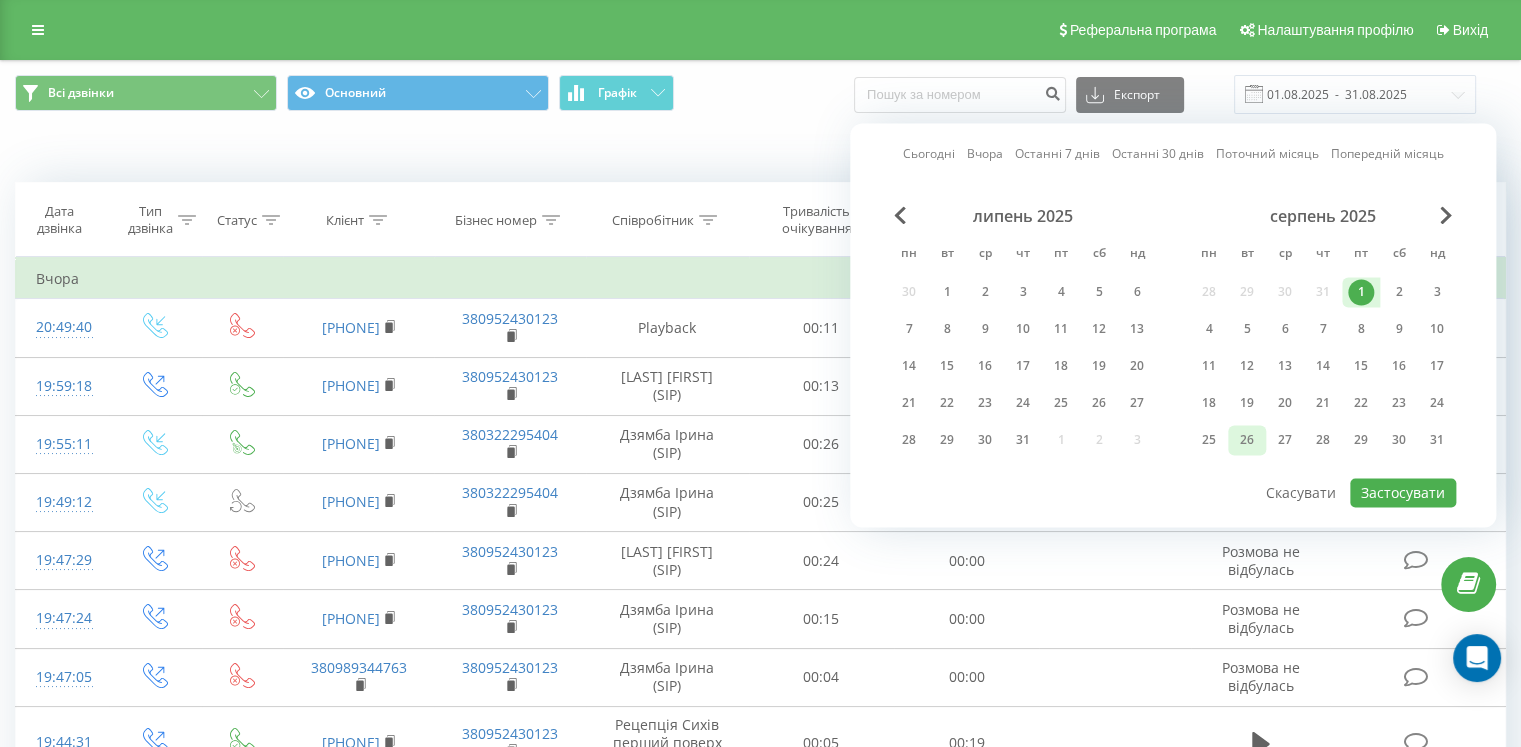 click on "26" at bounding box center [1247, 440] 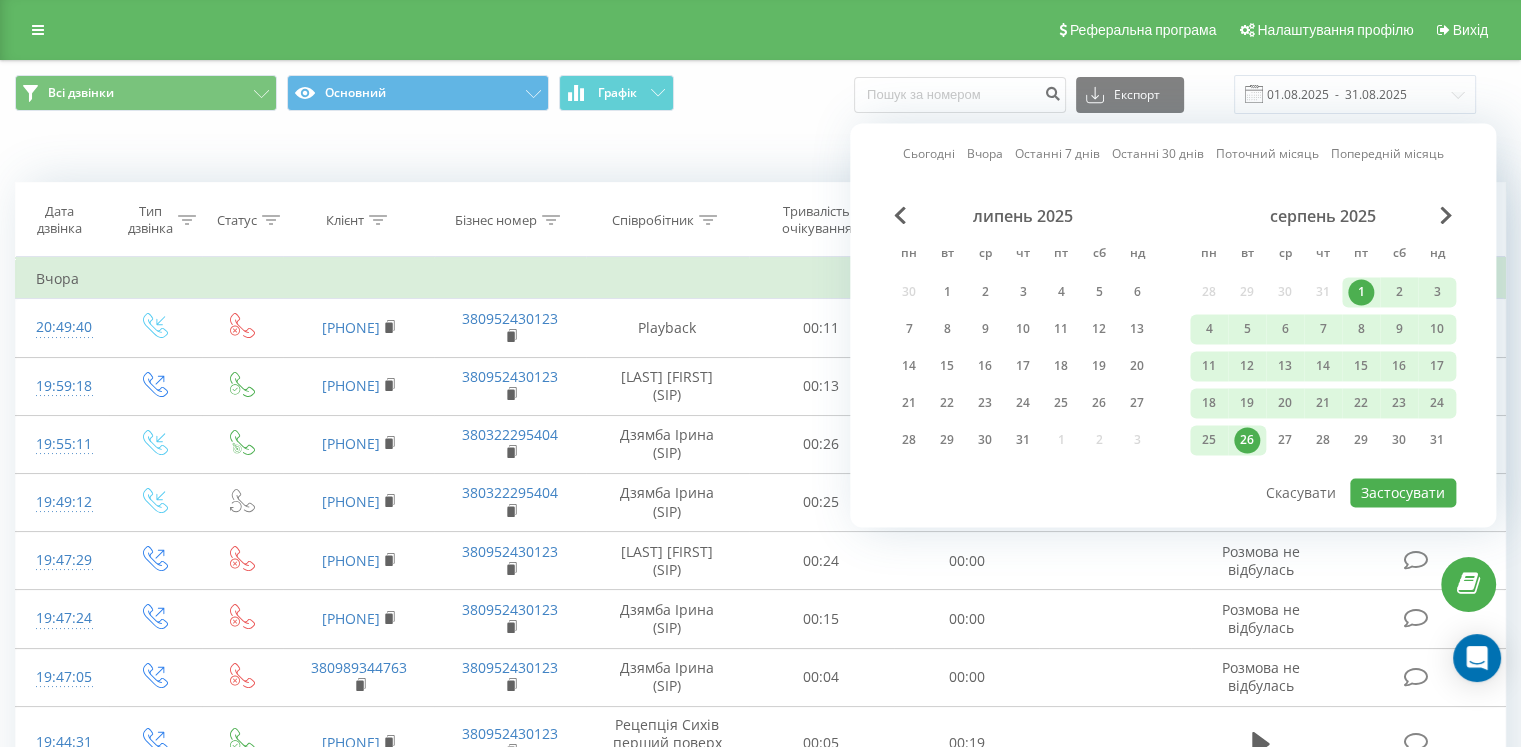 click on "26" at bounding box center [1247, 440] 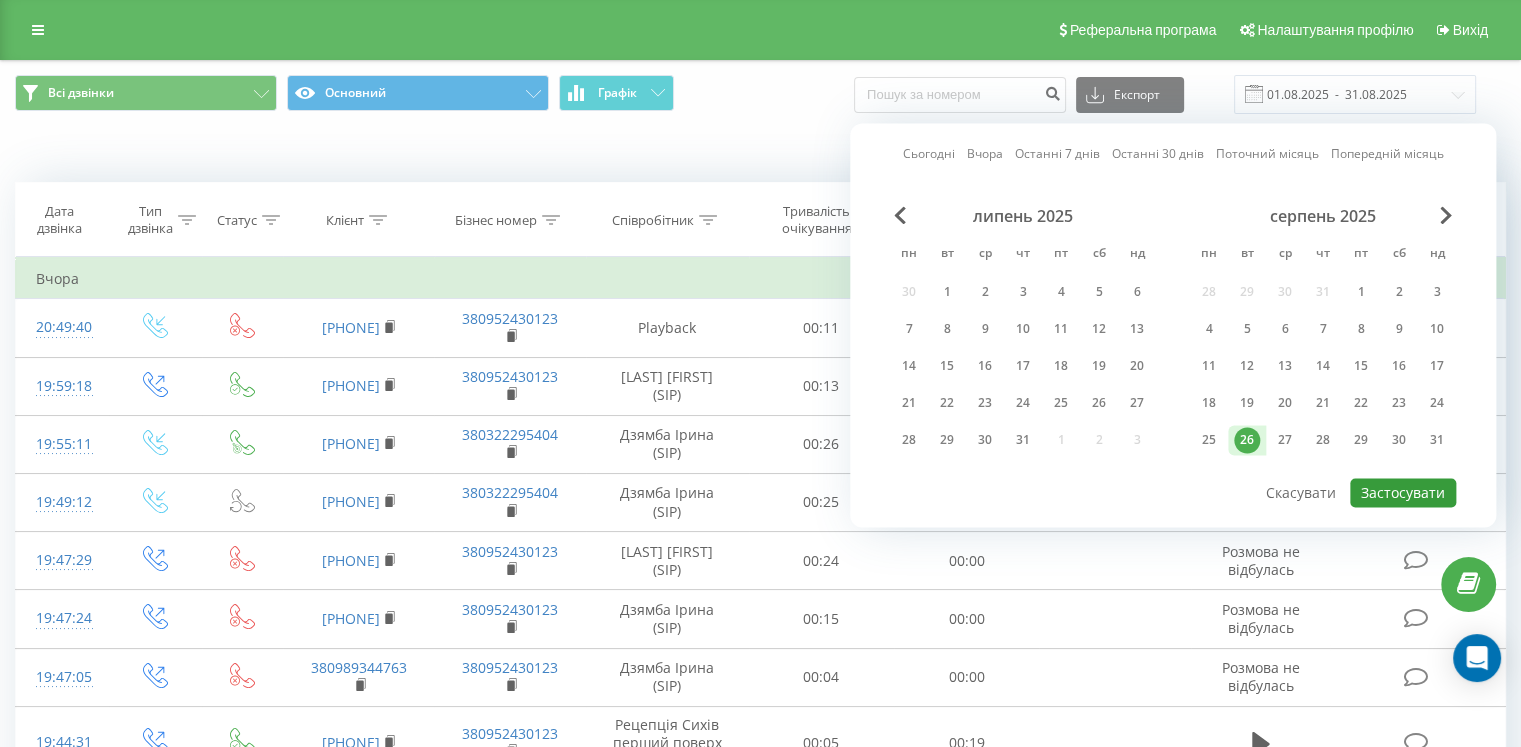 click on "Застосувати" at bounding box center [1403, 492] 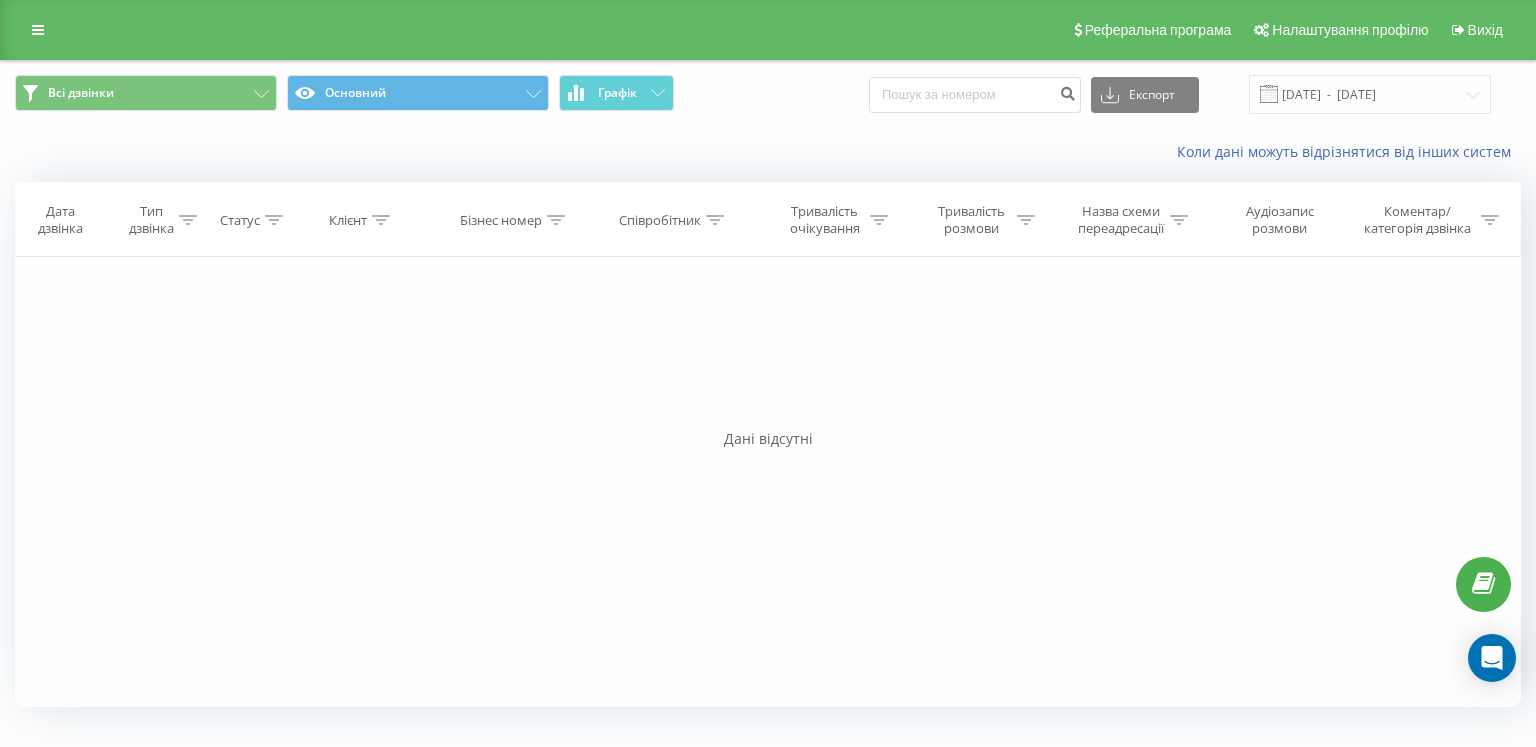 click on "Фільтрувати за умовою Дорівнює Введіть значення Скасувати OK Фільтрувати за умовою Дорівнює Введіть значення Скасувати OK Фільтрувати за умовою Містить Скасувати OK Фільтрувати за умовою Містить Скасувати OK Фільтрувати за умовою Містить Скасувати OK Фільтрувати за умовою Дорівнює Скасувати OK Фільтрувати за умовою Дорівнює Скасувати OK Фільтрувати за умовою Містить Скасувати OK Фільтрувати за умовою Дорівнює Введіть значення Скасувати OK" at bounding box center (768, 482) 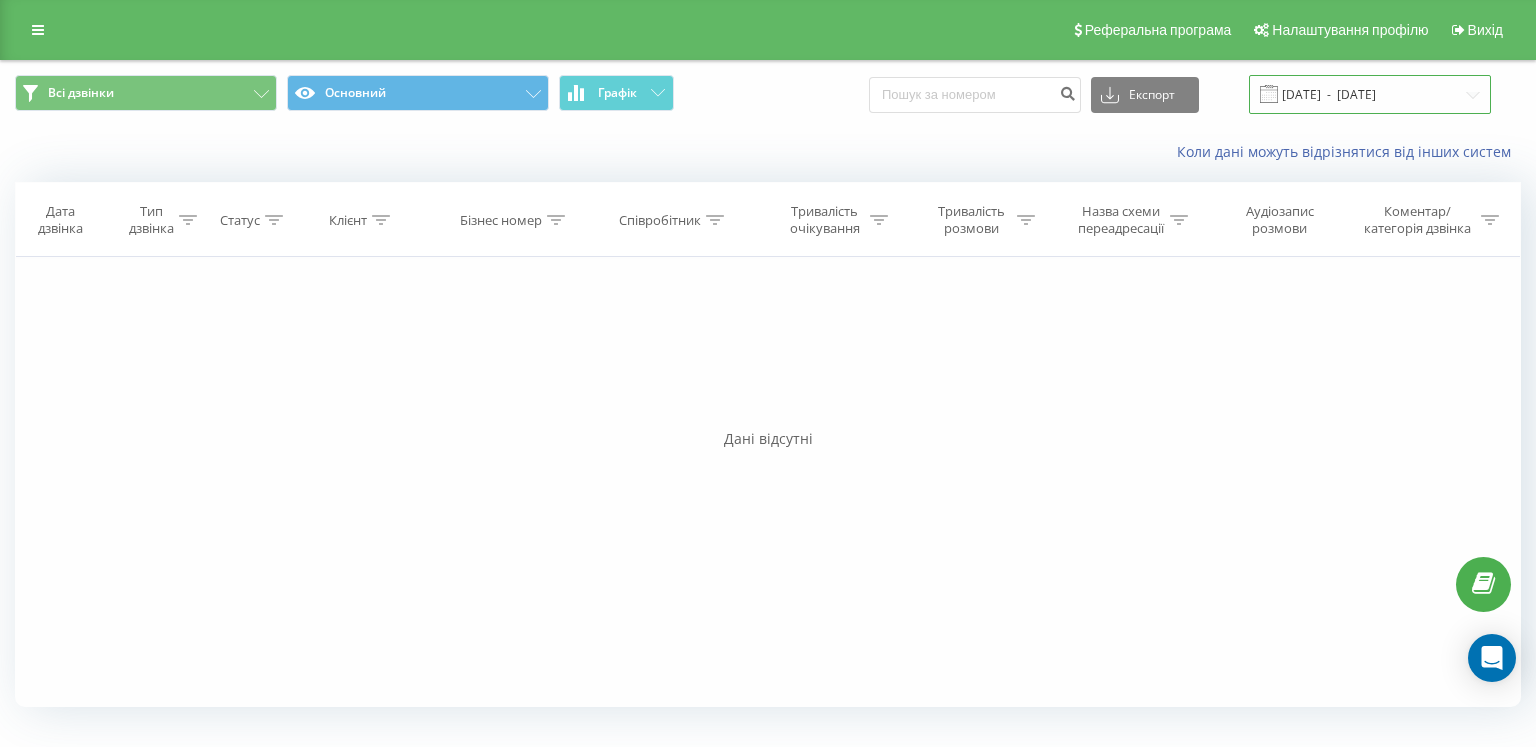 click on "[DATE]  -  [DATE]" at bounding box center (1370, 94) 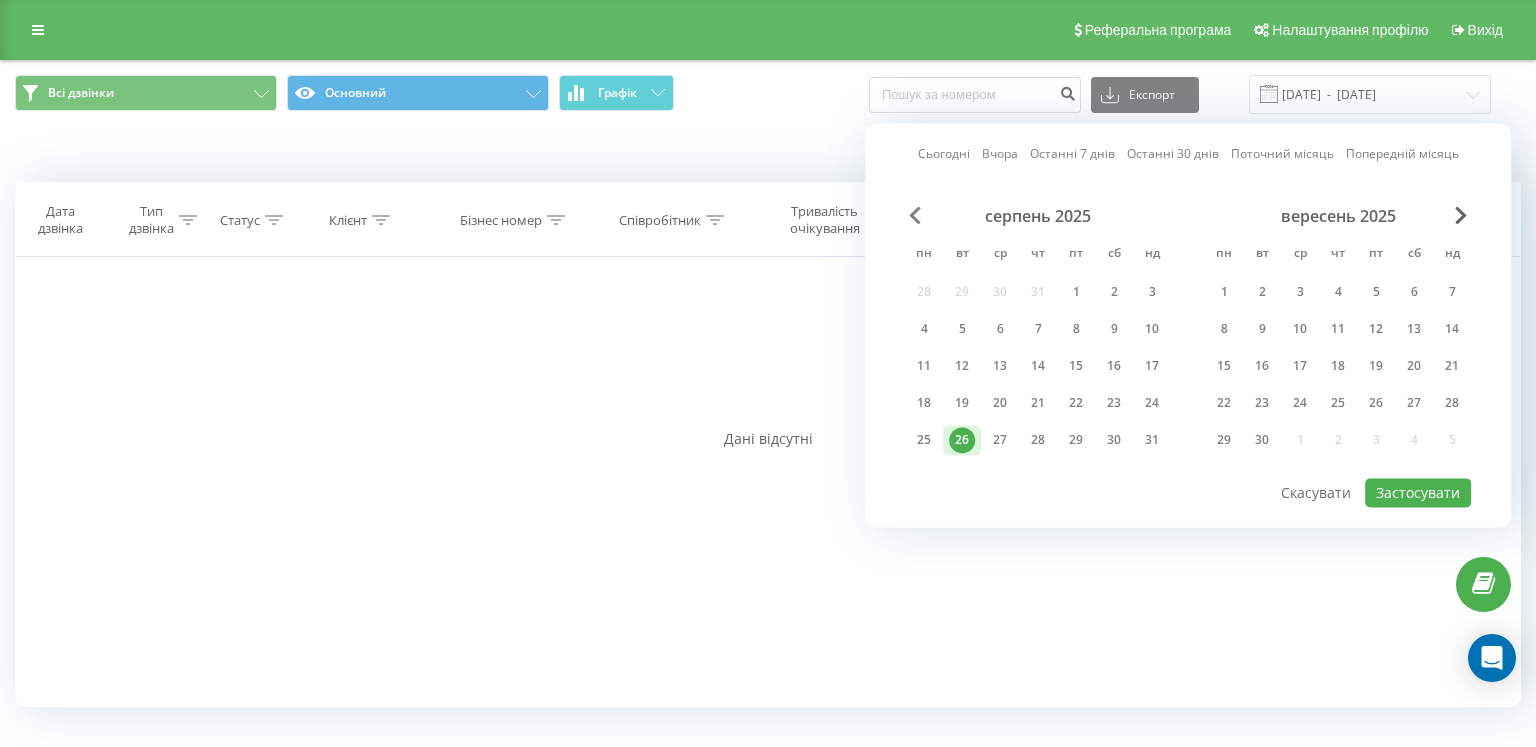 click at bounding box center [915, 215] 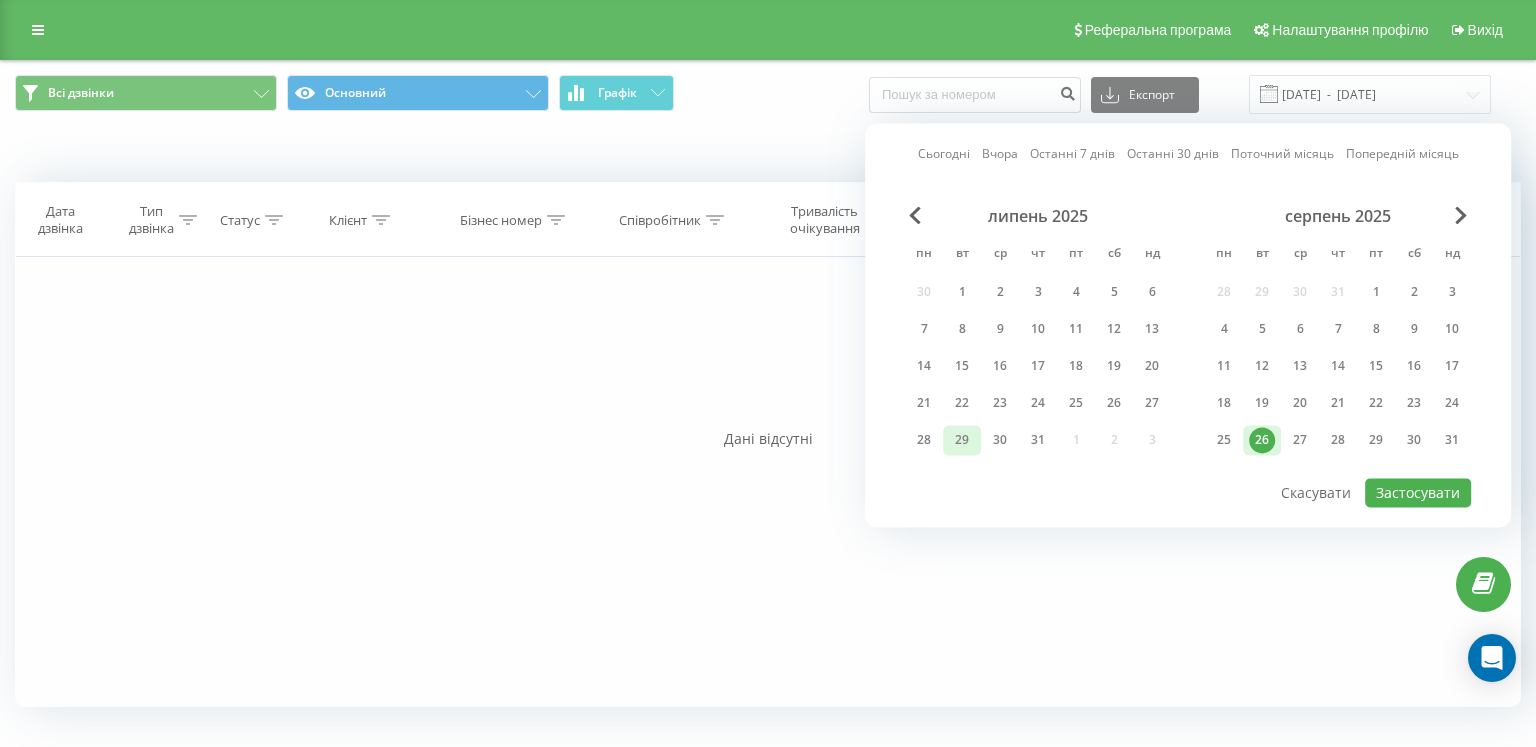 click on "29" at bounding box center (962, 440) 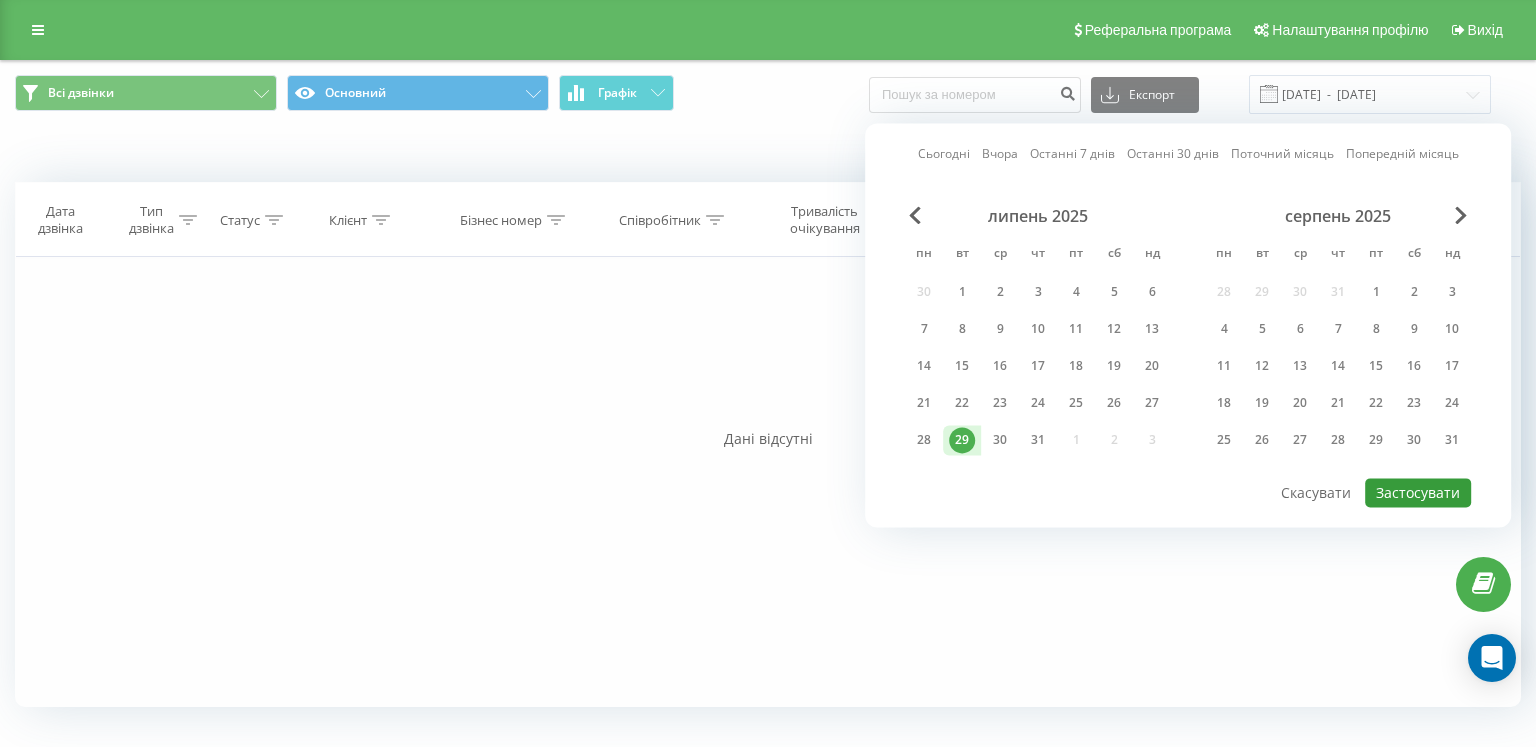 click on "Застосувати" at bounding box center [1418, 492] 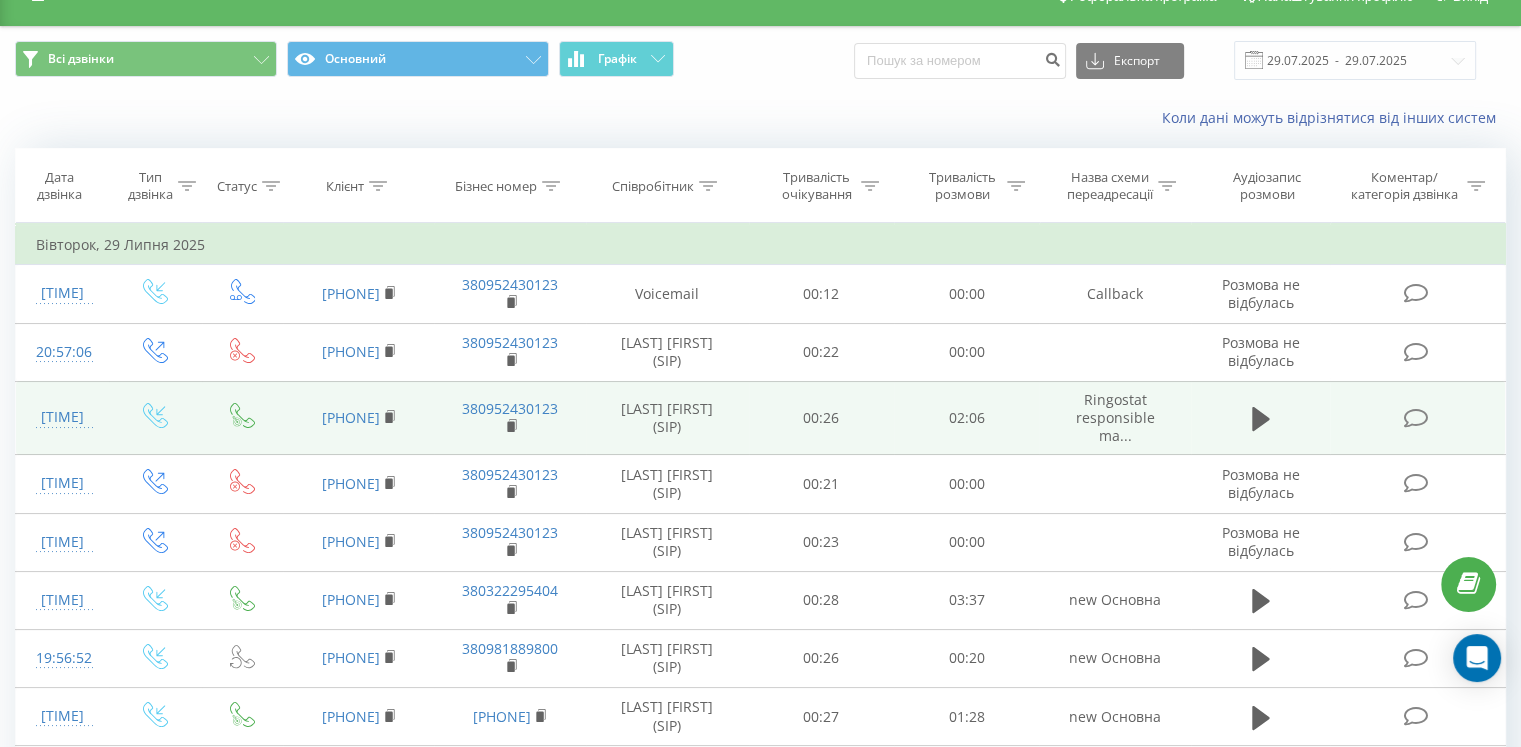 scroll, scrollTop: 0, scrollLeft: 0, axis: both 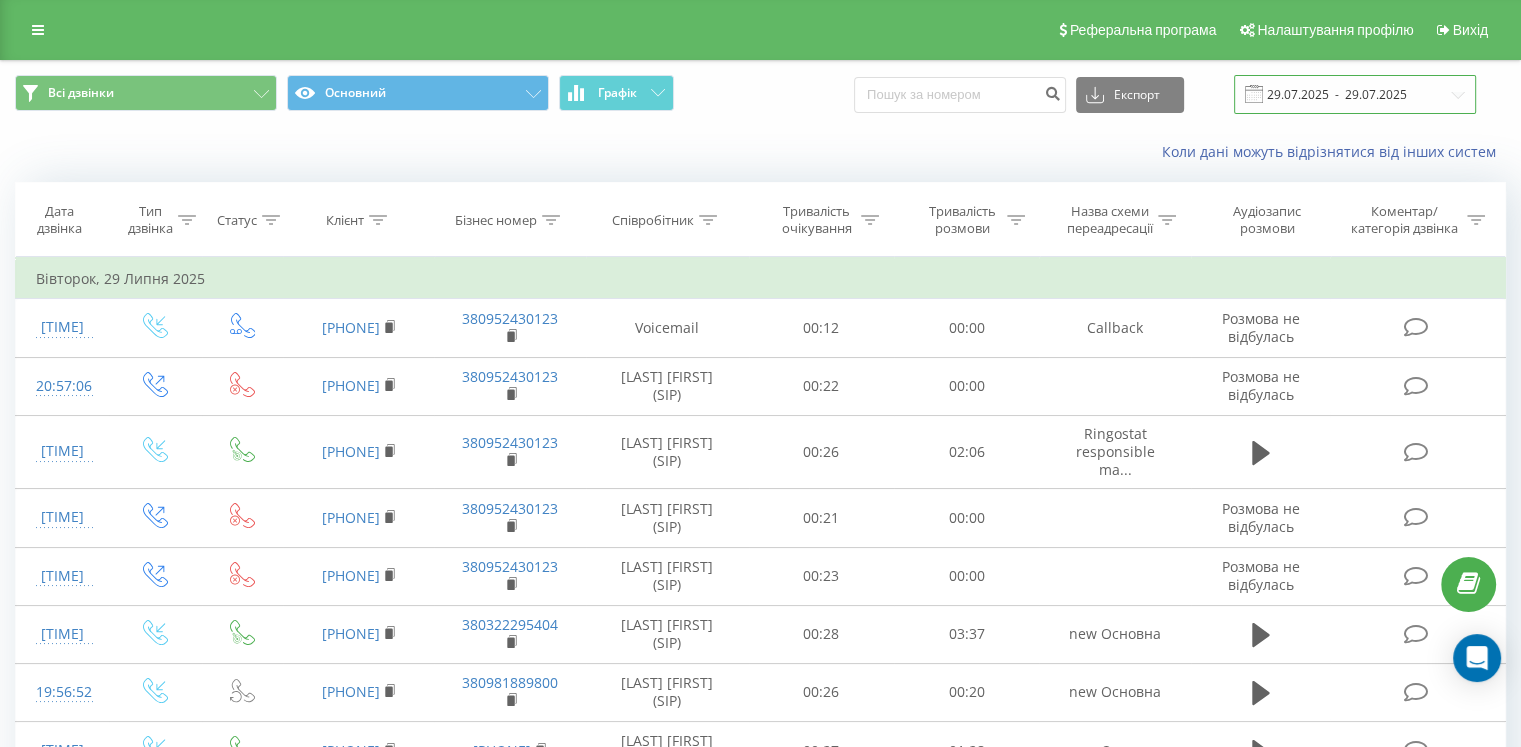 click on "29.07.2025  -  29.07.2025" at bounding box center (1355, 94) 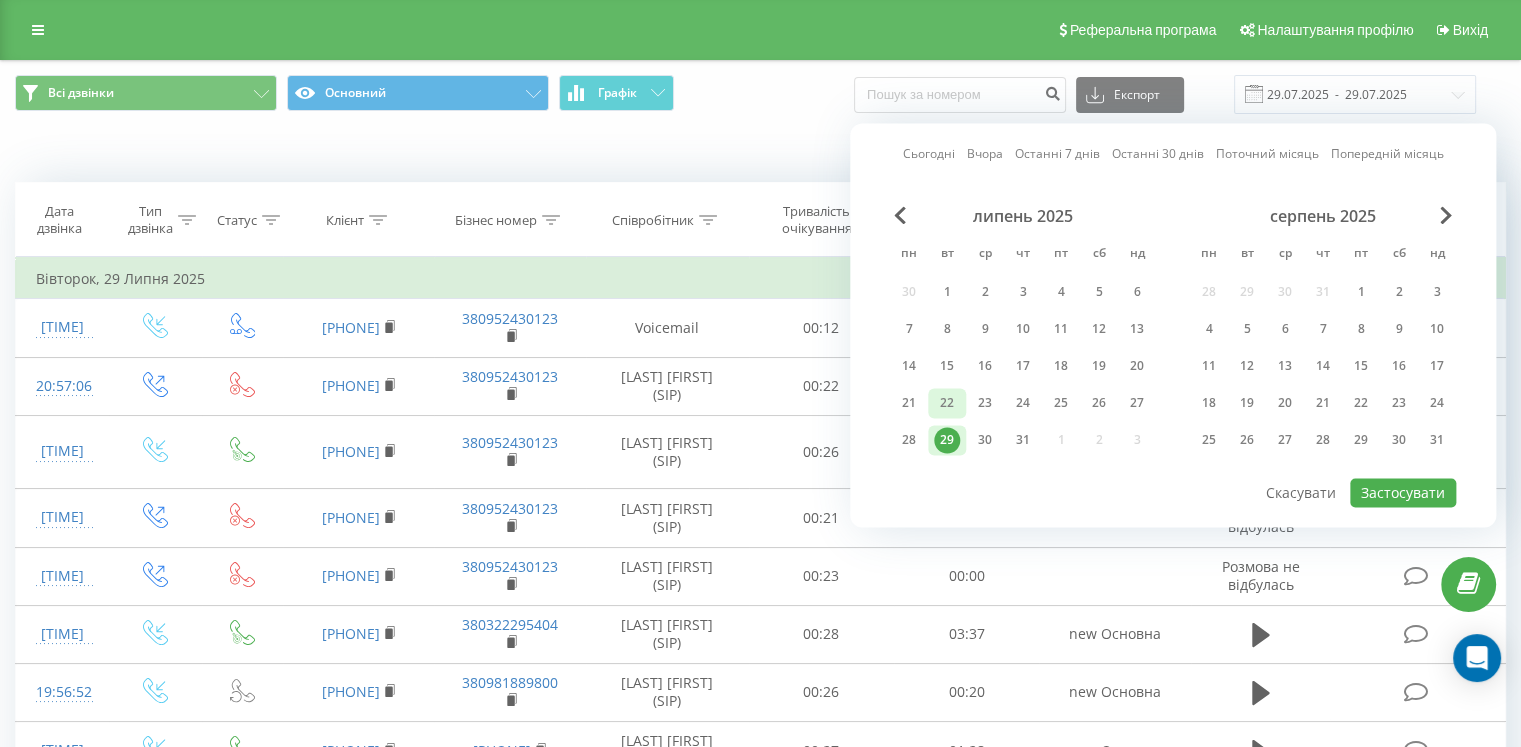 click on "22" at bounding box center [947, 403] 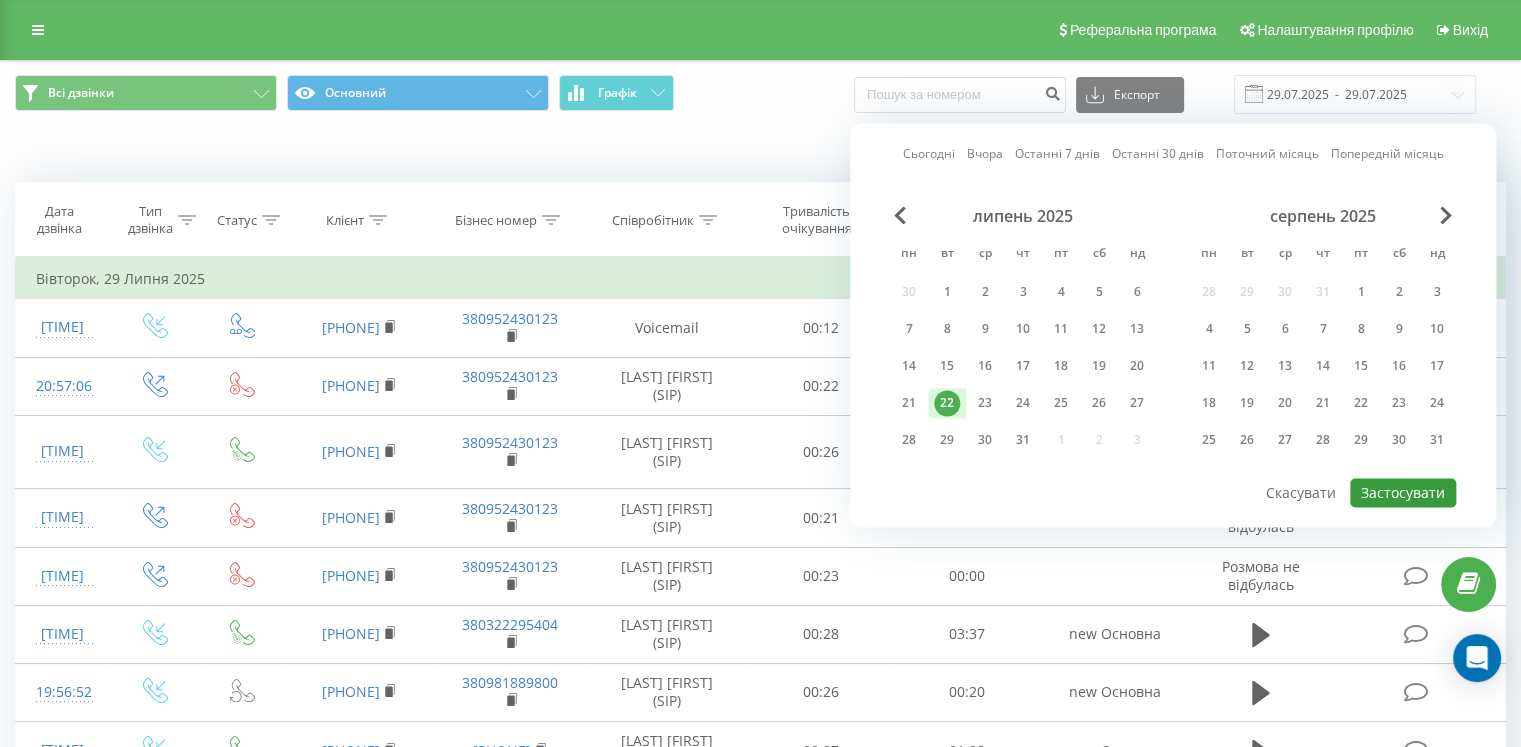 click on "Застосувати" at bounding box center (1403, 492) 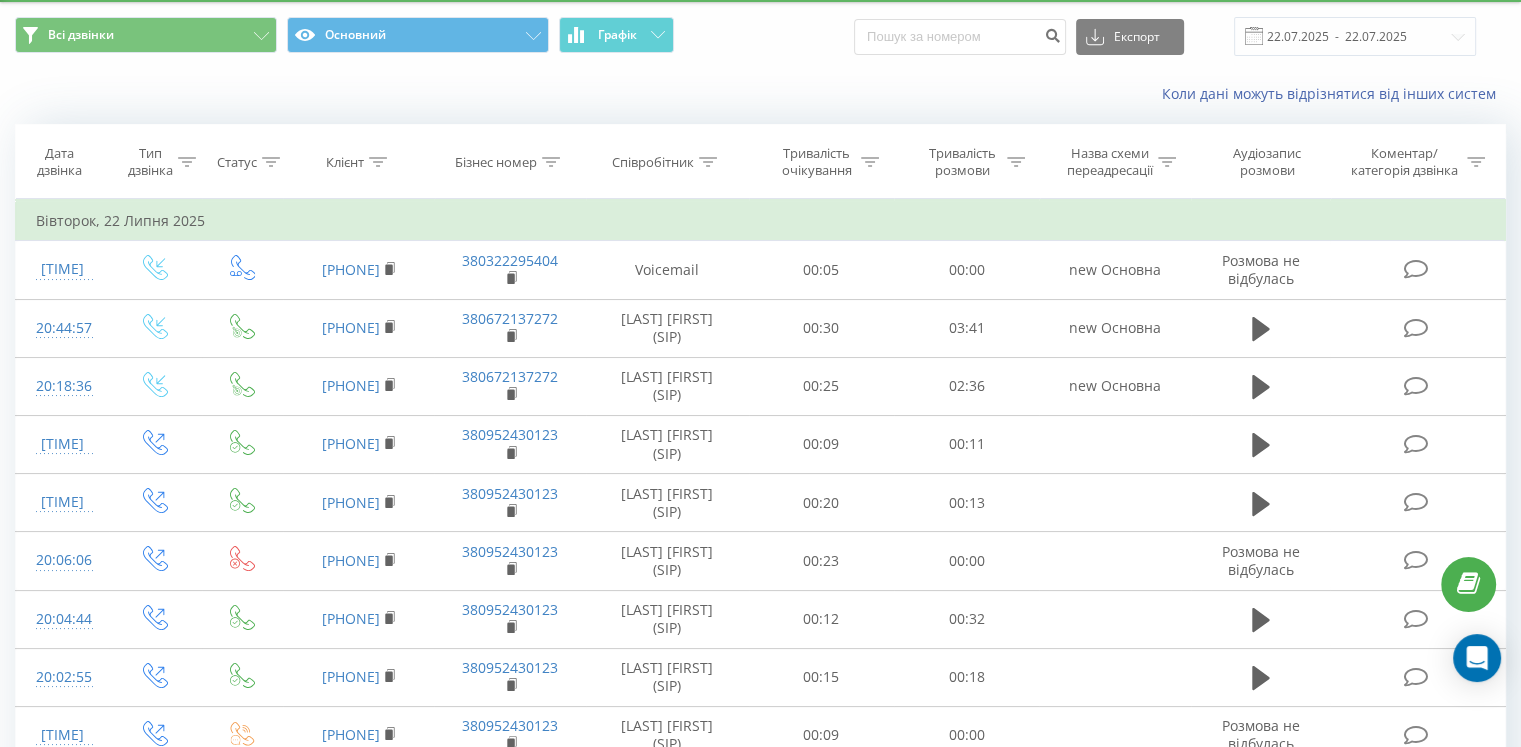 scroll, scrollTop: 56, scrollLeft: 0, axis: vertical 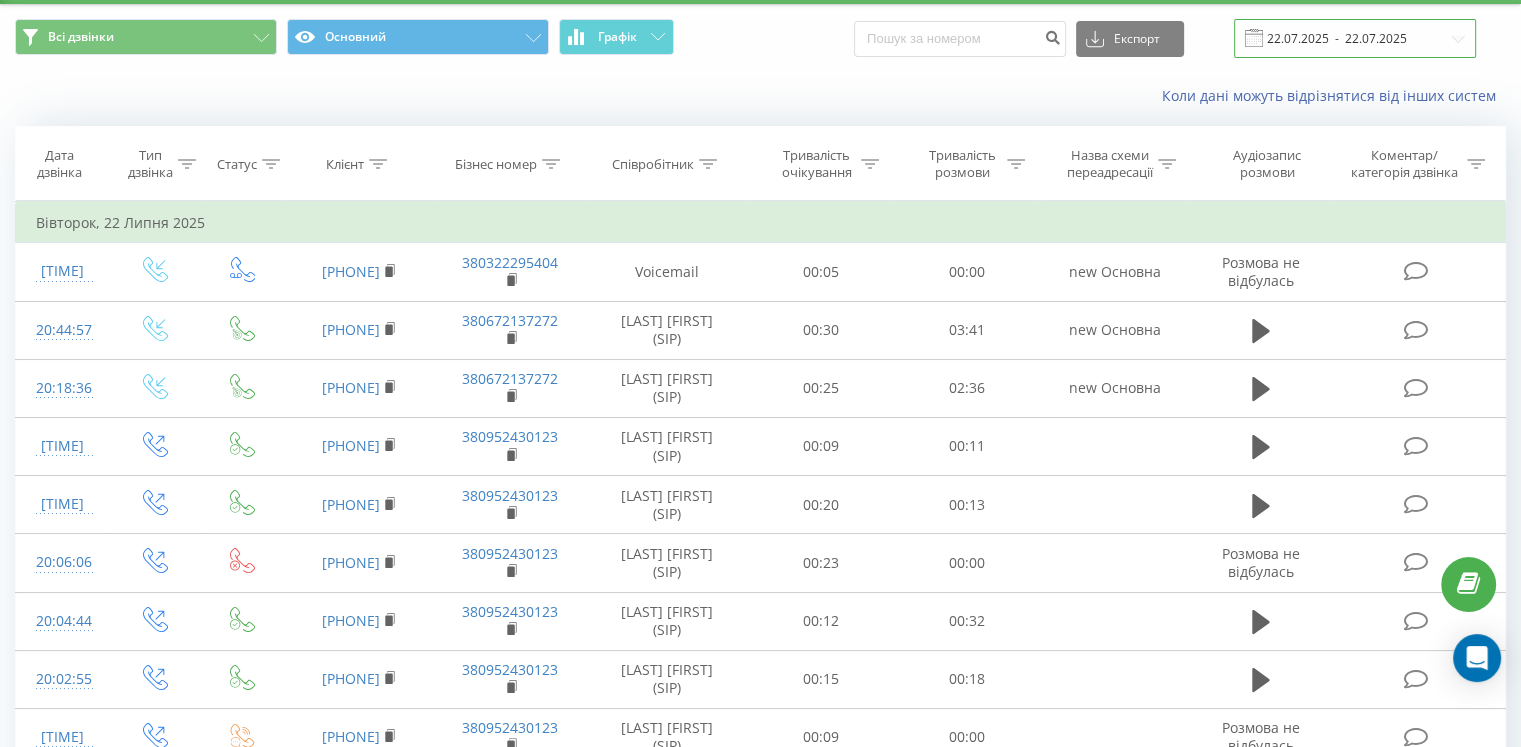 click on "22.07.2025  -  22.07.2025" at bounding box center (1355, 38) 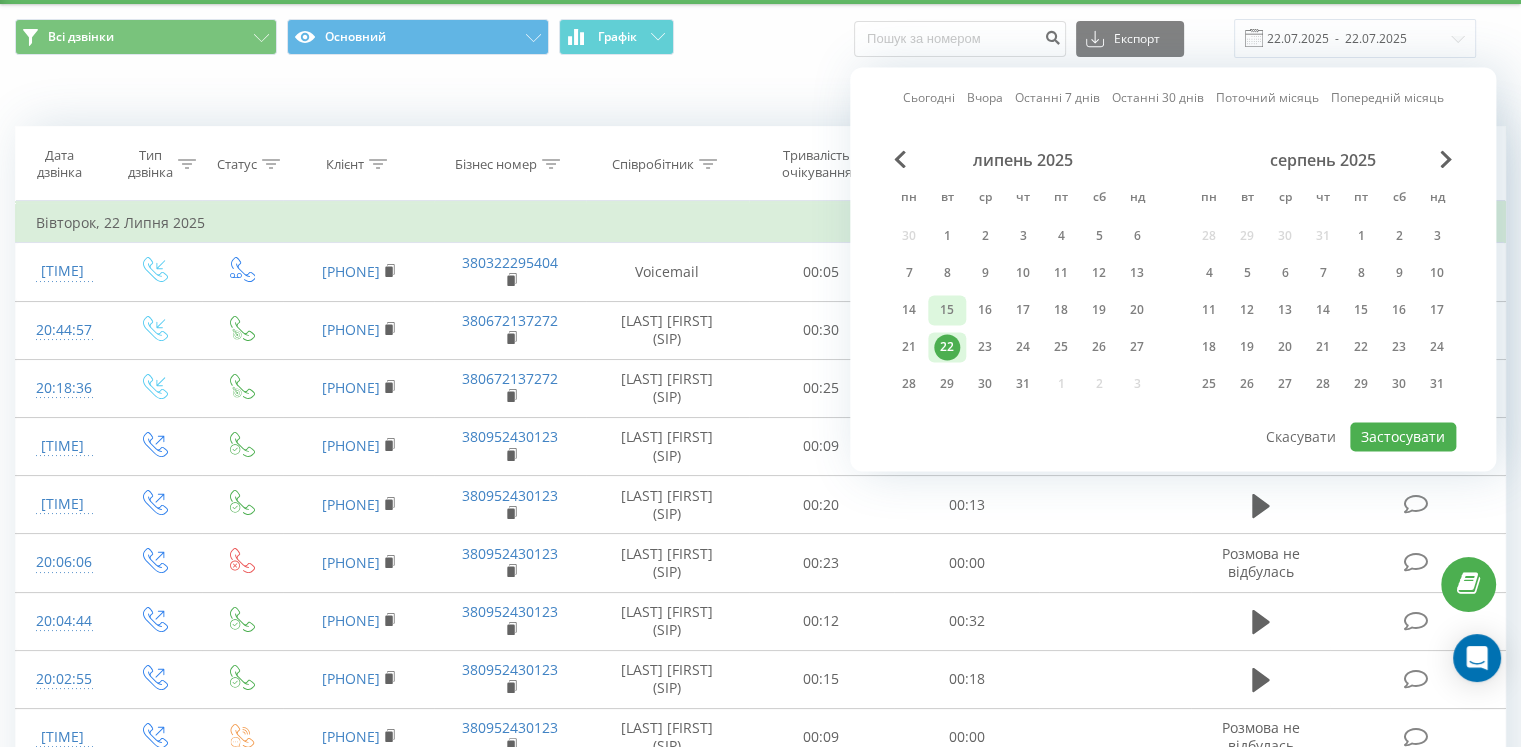 click on "15" at bounding box center [947, 310] 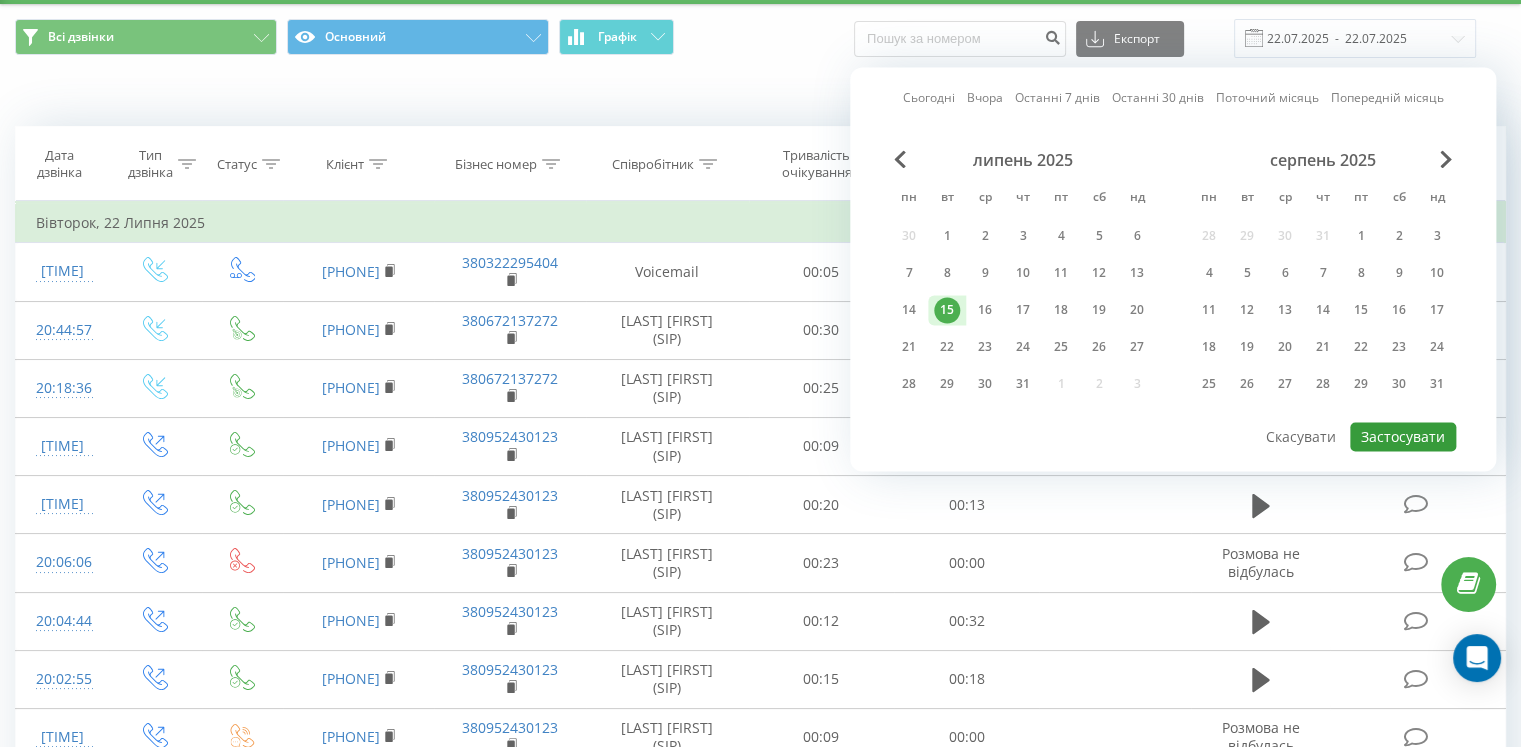 click on "Застосувати" at bounding box center (1403, 436) 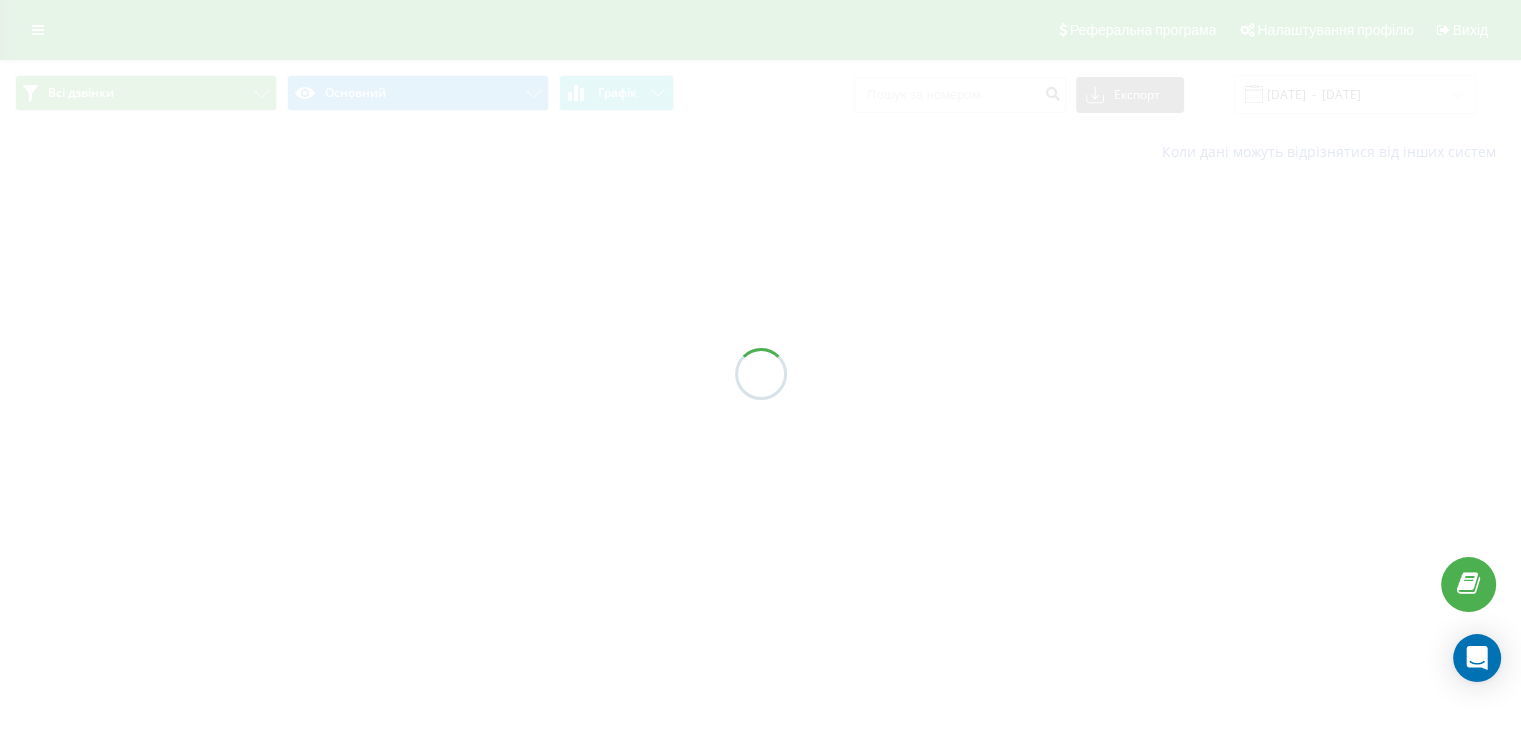 scroll, scrollTop: 0, scrollLeft: 0, axis: both 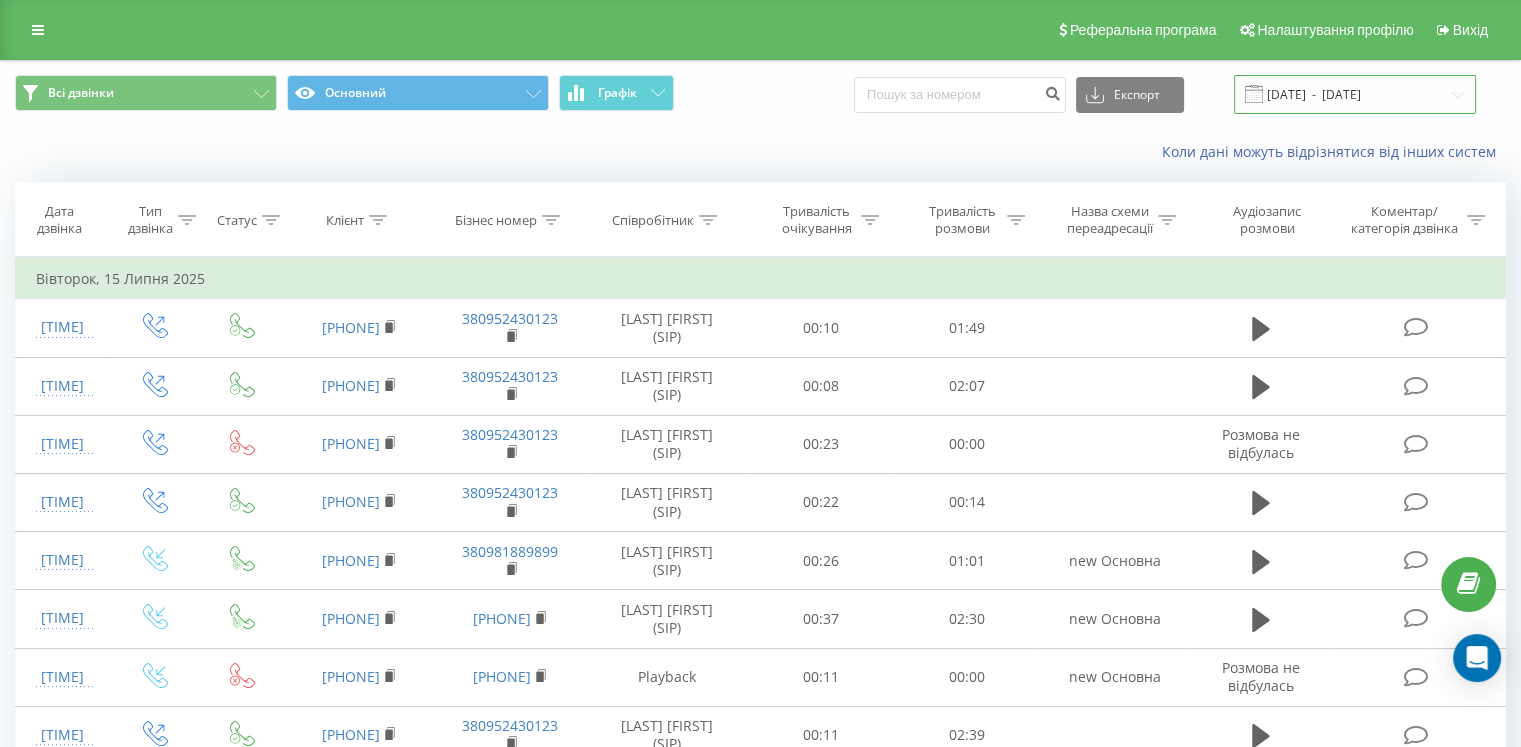 click on "[DATE]  -  [DATE]" at bounding box center [1355, 94] 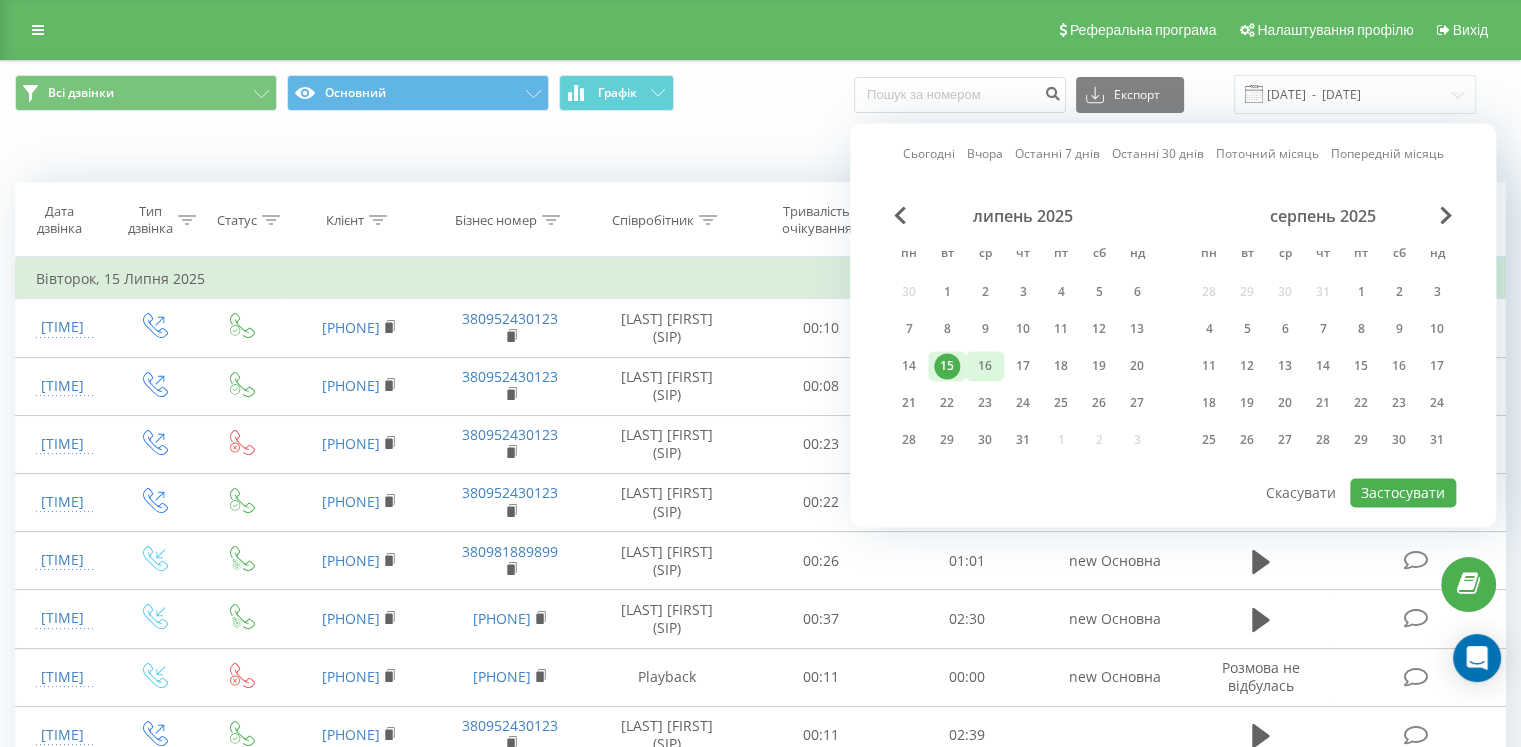 click on "16" at bounding box center (985, 366) 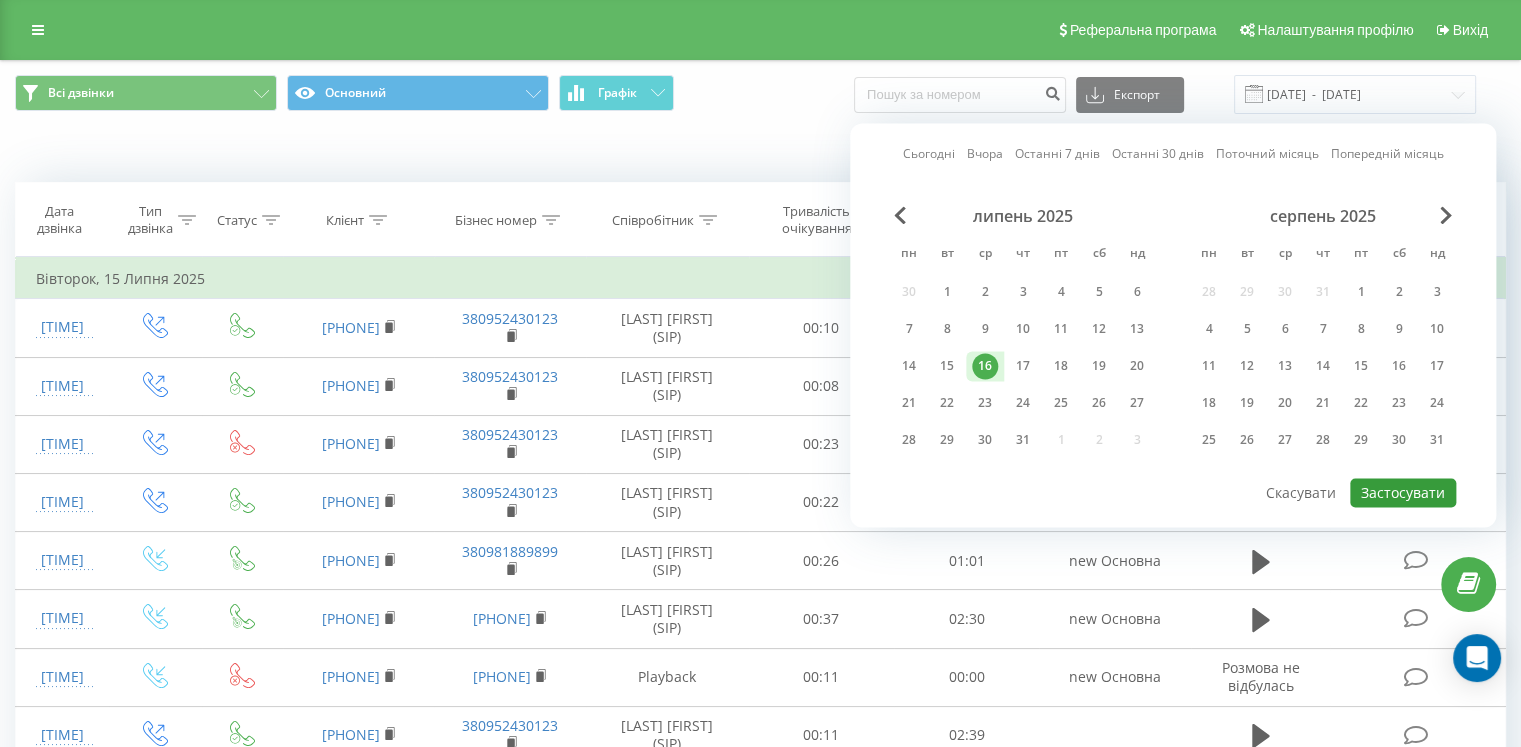 click on "Застосувати" at bounding box center (1403, 492) 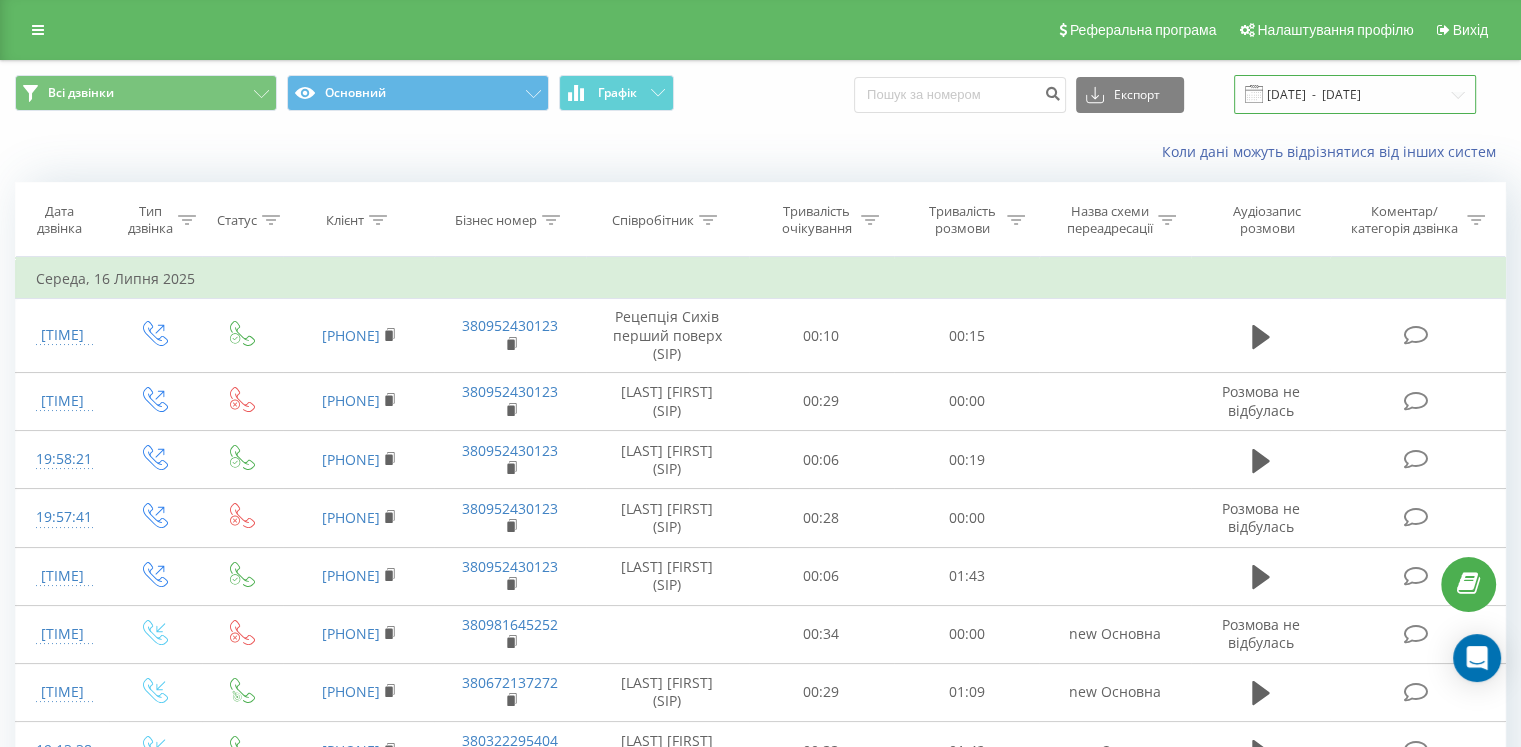 click on "[DATE]  -  [DATE]" at bounding box center [1355, 94] 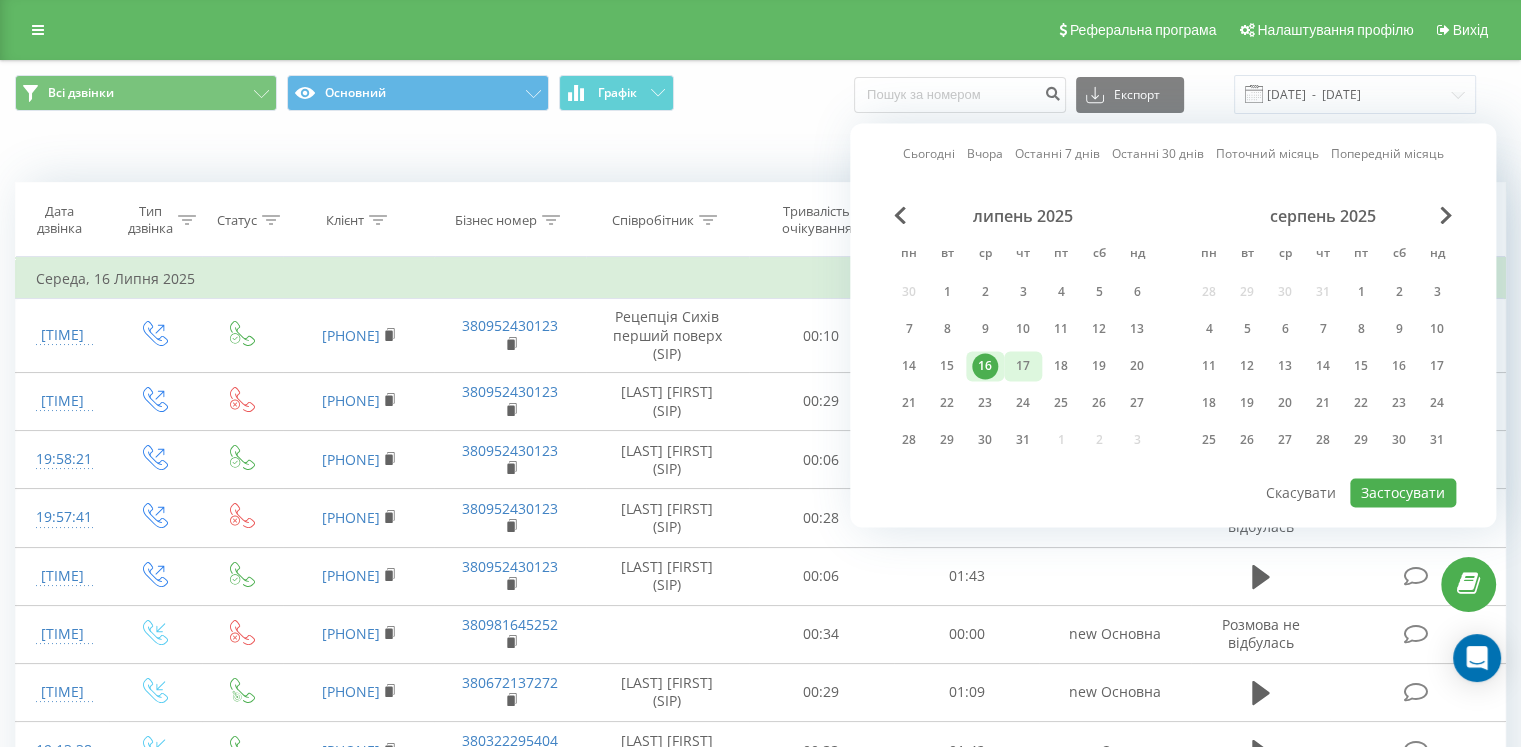 click on "17" at bounding box center [1023, 366] 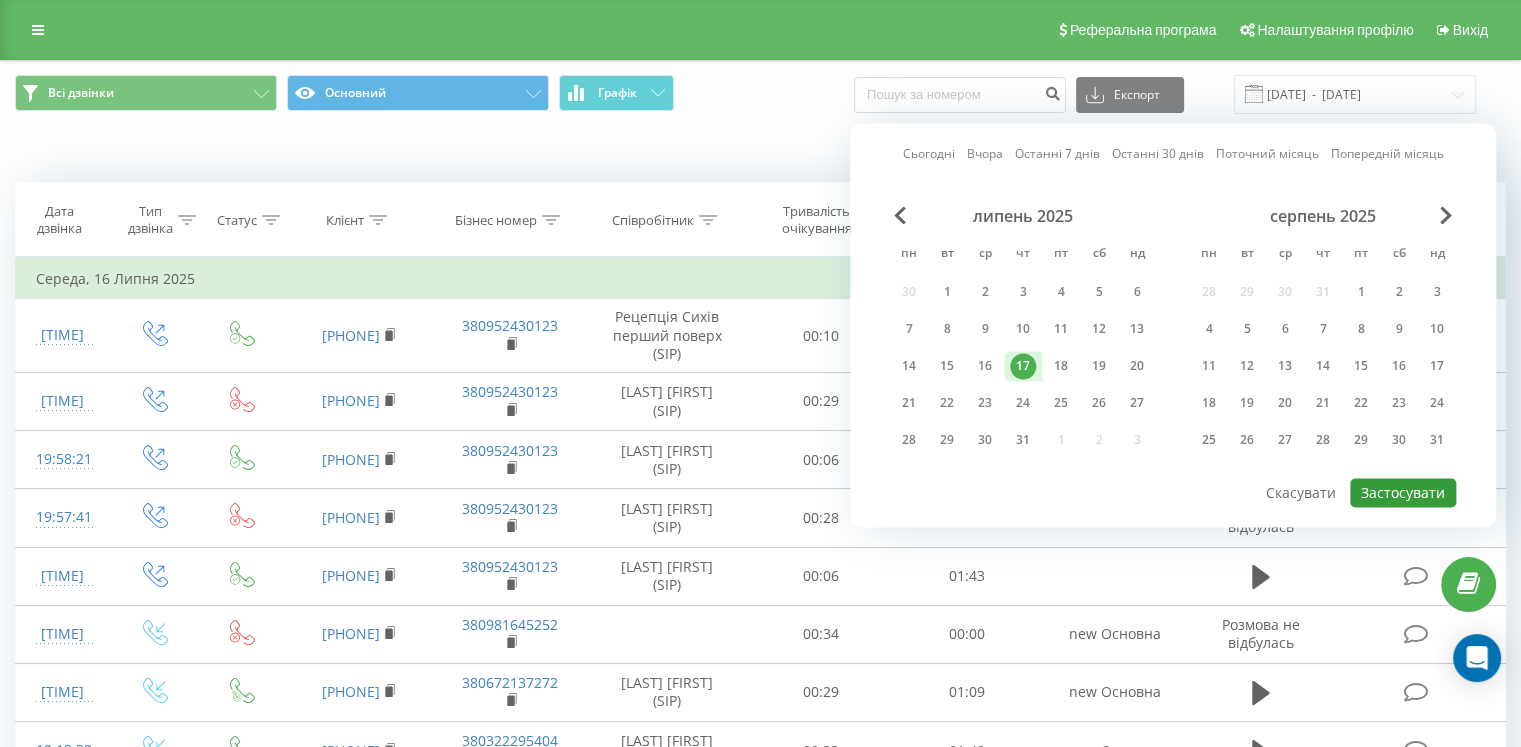 click on "Застосувати" at bounding box center (1403, 492) 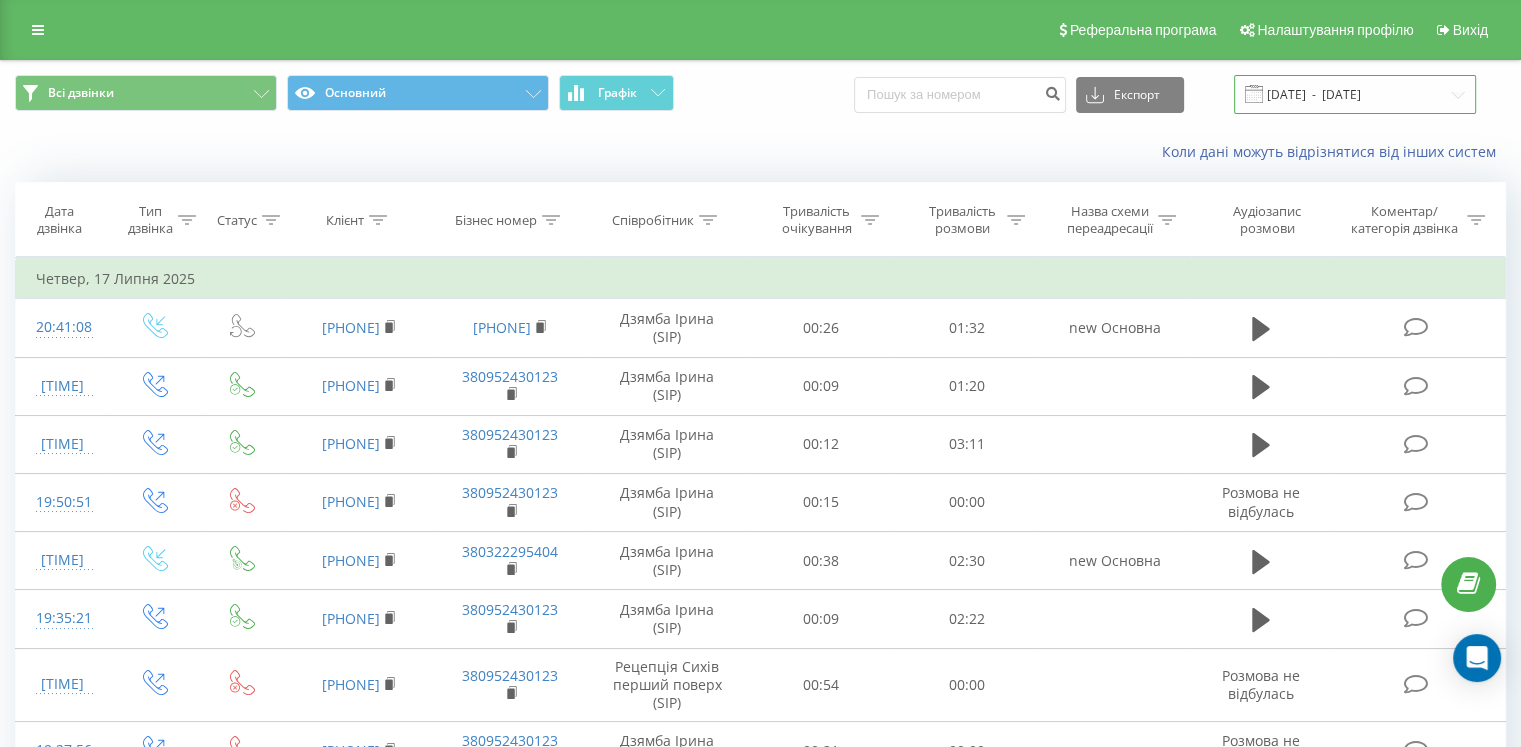 click on "[DATE]  -  [DATE]" at bounding box center (1355, 94) 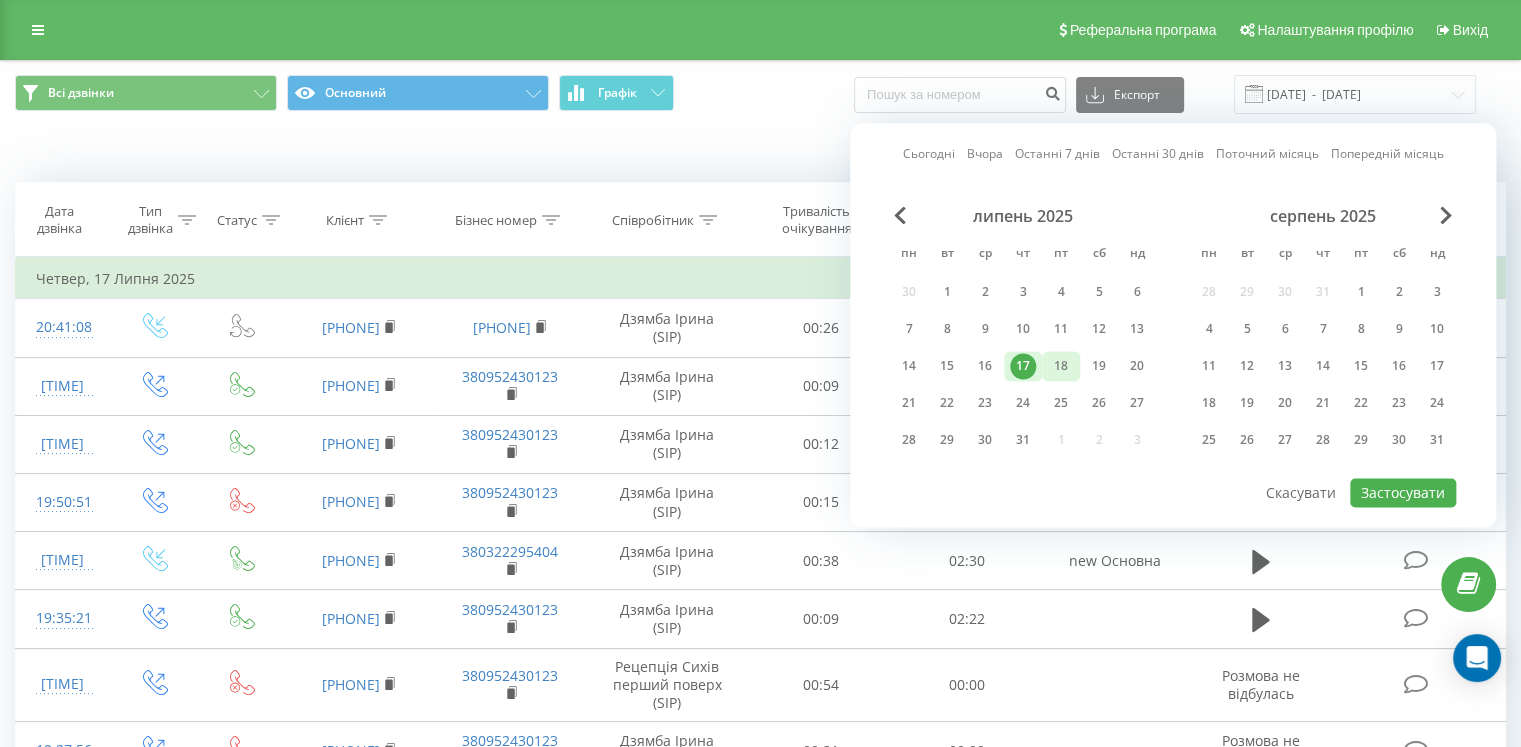 click on "18" at bounding box center [1061, 366] 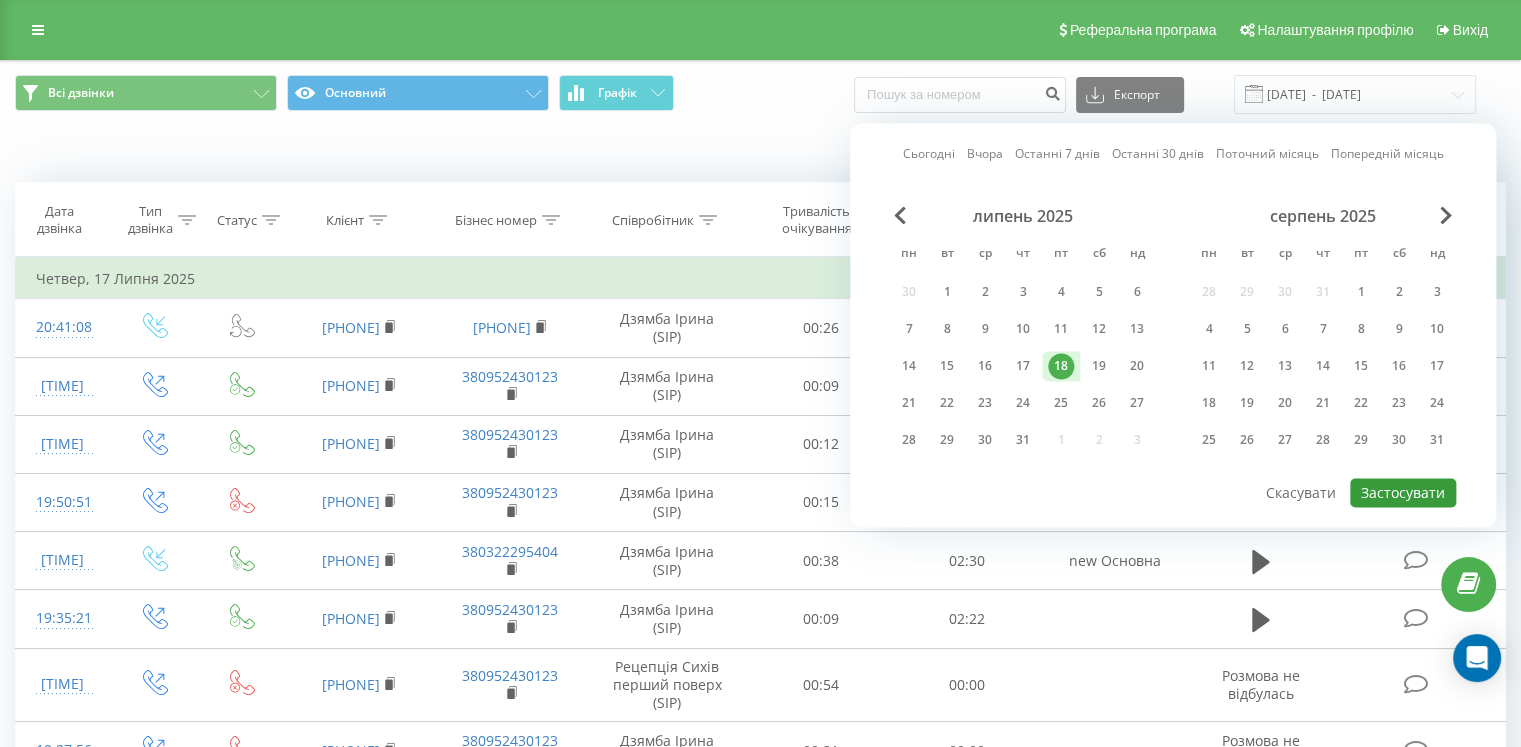click on "Застосувати" at bounding box center [1403, 492] 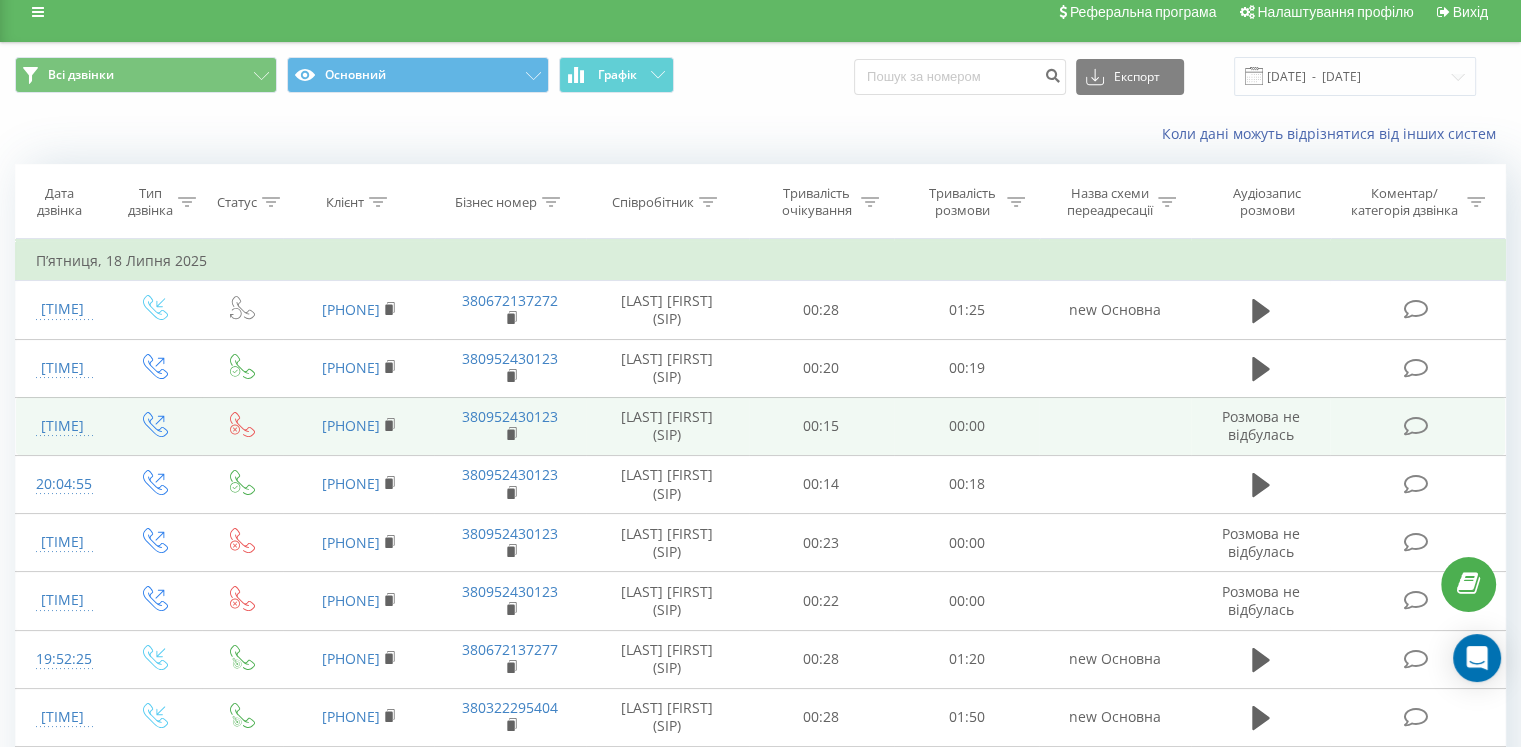 scroll, scrollTop: 0, scrollLeft: 0, axis: both 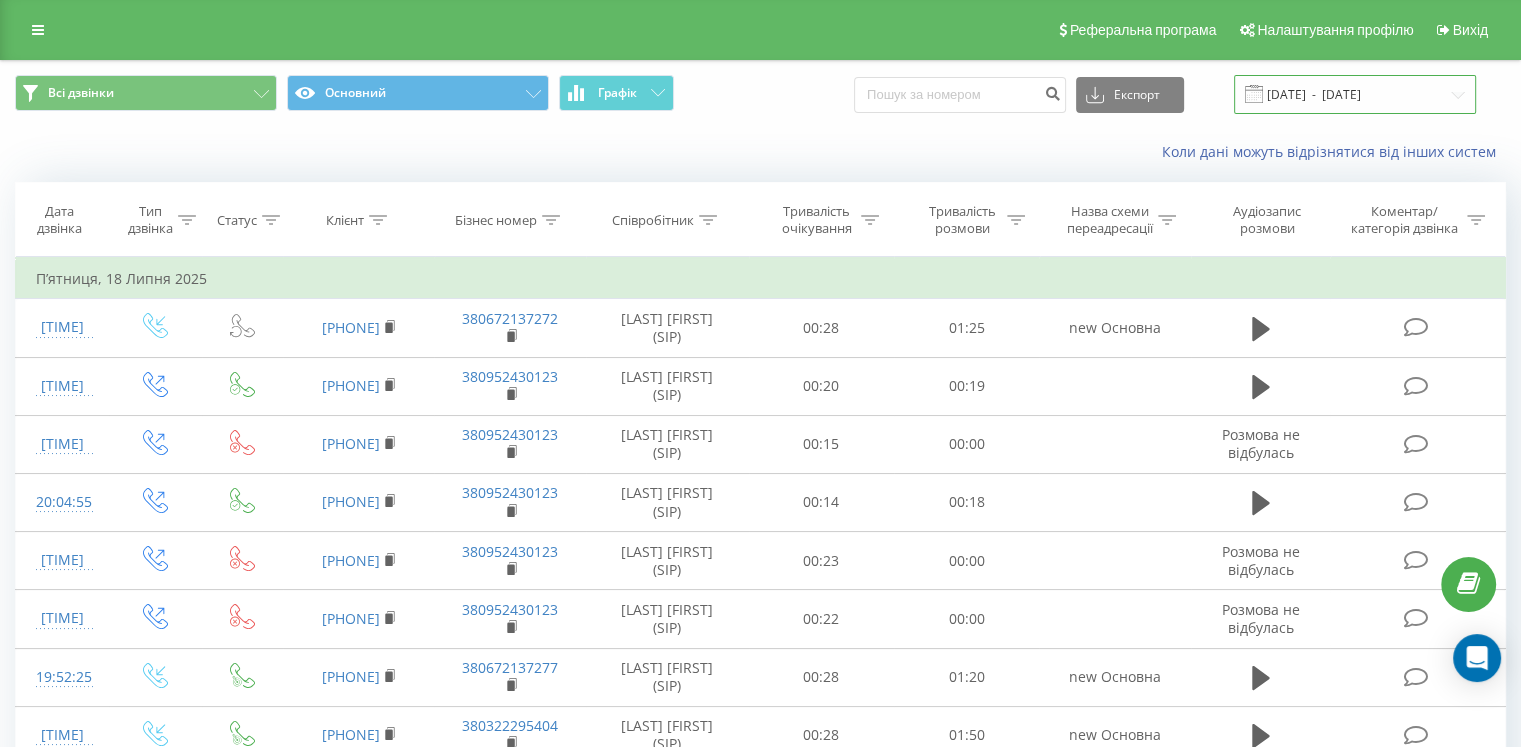 click on "[DATE]  -  [DATE]" at bounding box center [1355, 94] 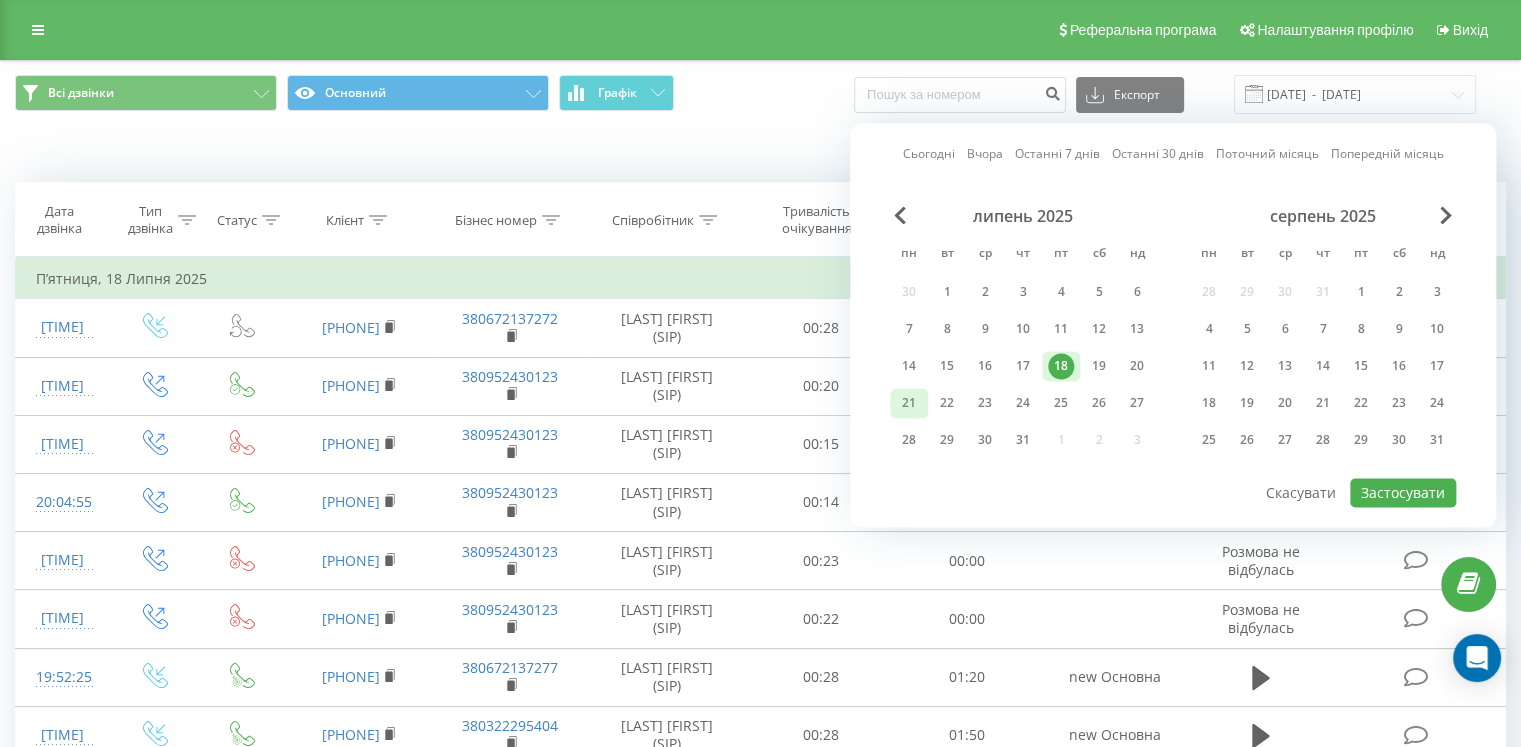 click on "21" at bounding box center (909, 403) 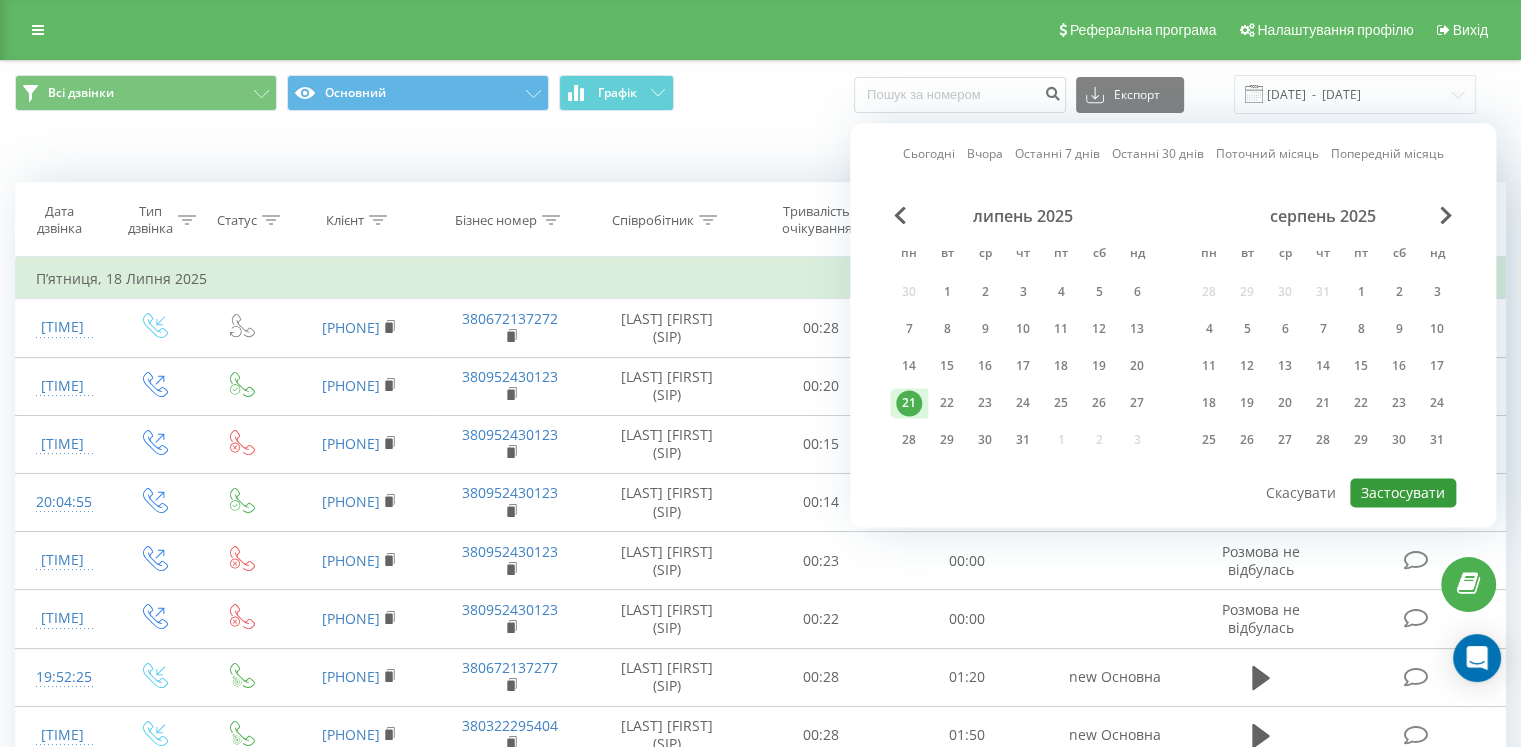 click on "Застосувати" at bounding box center (1403, 492) 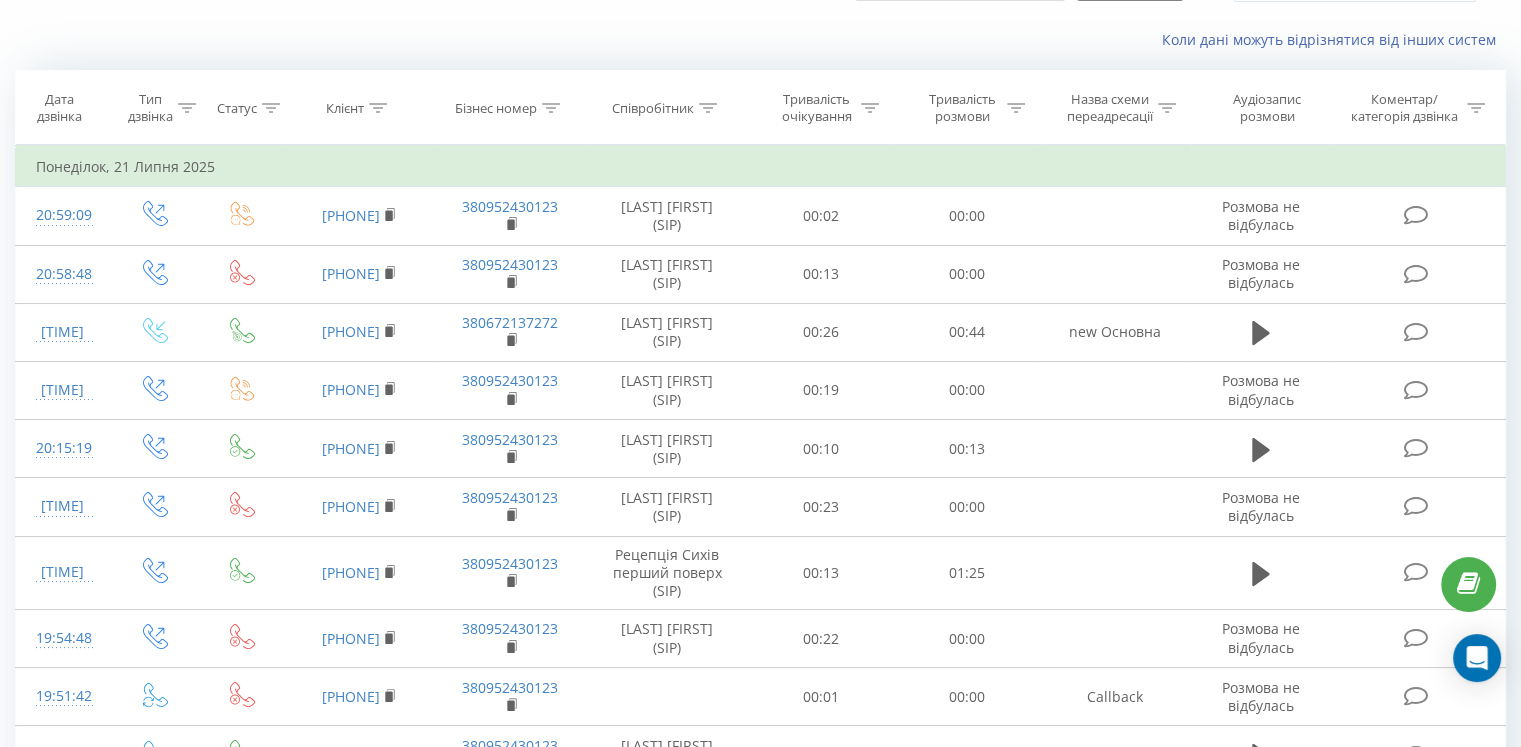 scroll, scrollTop: 0, scrollLeft: 0, axis: both 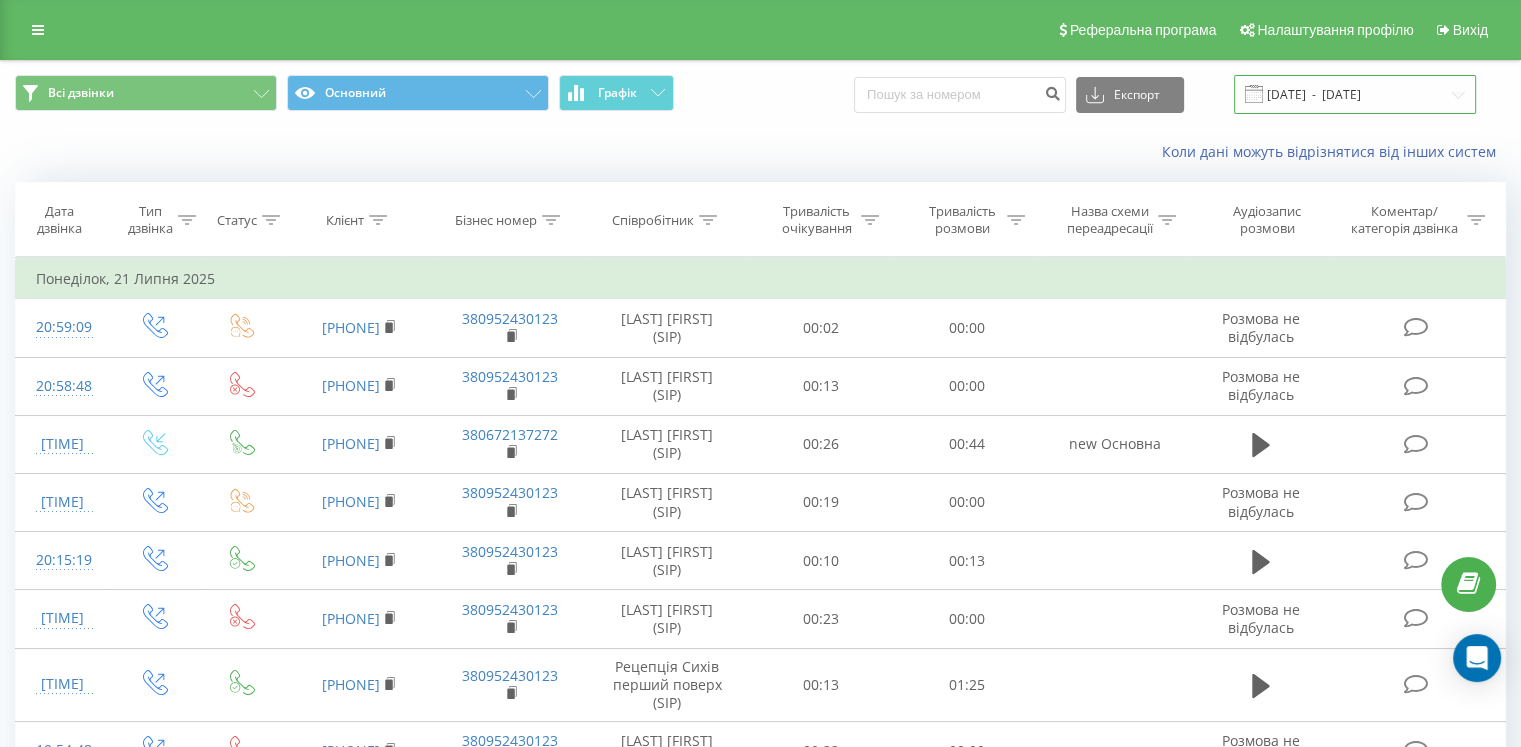 click on "[DATE]  -  [DATE]" at bounding box center [1355, 94] 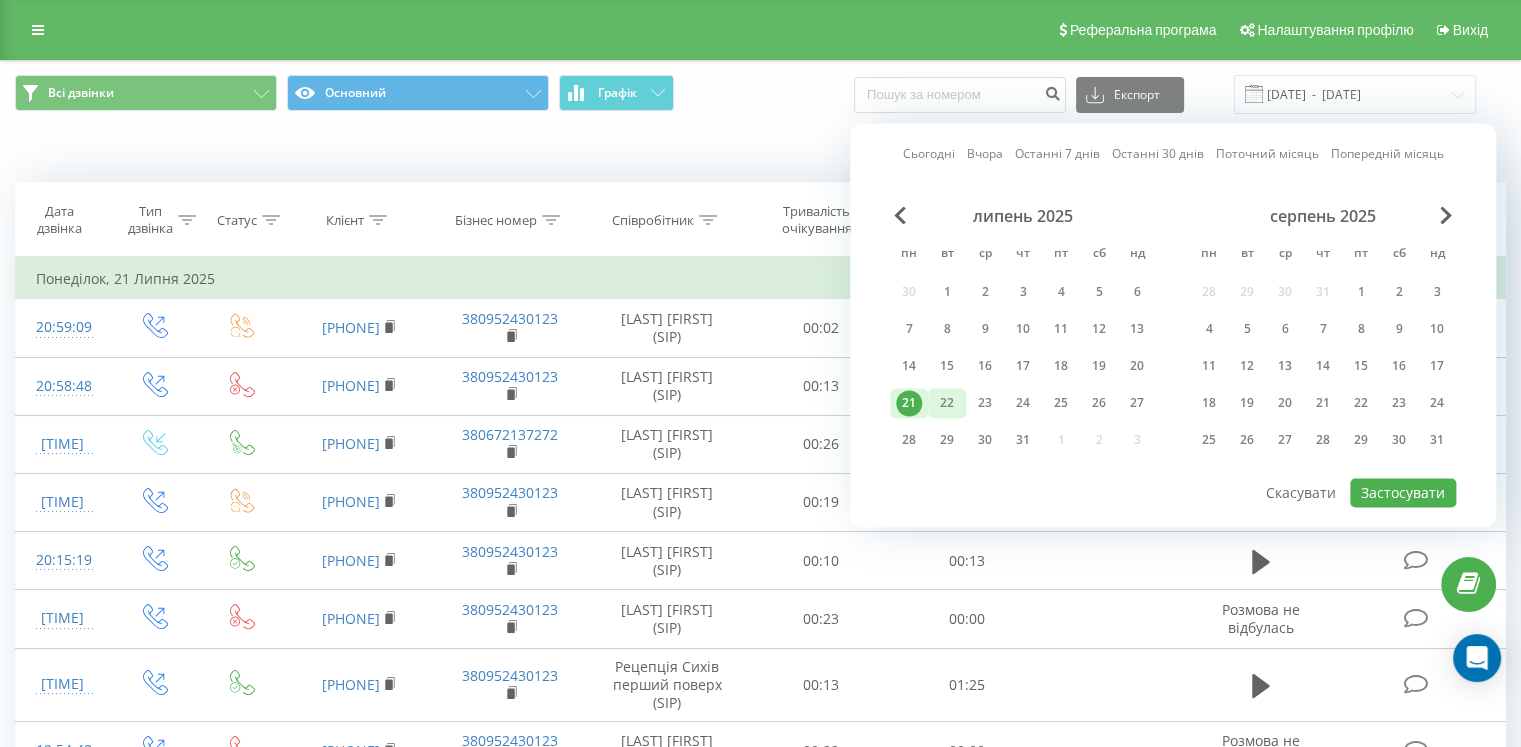 click on "22" at bounding box center (947, 403) 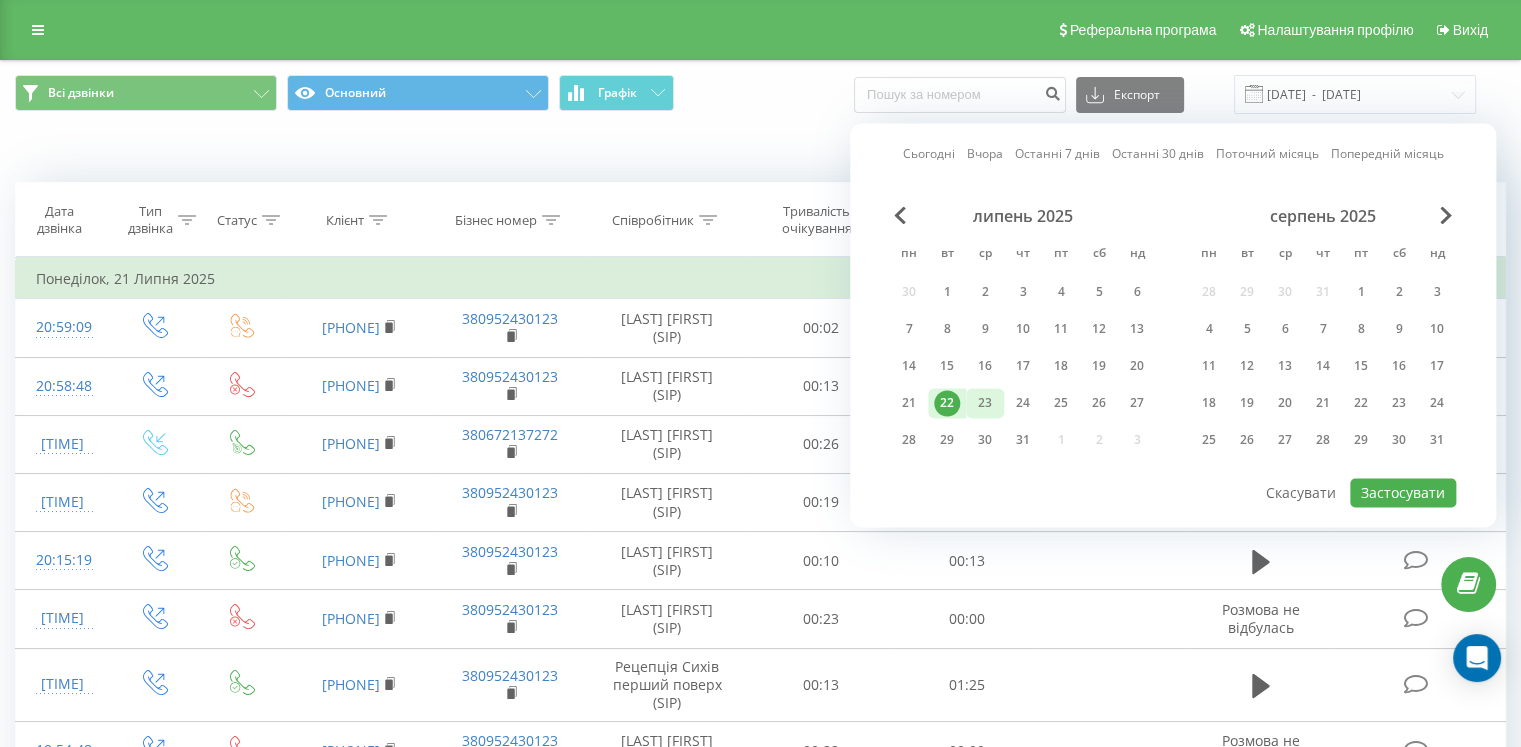 click on "23" at bounding box center [985, 403] 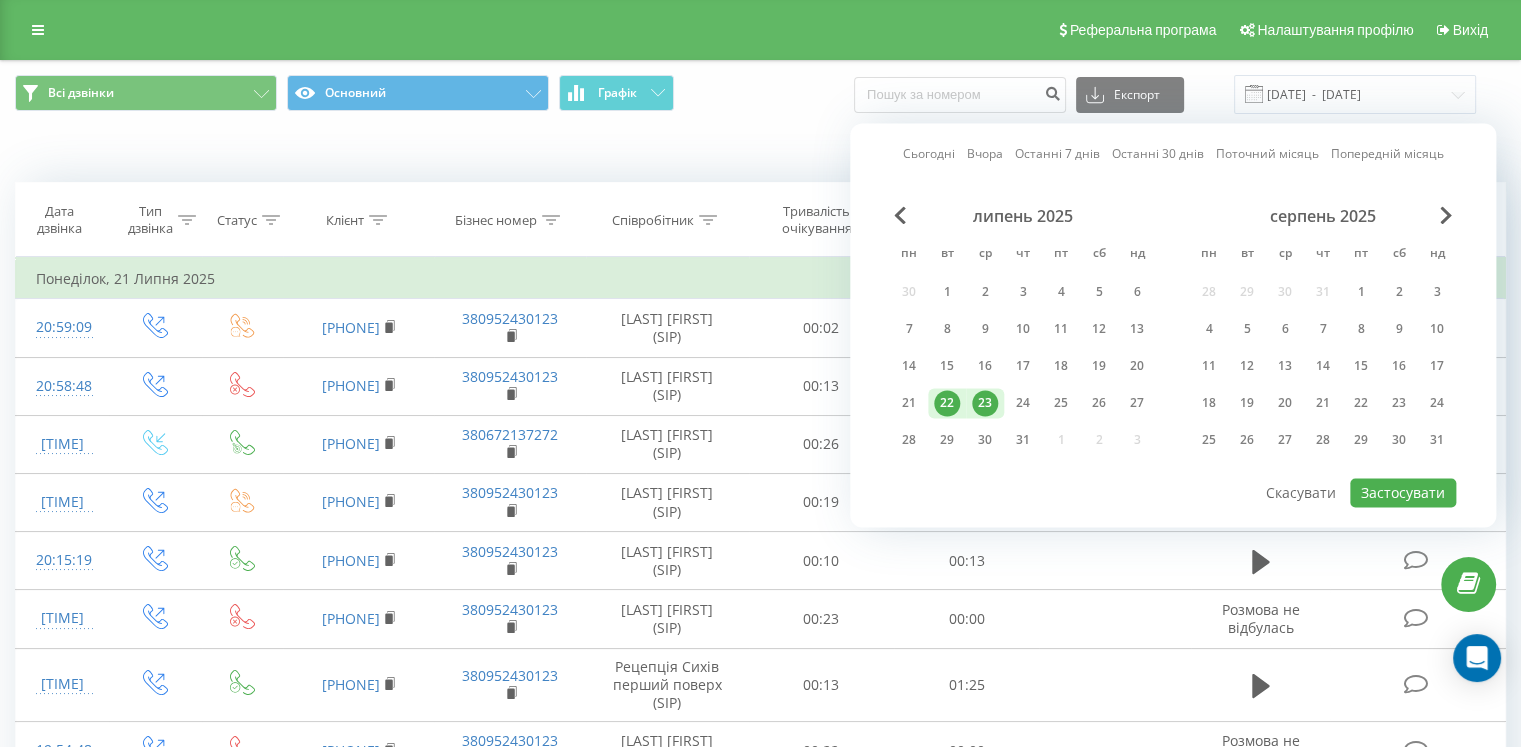 click on "23" at bounding box center [985, 403] 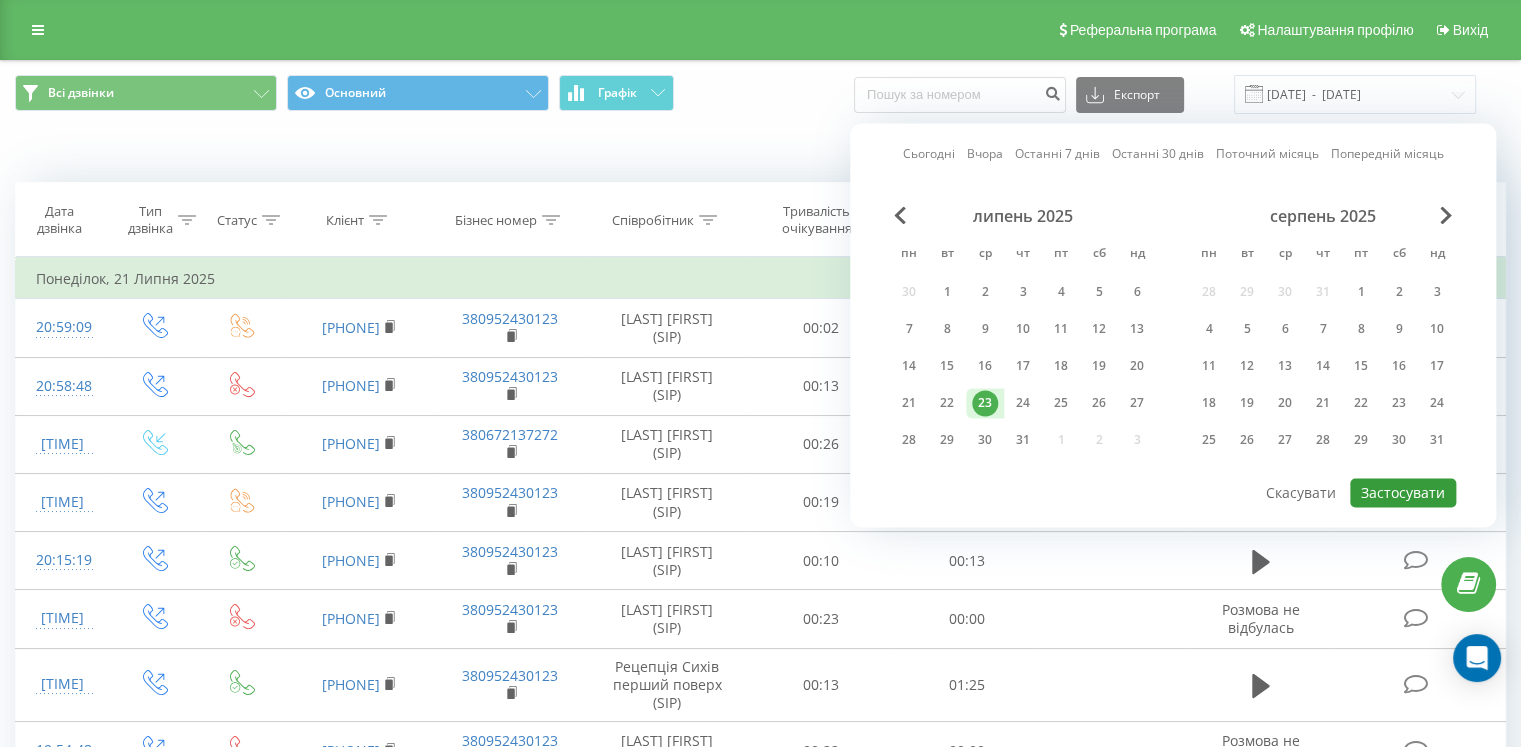 click on "Застосувати" at bounding box center [1403, 492] 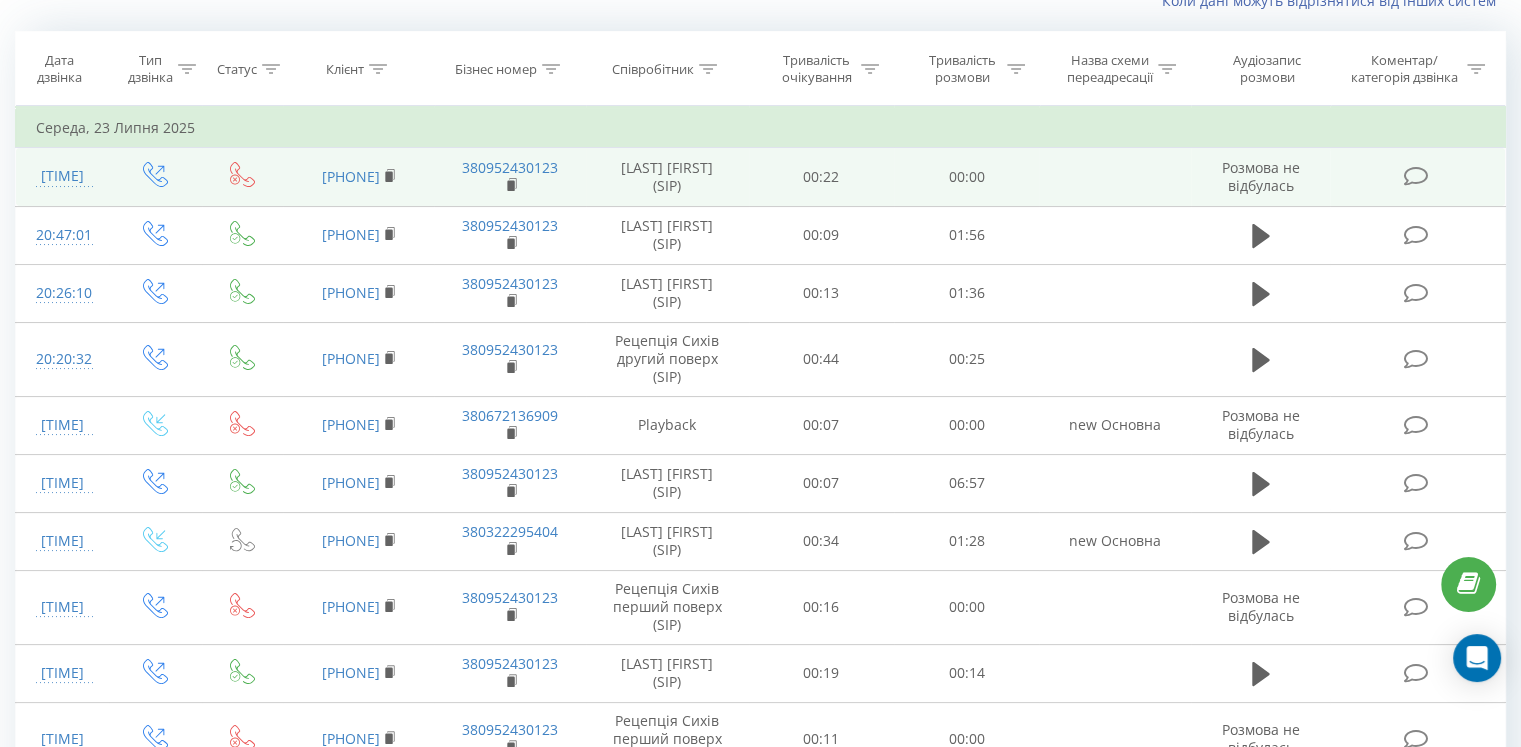 scroll, scrollTop: 0, scrollLeft: 0, axis: both 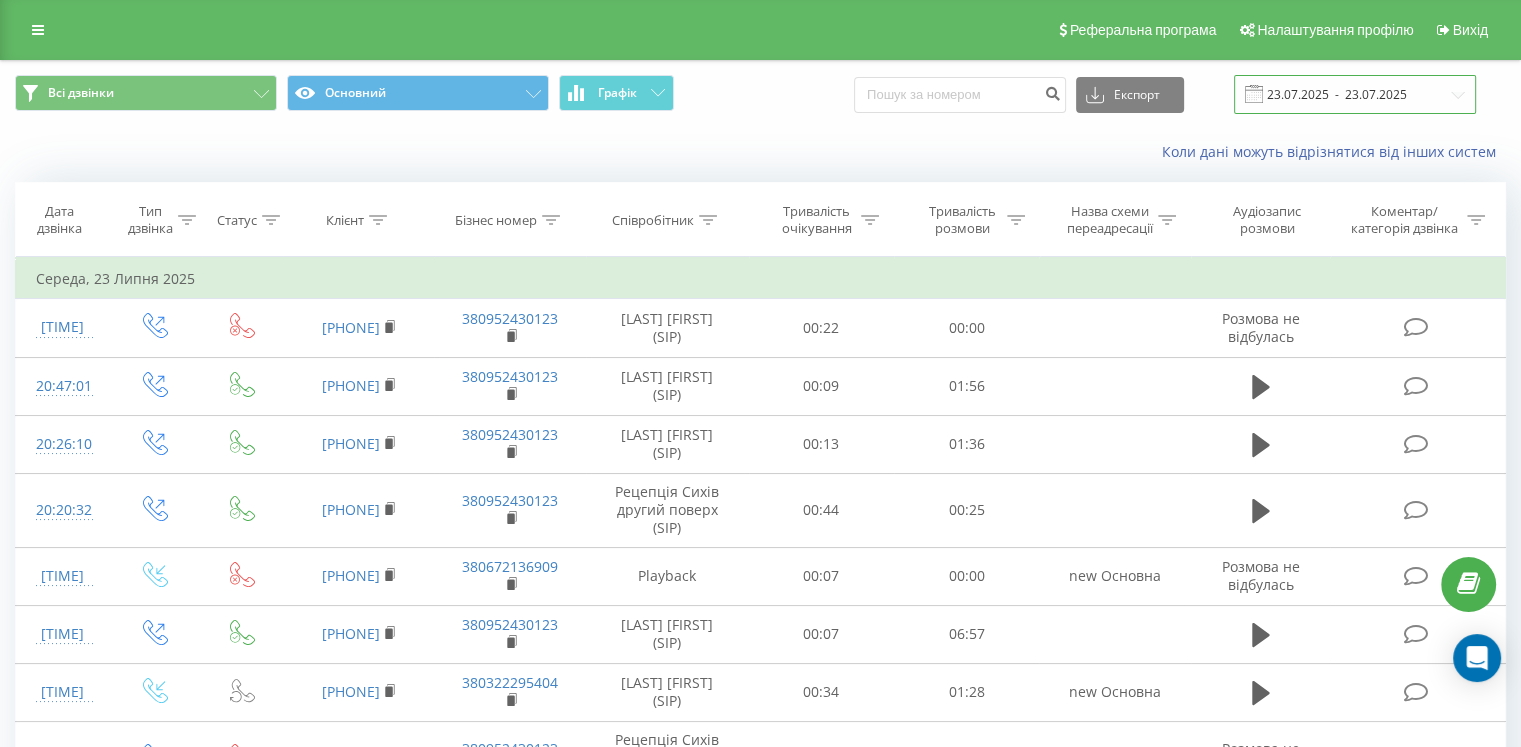 click on "23.07.2025  -  23.07.2025" at bounding box center (1355, 94) 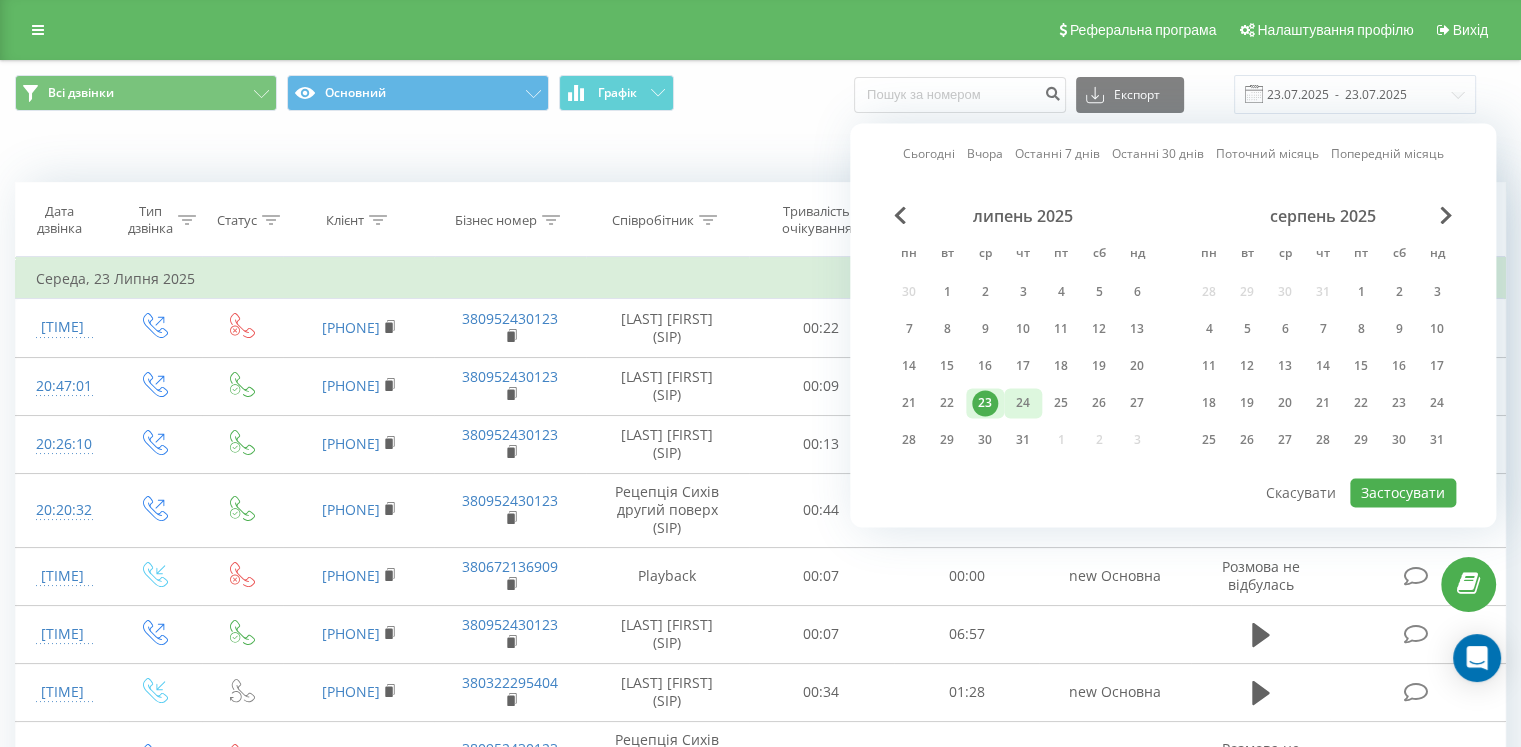 click on "24" at bounding box center [1023, 403] 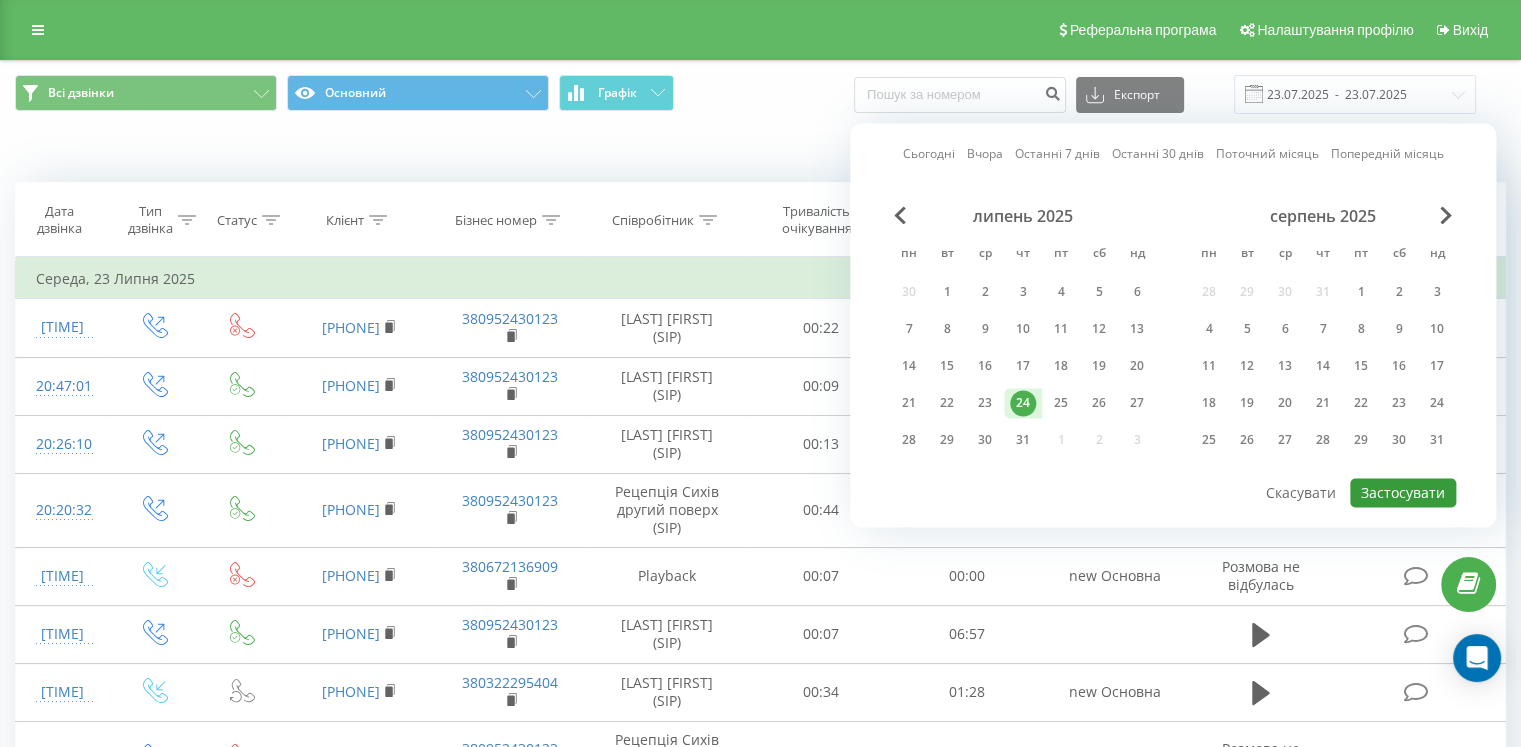 click on "Застосувати" at bounding box center [1403, 492] 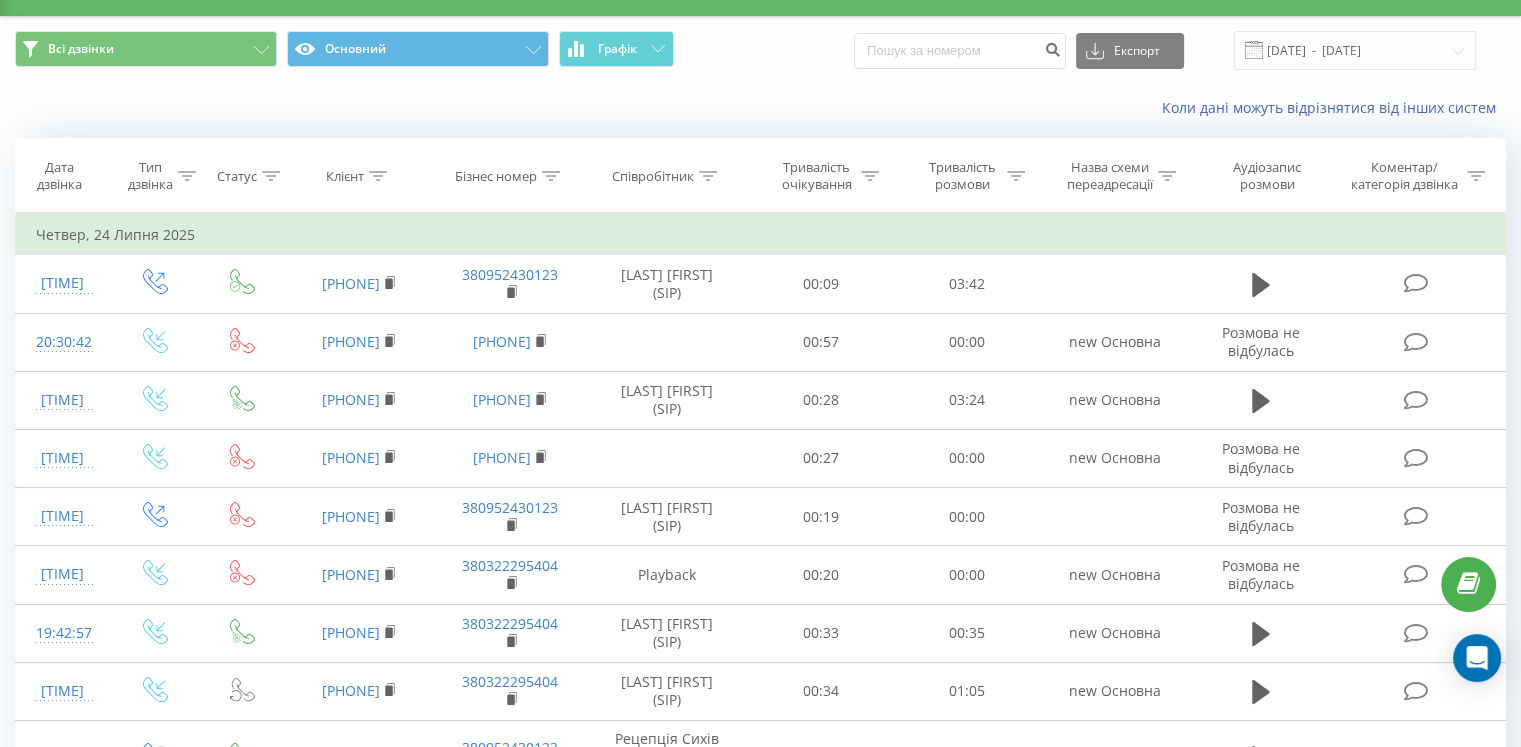 scroll, scrollTop: 59, scrollLeft: 0, axis: vertical 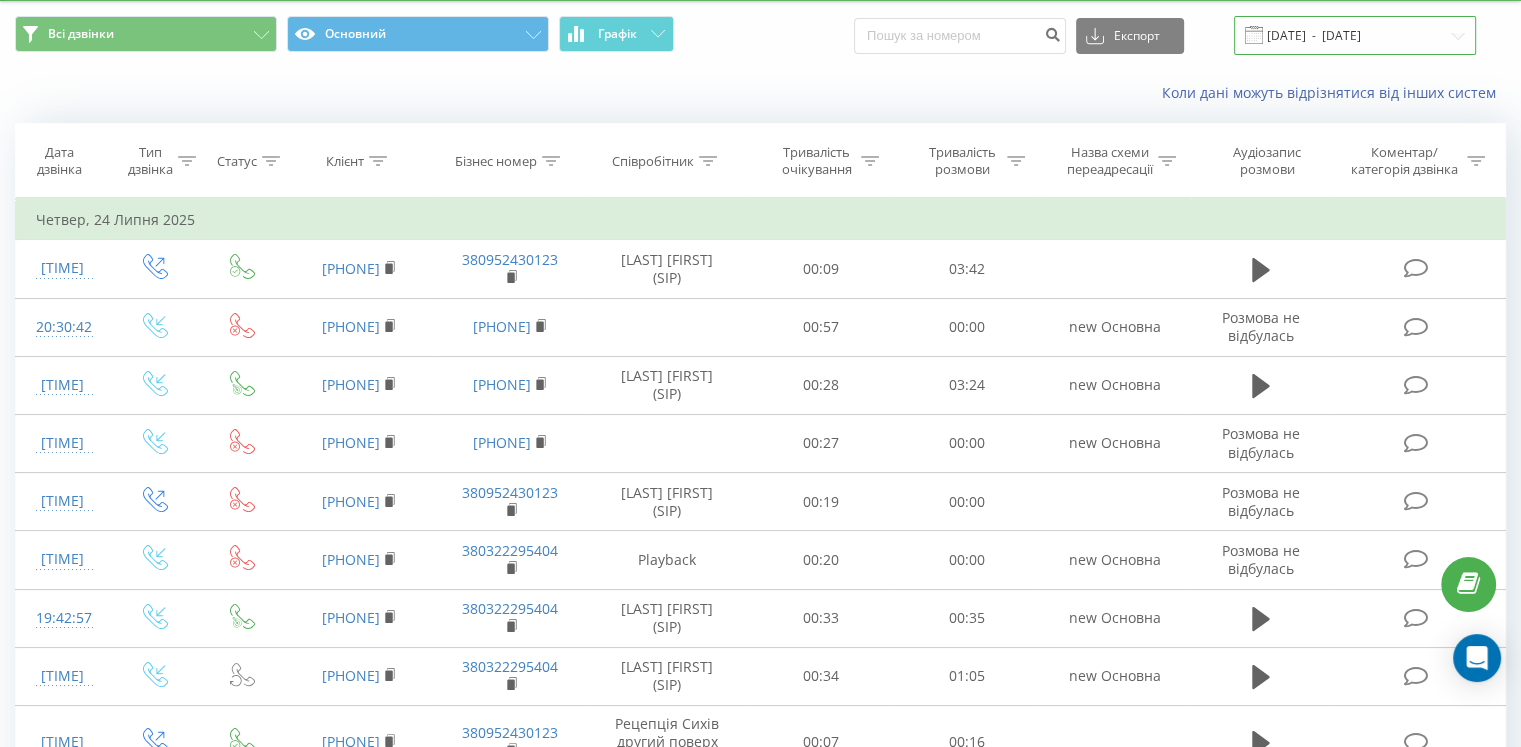 click on "[DATE]  -  [DATE]" at bounding box center [1355, 35] 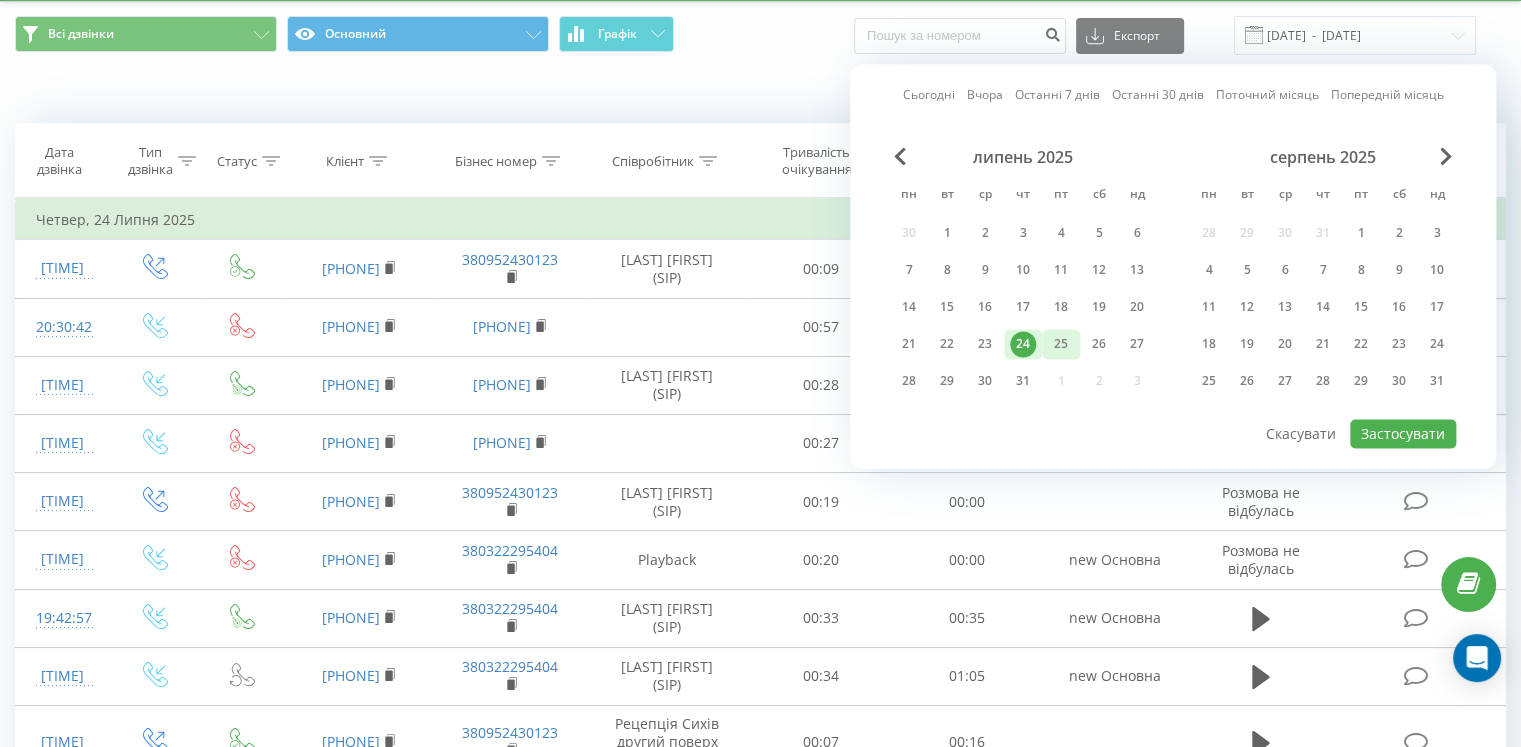 click on "25" at bounding box center [1061, 344] 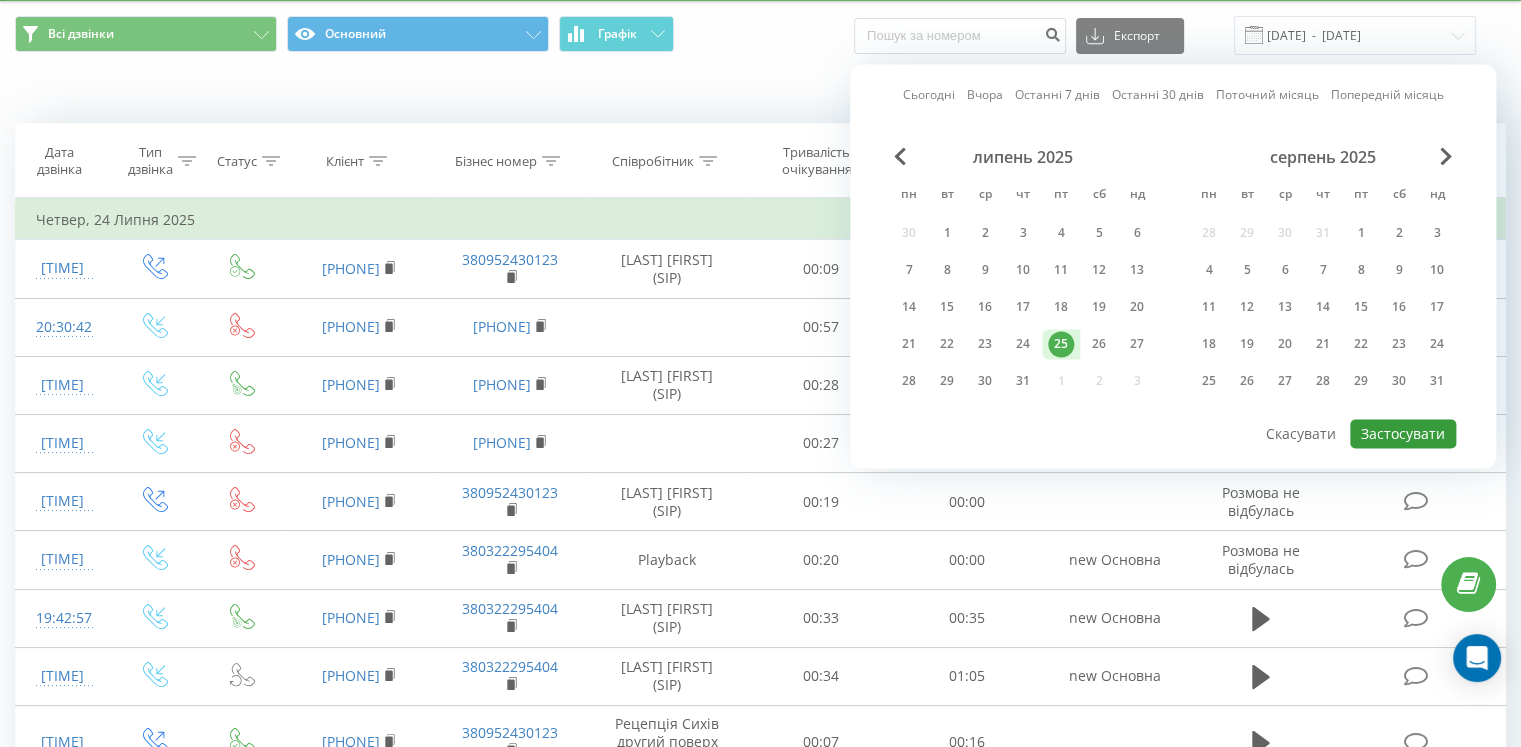 click on "Застосувати" at bounding box center [1403, 433] 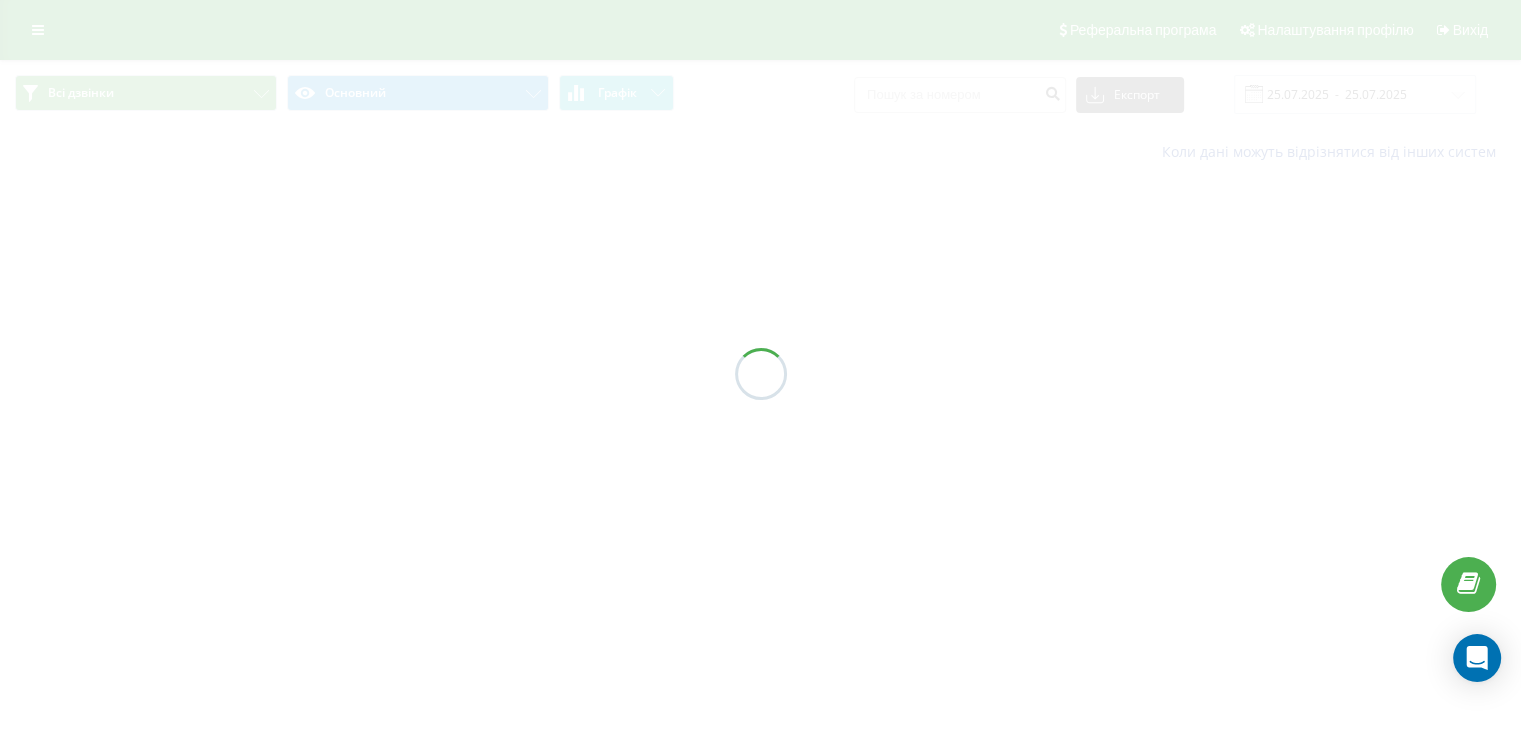 scroll, scrollTop: 0, scrollLeft: 0, axis: both 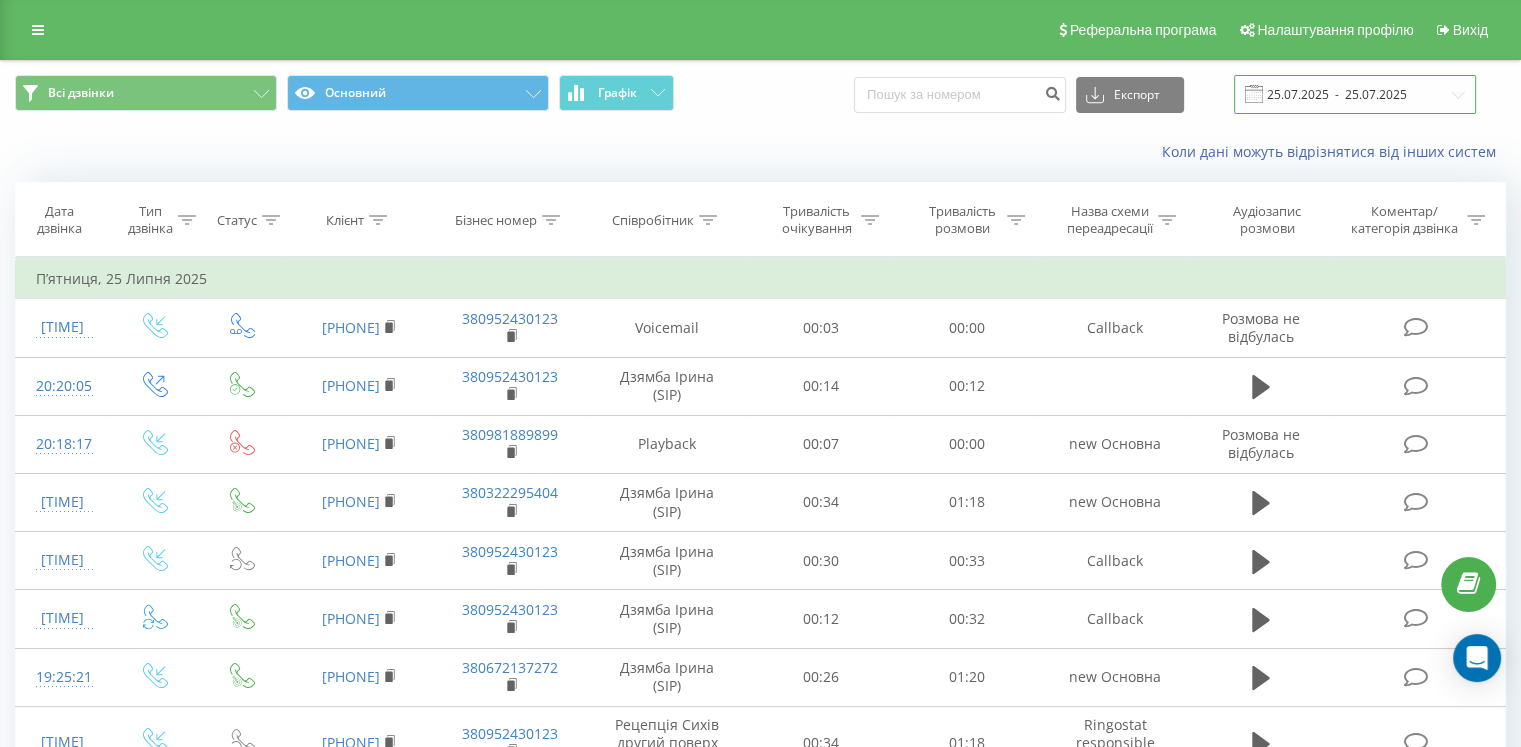 click on "25.07.2025  -  25.07.2025" at bounding box center (1355, 94) 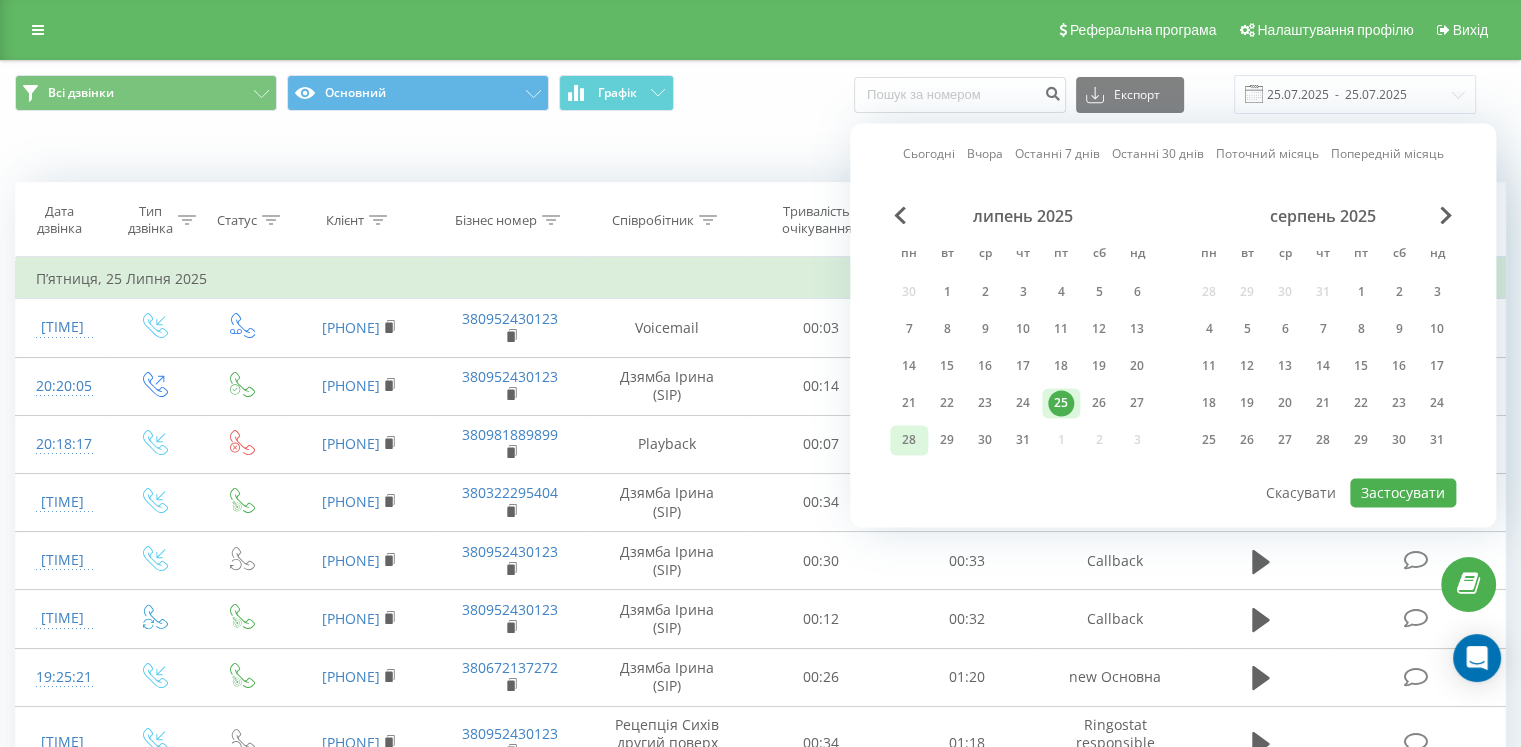 click on "28" at bounding box center (909, 440) 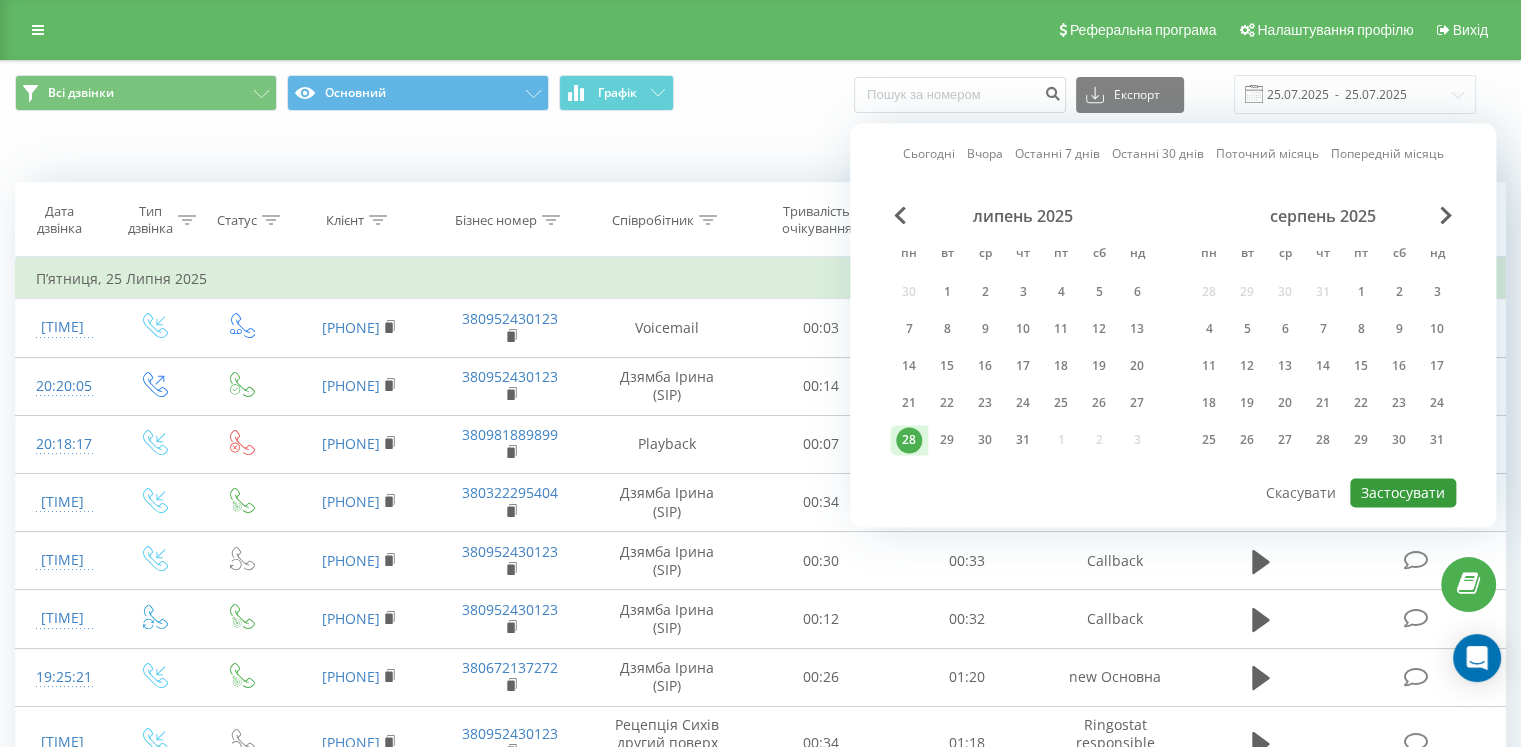 click on "Застосувати" at bounding box center (1403, 492) 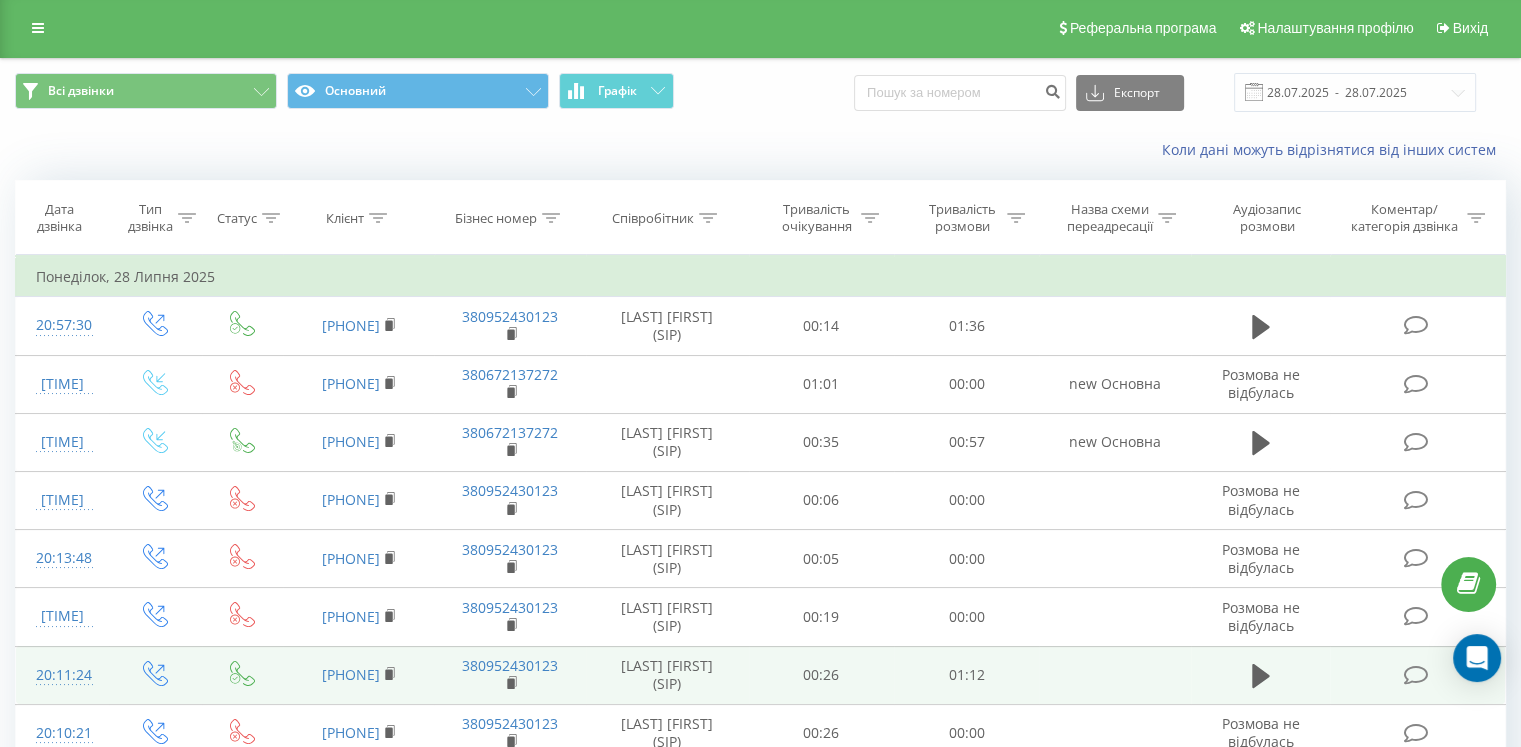 scroll, scrollTop: 0, scrollLeft: 0, axis: both 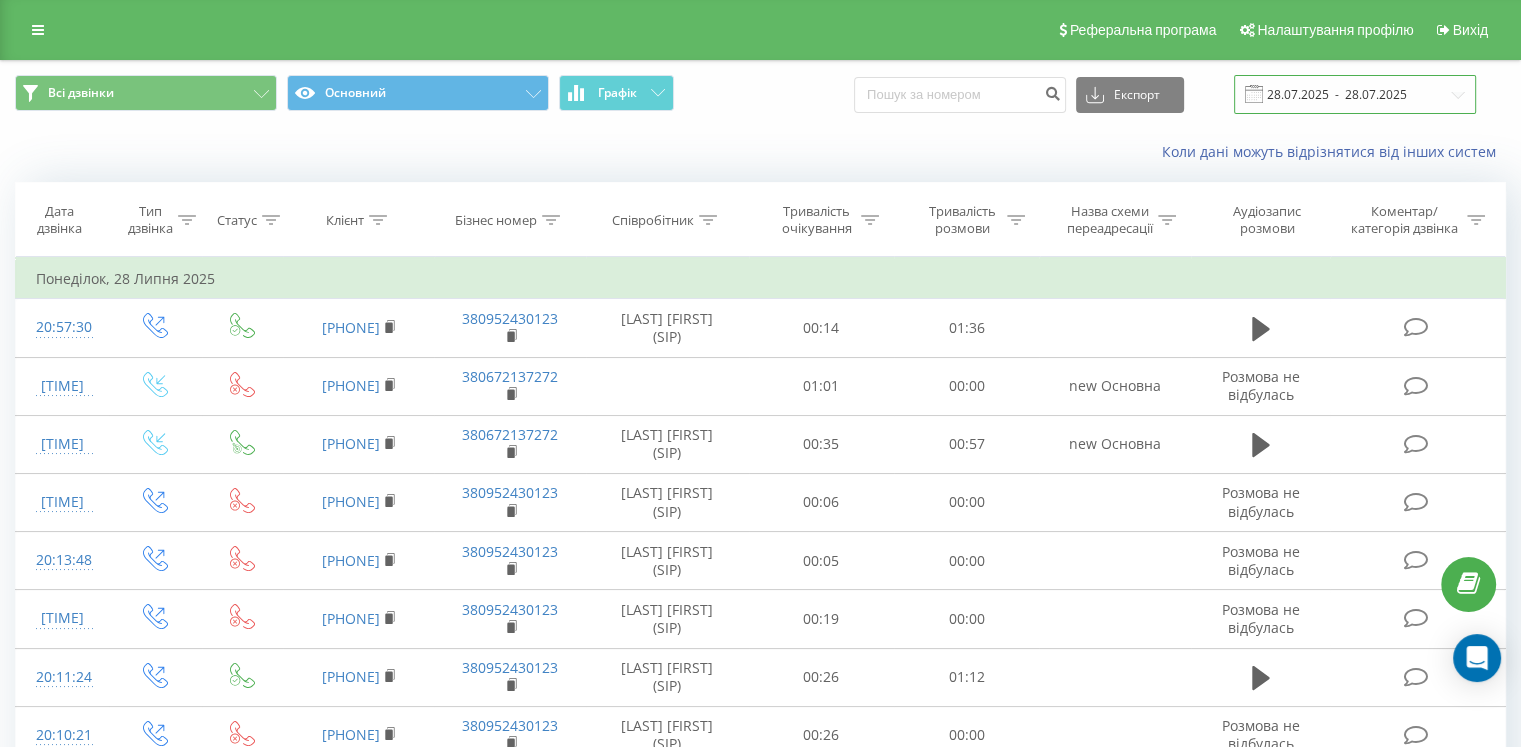 click on "28.07.2025  -  28.07.2025" at bounding box center [1355, 94] 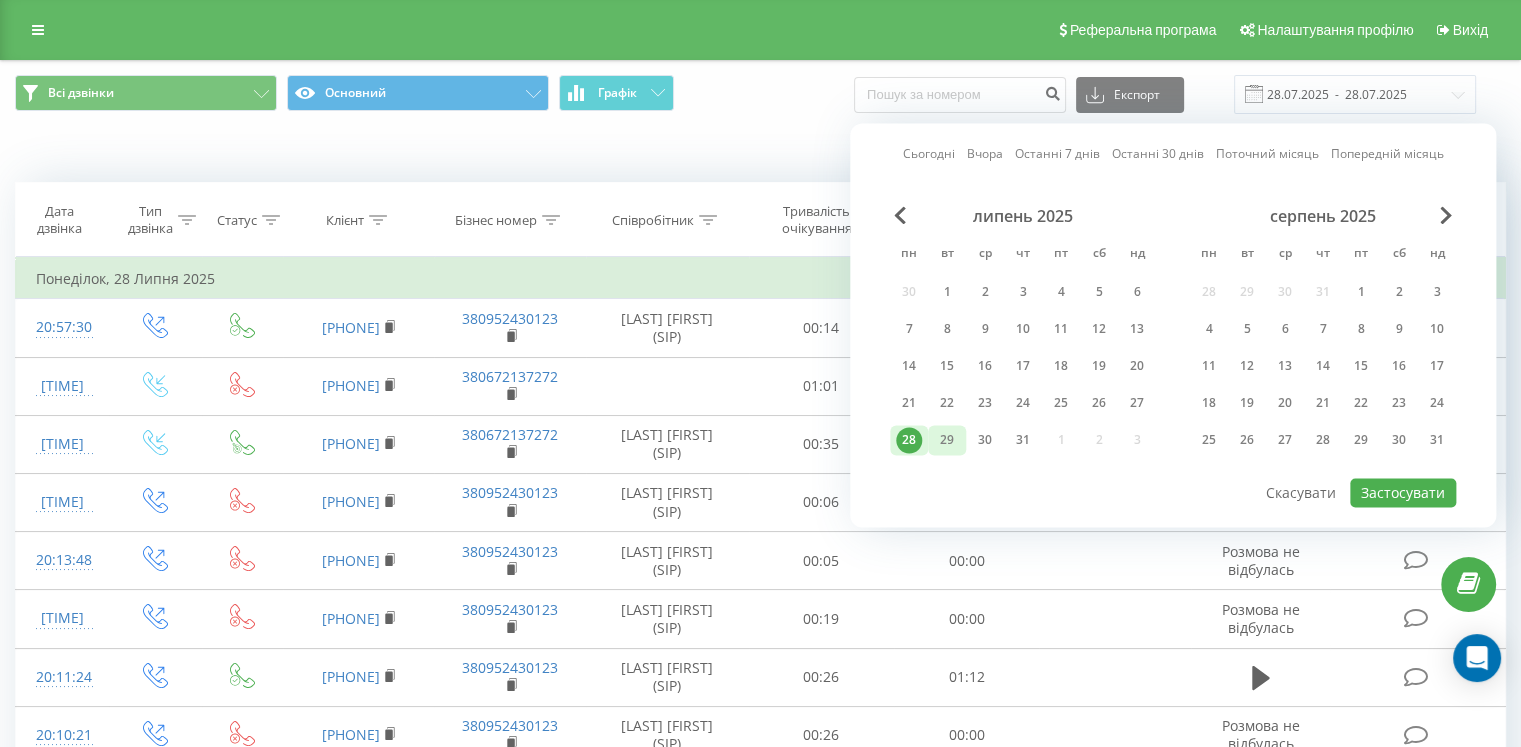click on "29" at bounding box center [947, 440] 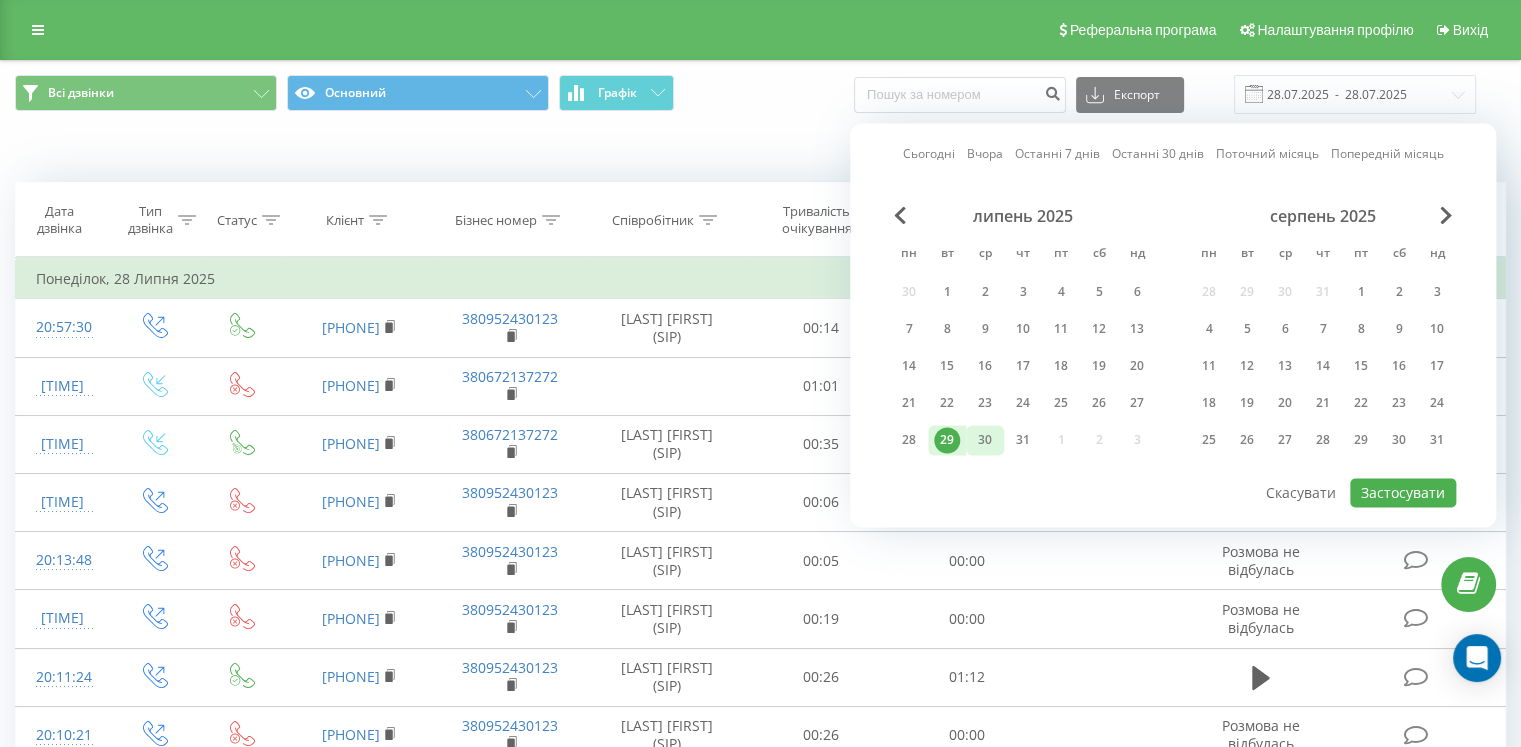 click on "30" at bounding box center [985, 440] 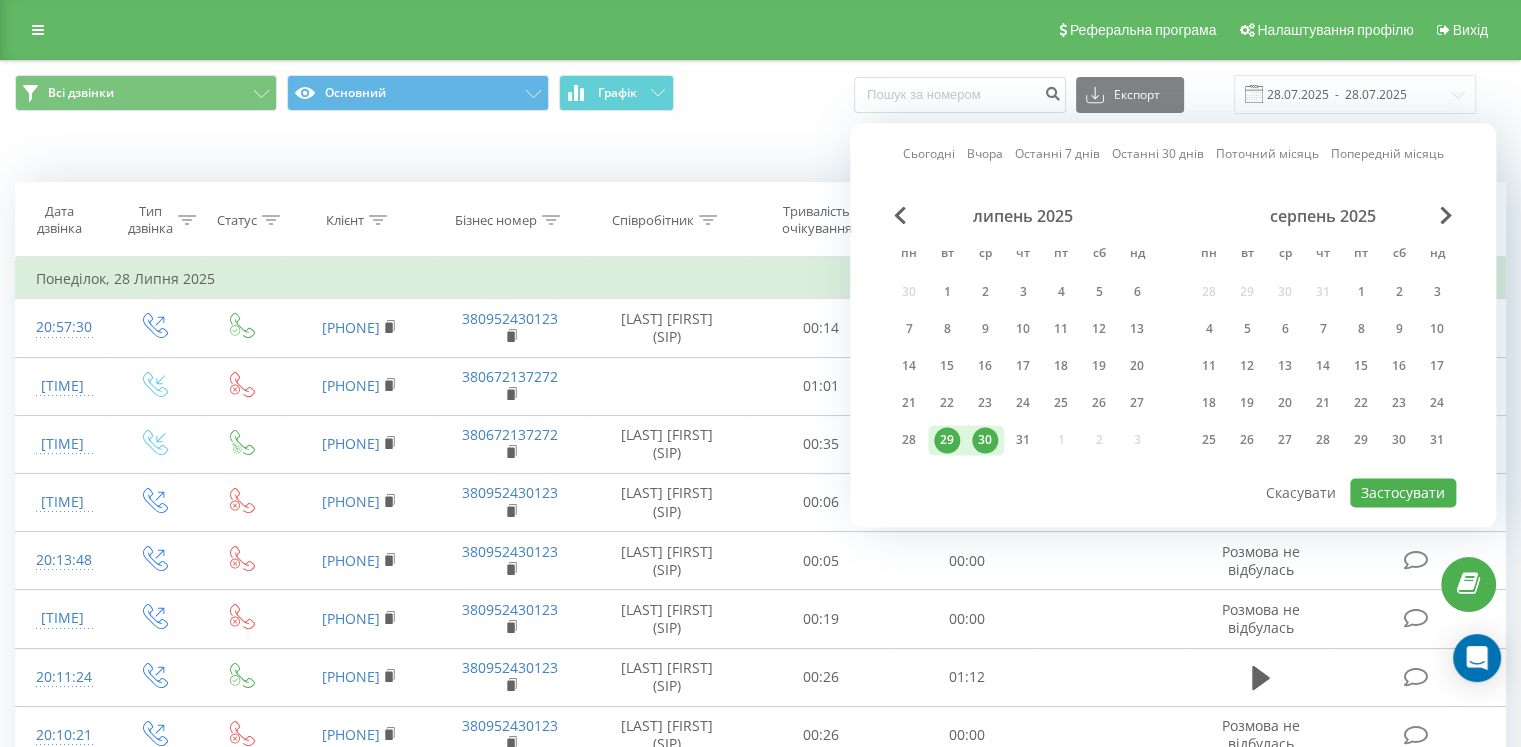 click on "30" at bounding box center (985, 440) 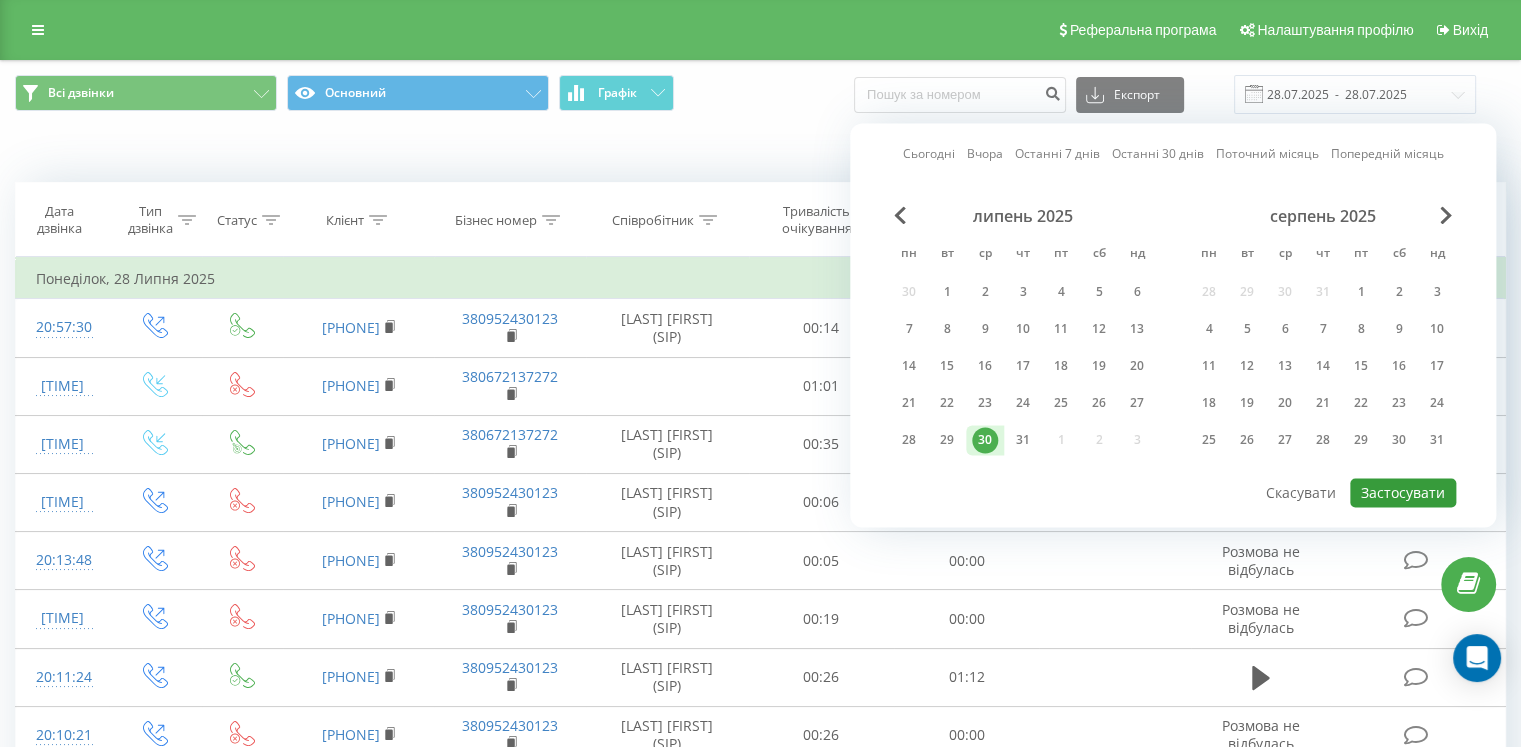click on "Застосувати" at bounding box center [1403, 492] 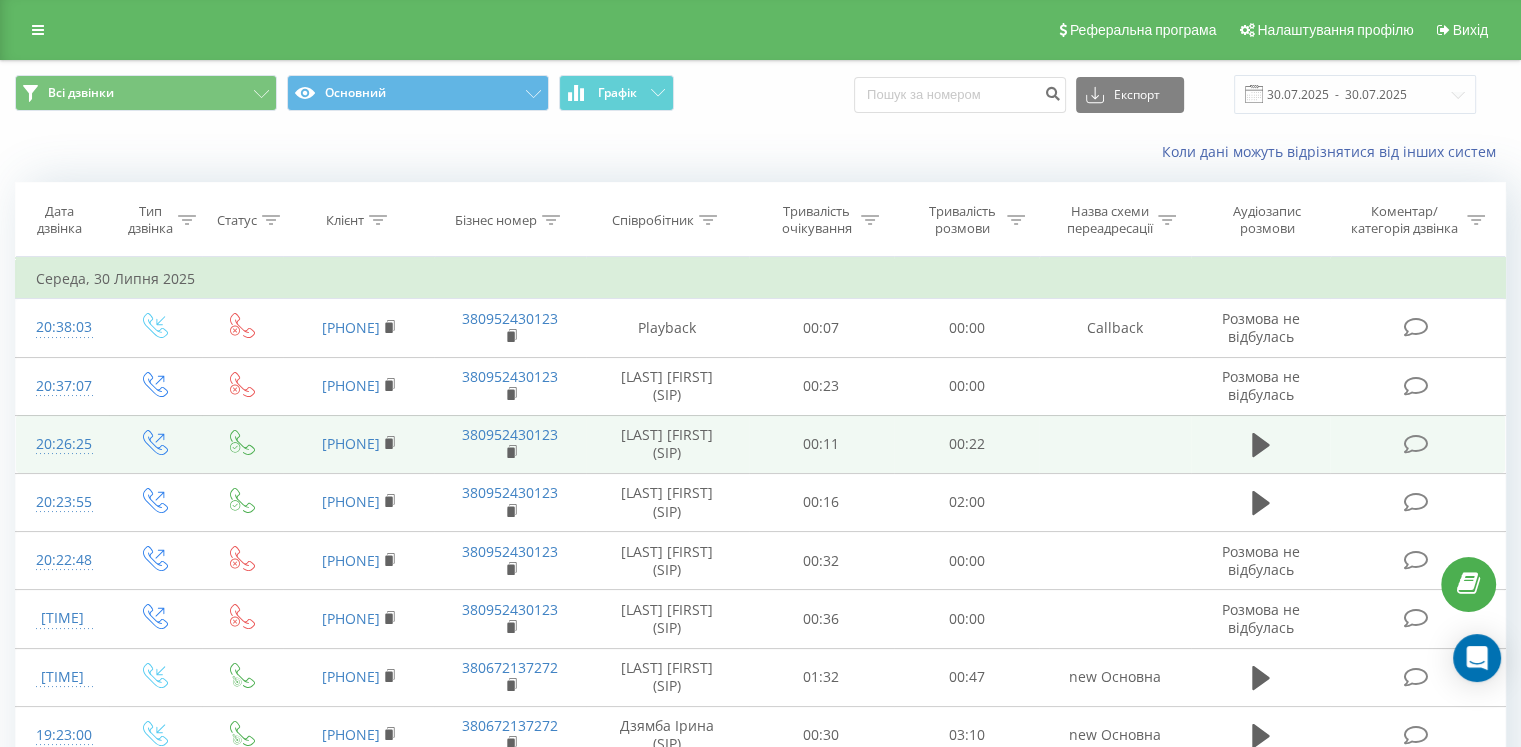 scroll, scrollTop: 0, scrollLeft: 0, axis: both 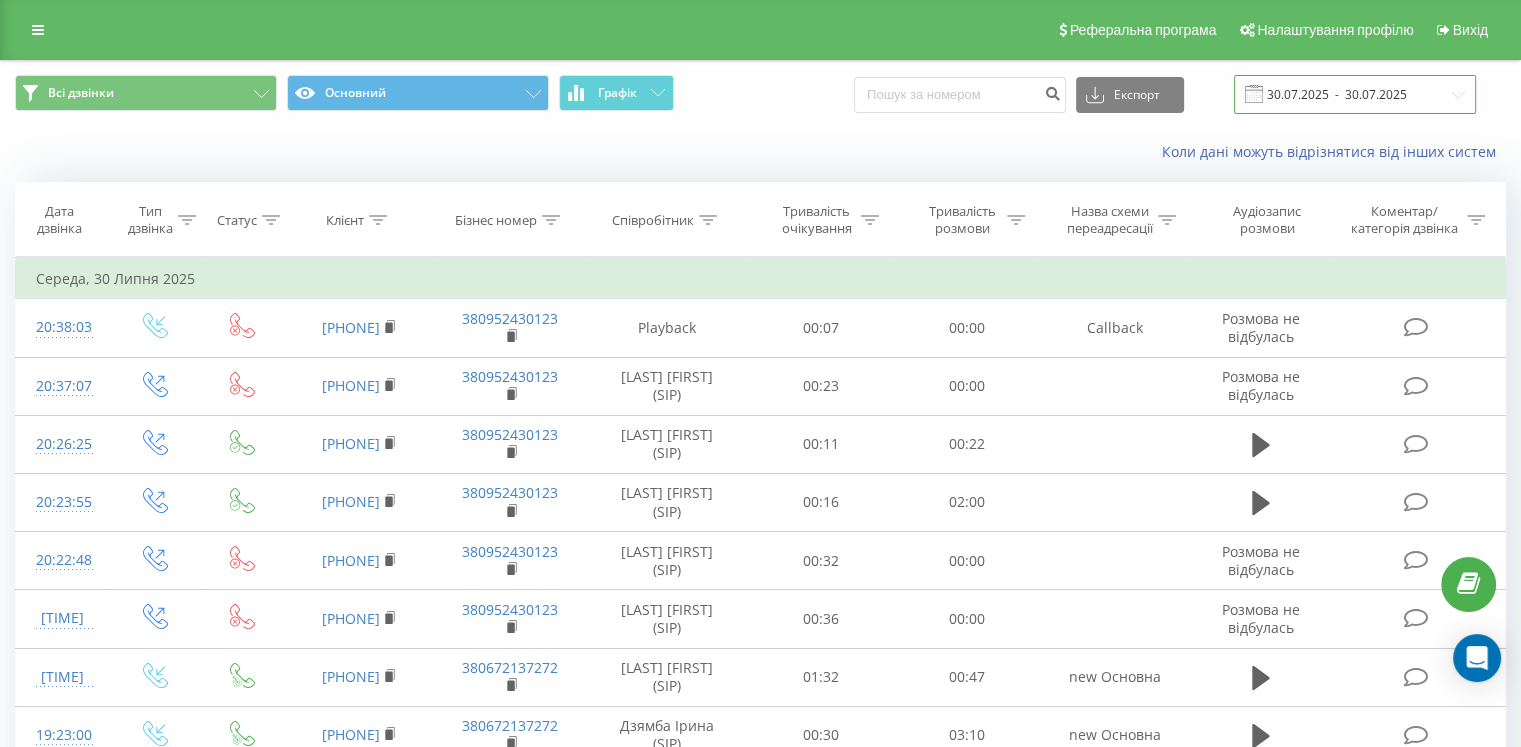 click on "30.07.2025  -  30.07.2025" at bounding box center [1355, 94] 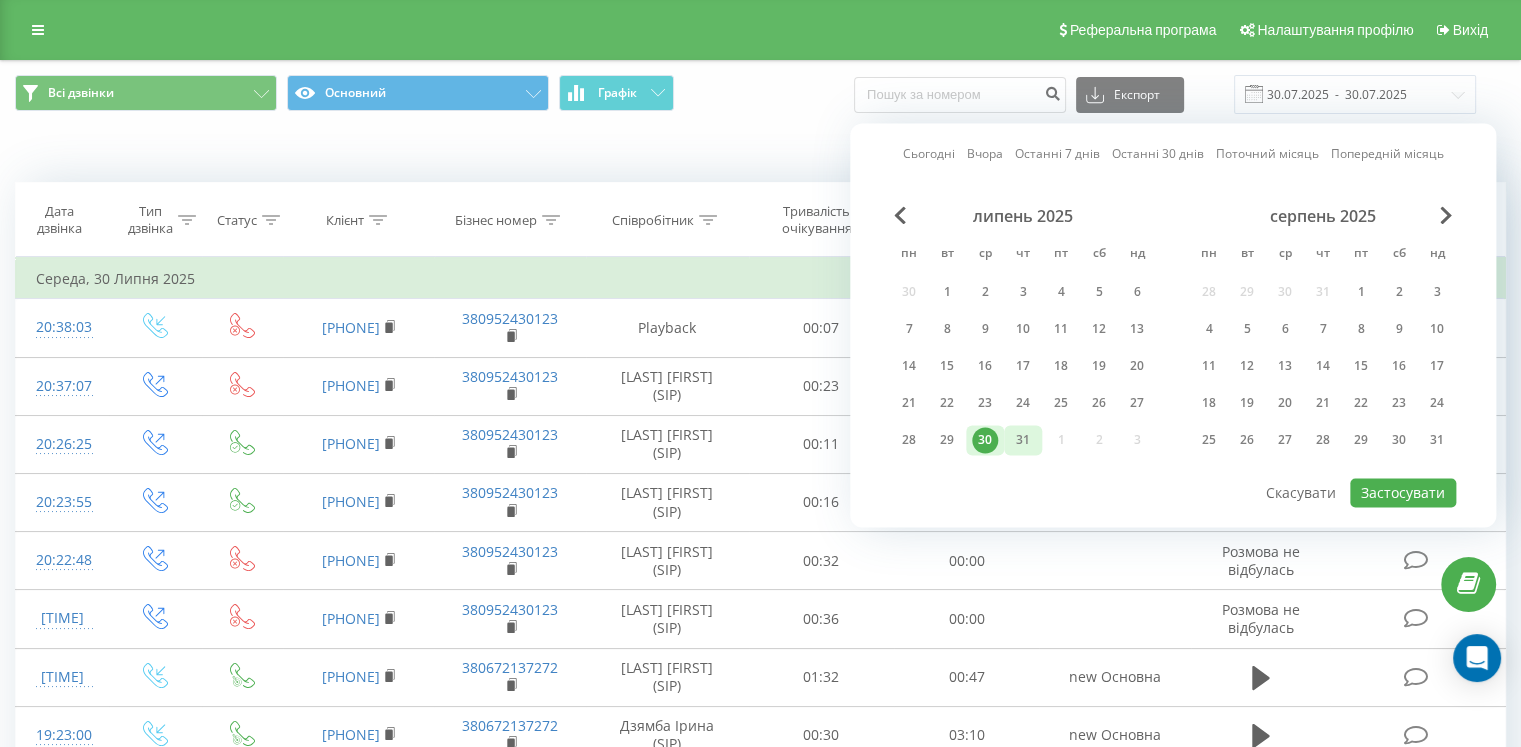 click on "31" at bounding box center (1023, 440) 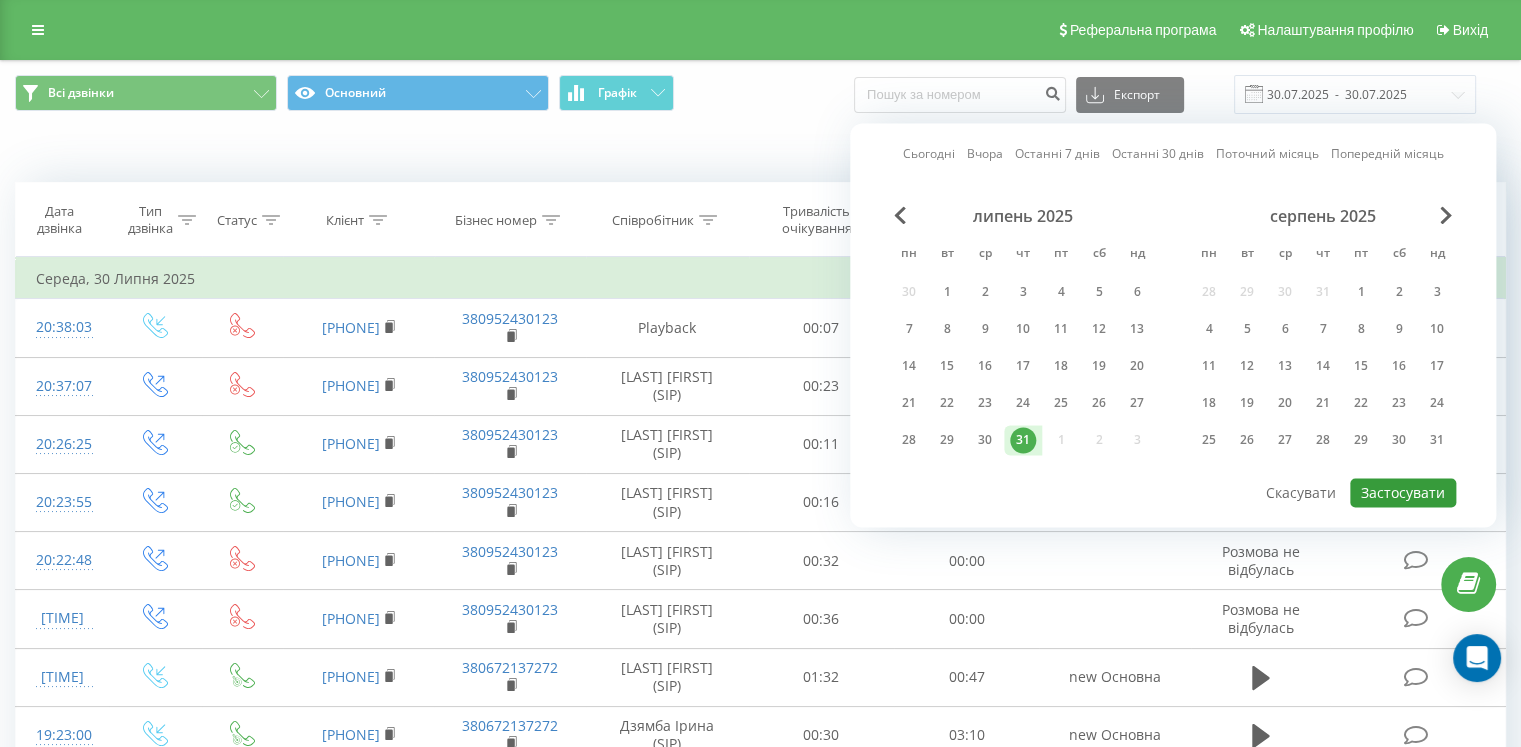 click on "Застосувати" at bounding box center [1403, 492] 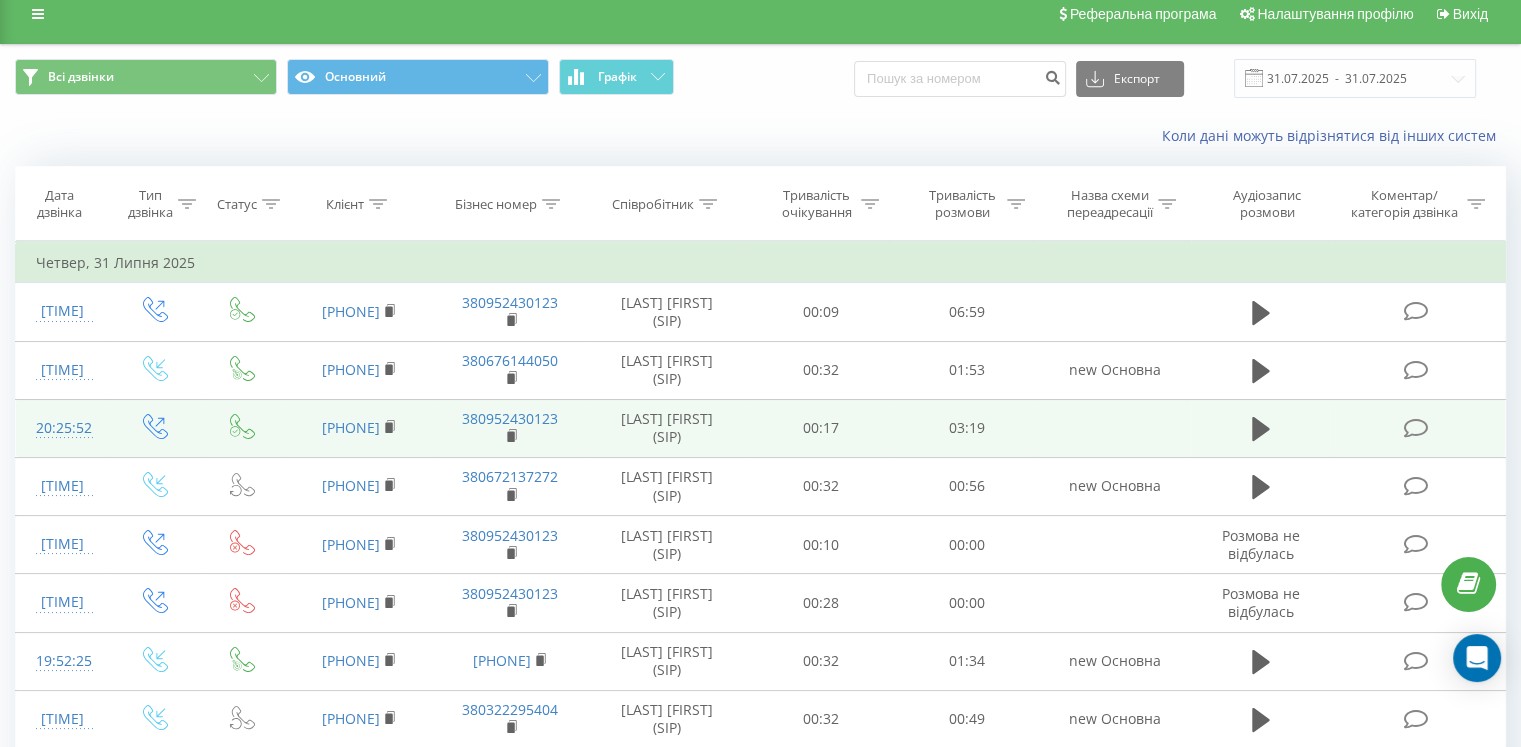 scroll, scrollTop: 0, scrollLeft: 0, axis: both 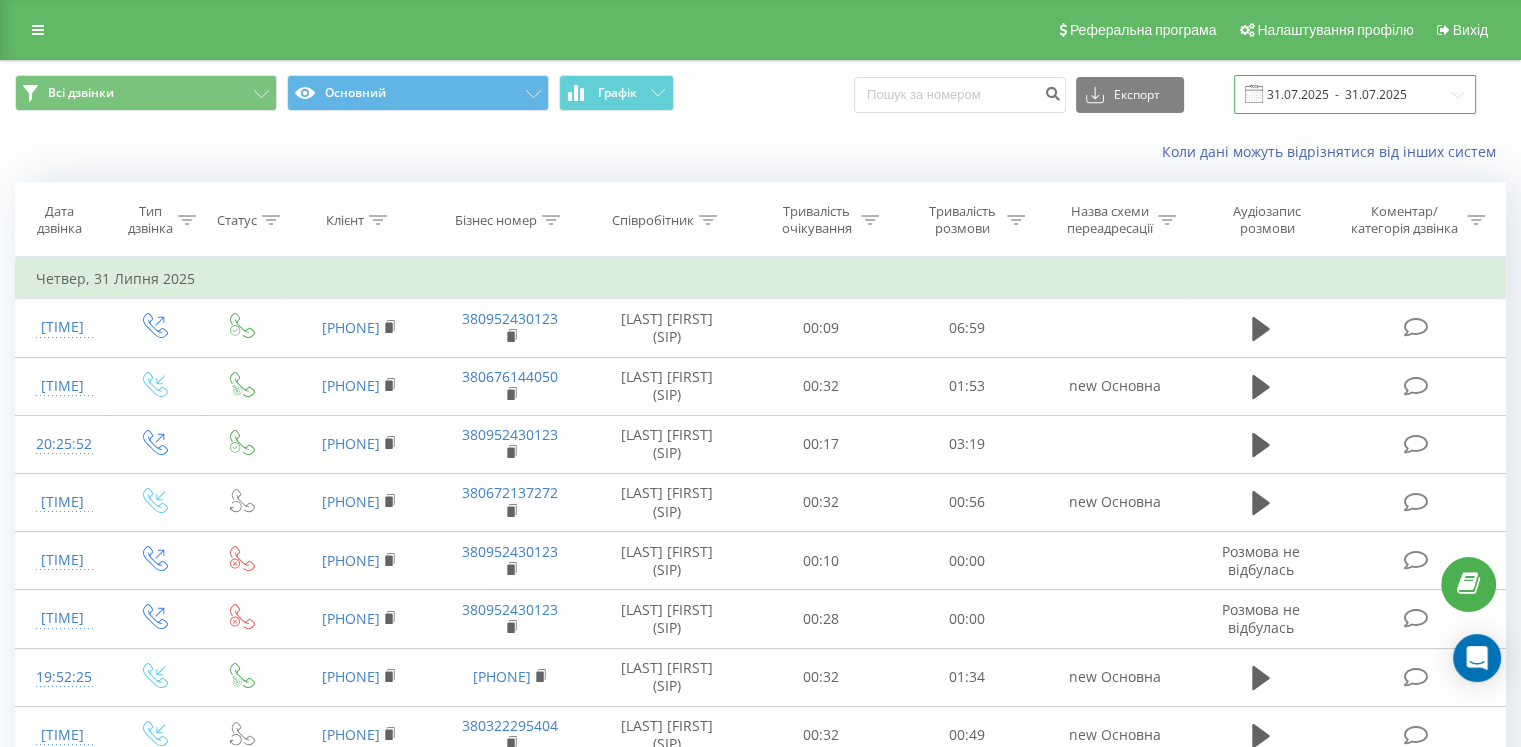 click on "31.07.2025  -  31.07.2025" at bounding box center [1355, 94] 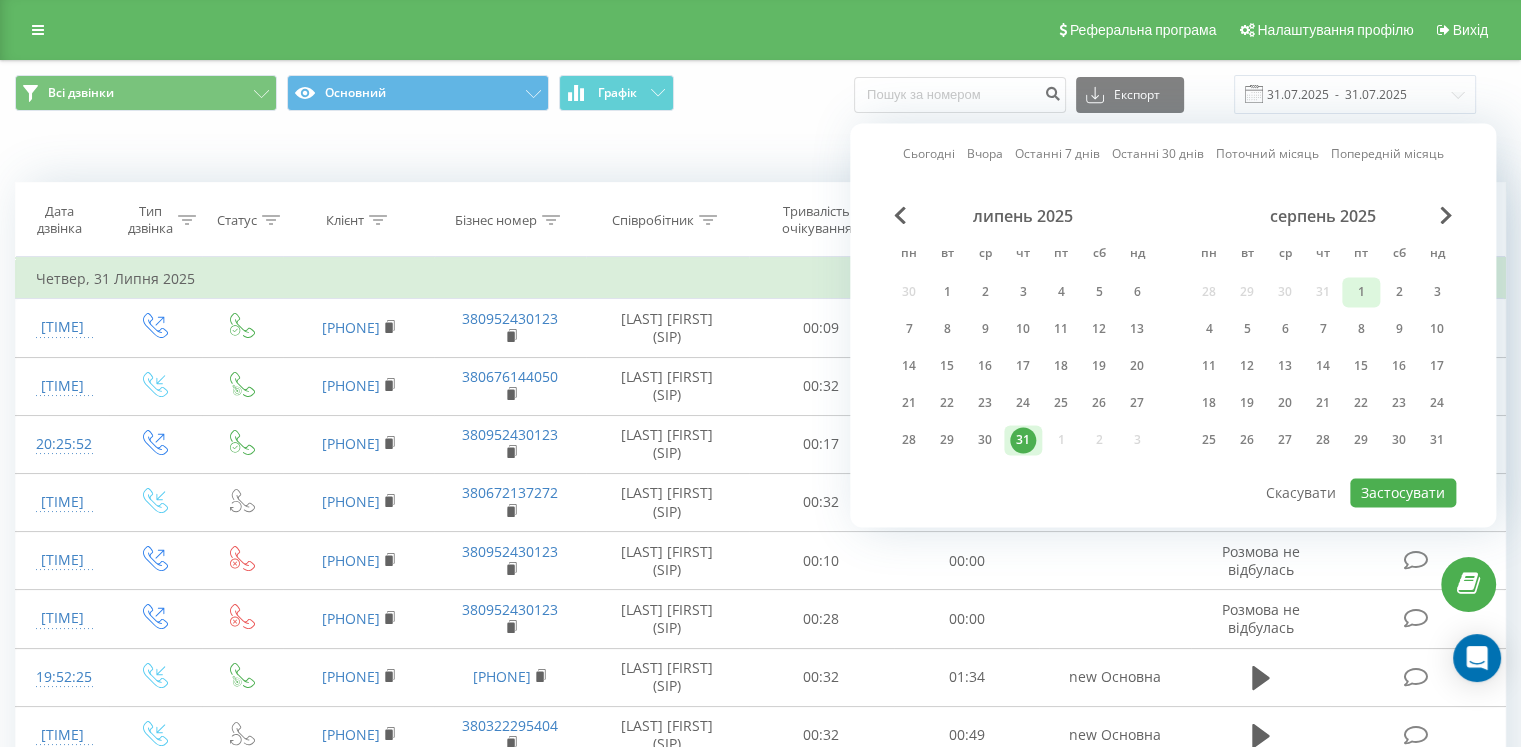 click on "1" at bounding box center (1361, 292) 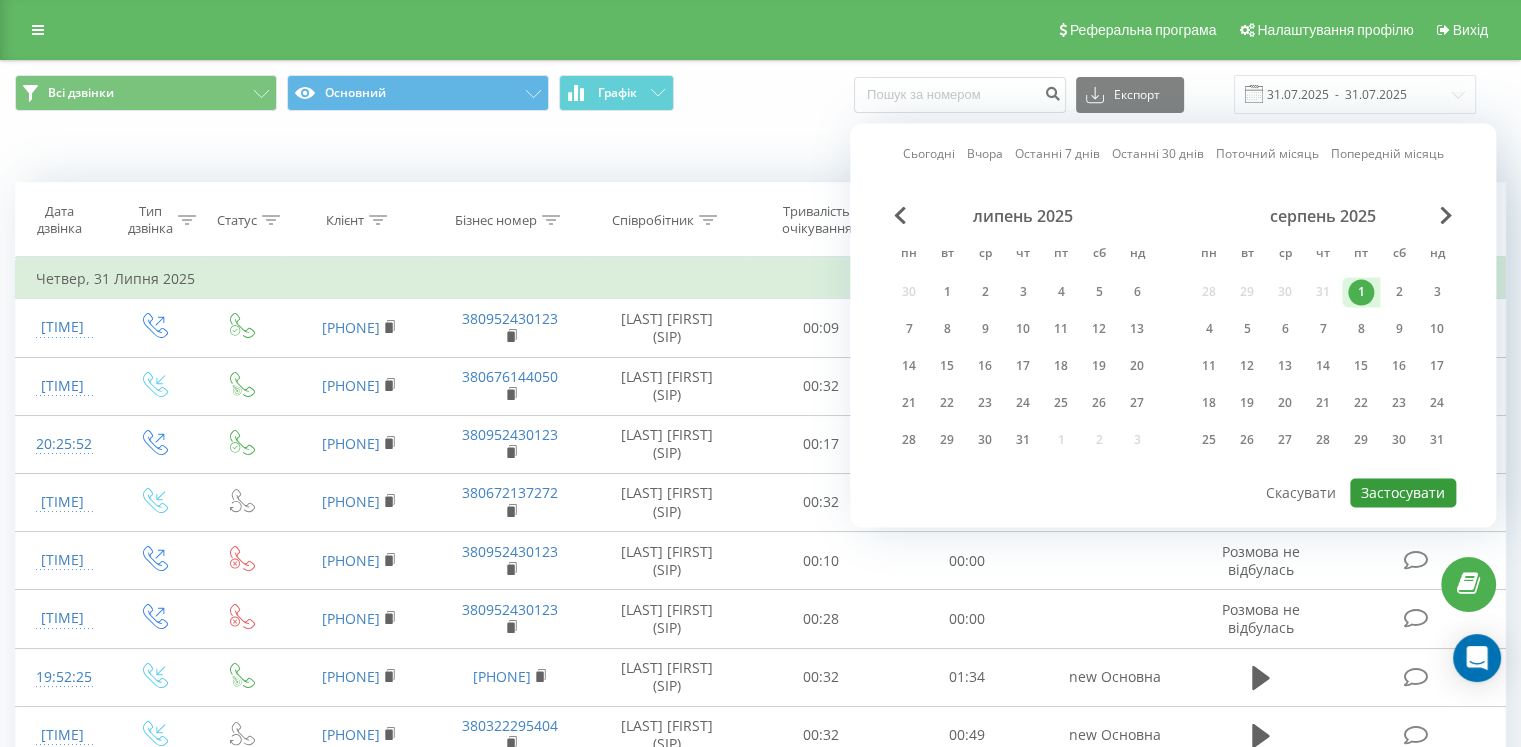click on "Застосувати" at bounding box center (1403, 492) 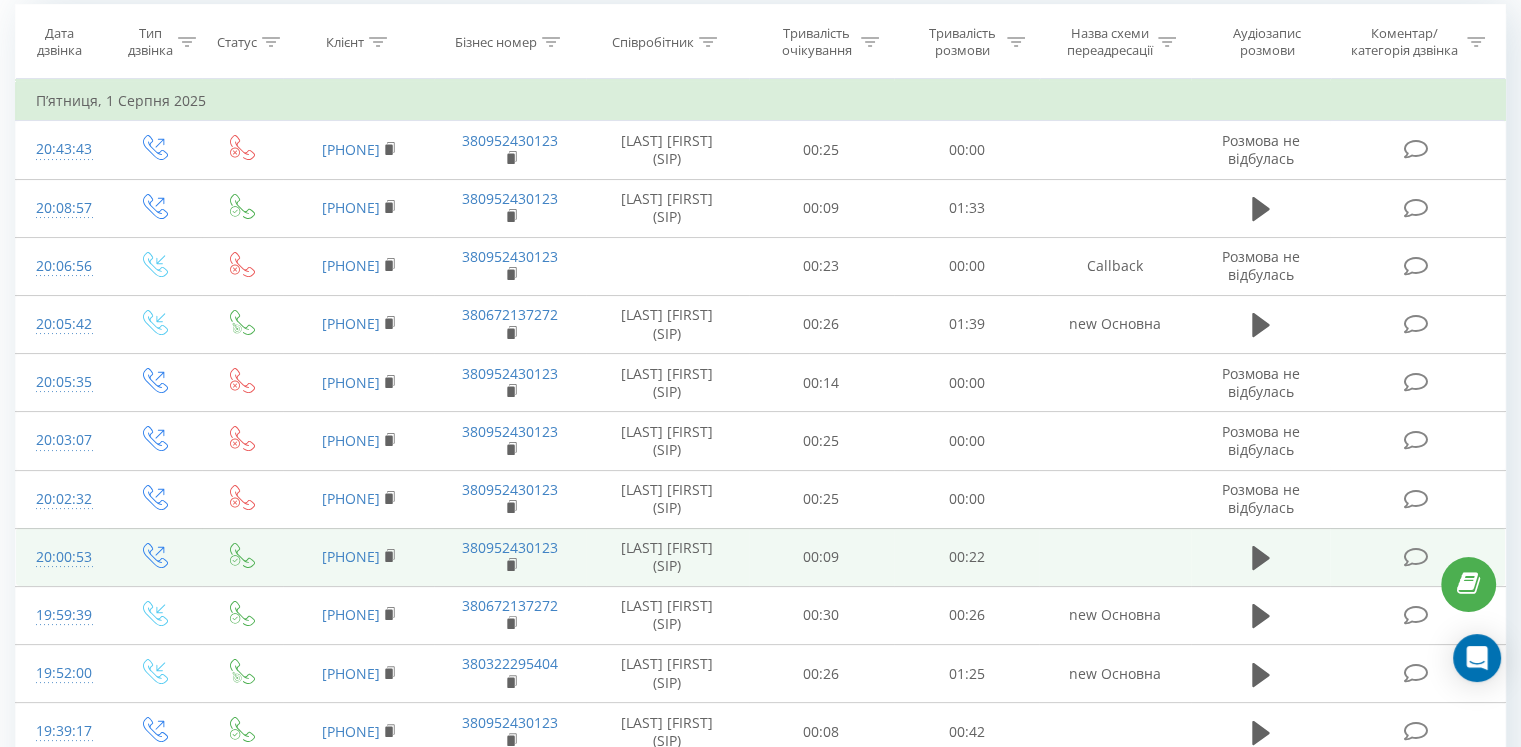scroll, scrollTop: 0, scrollLeft: 0, axis: both 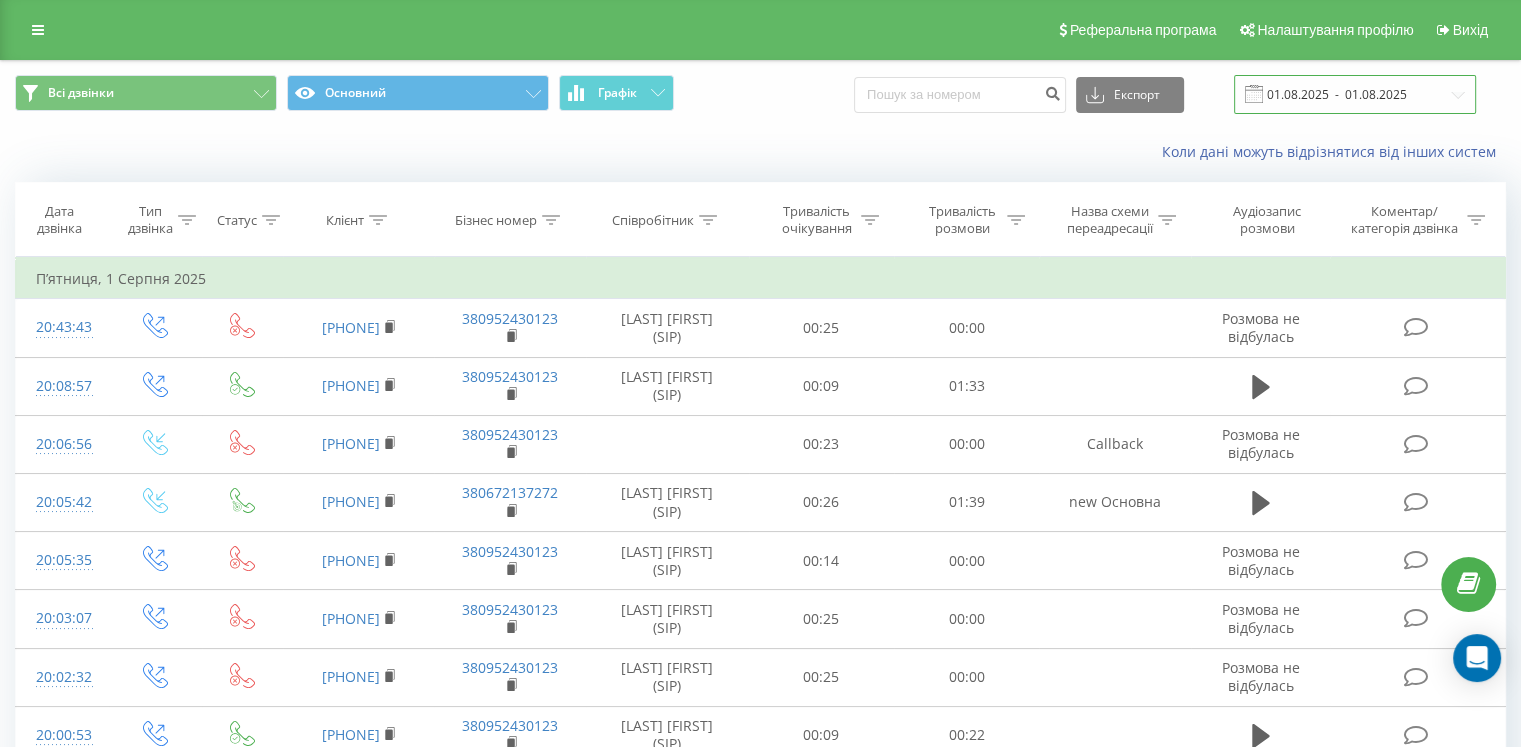 click on "01.08.2025  -  01.08.2025" at bounding box center [1355, 94] 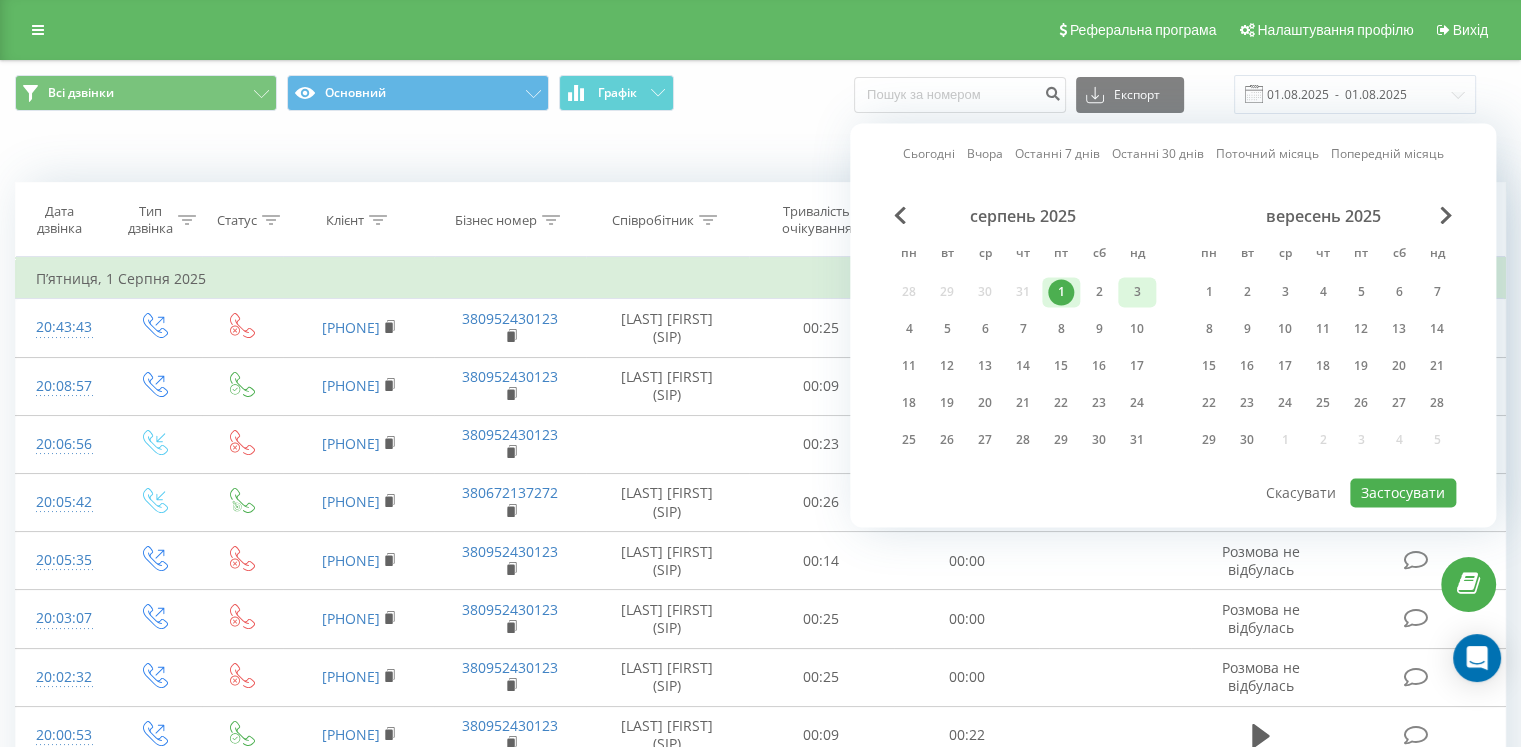 click on "3" at bounding box center (1137, 292) 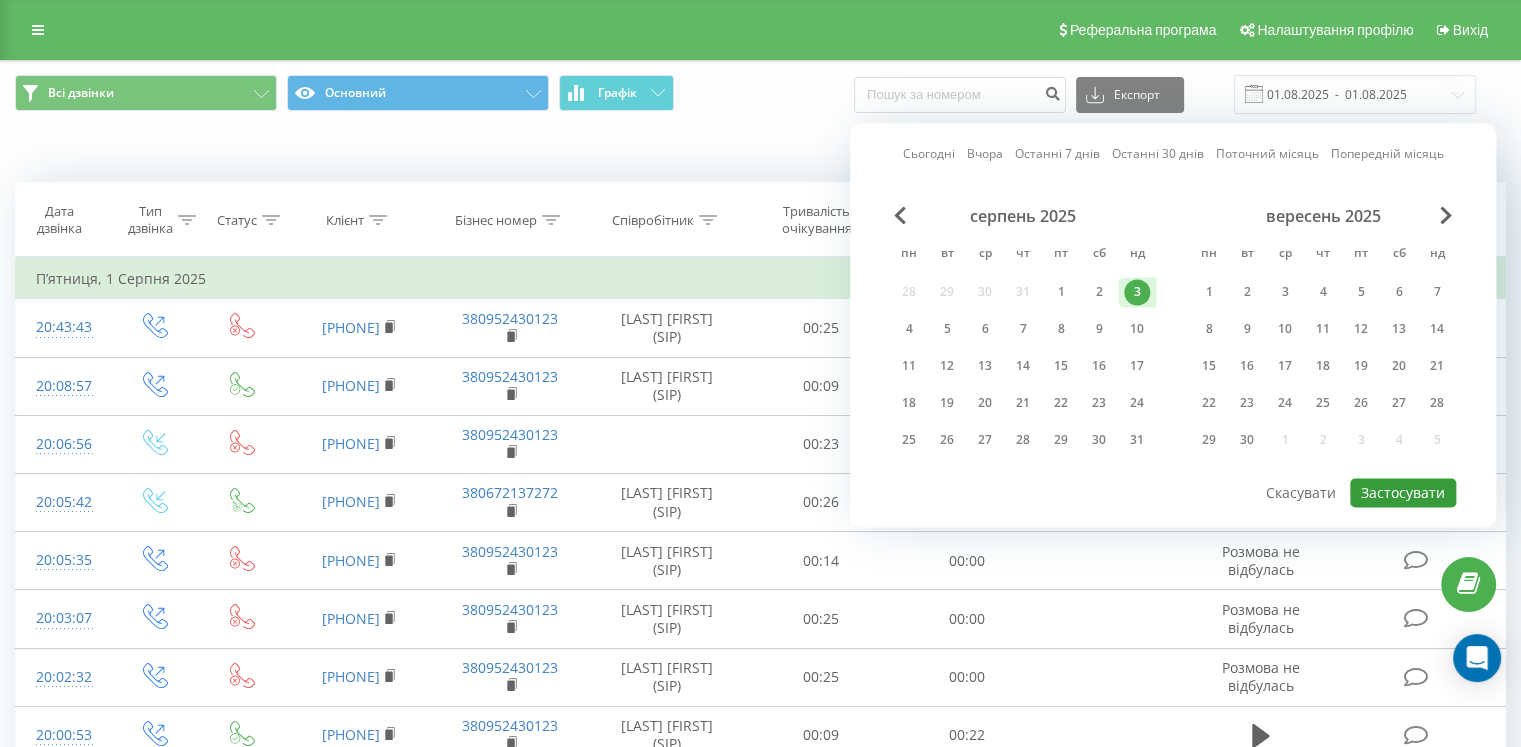 click on "Застосувати" at bounding box center [1403, 492] 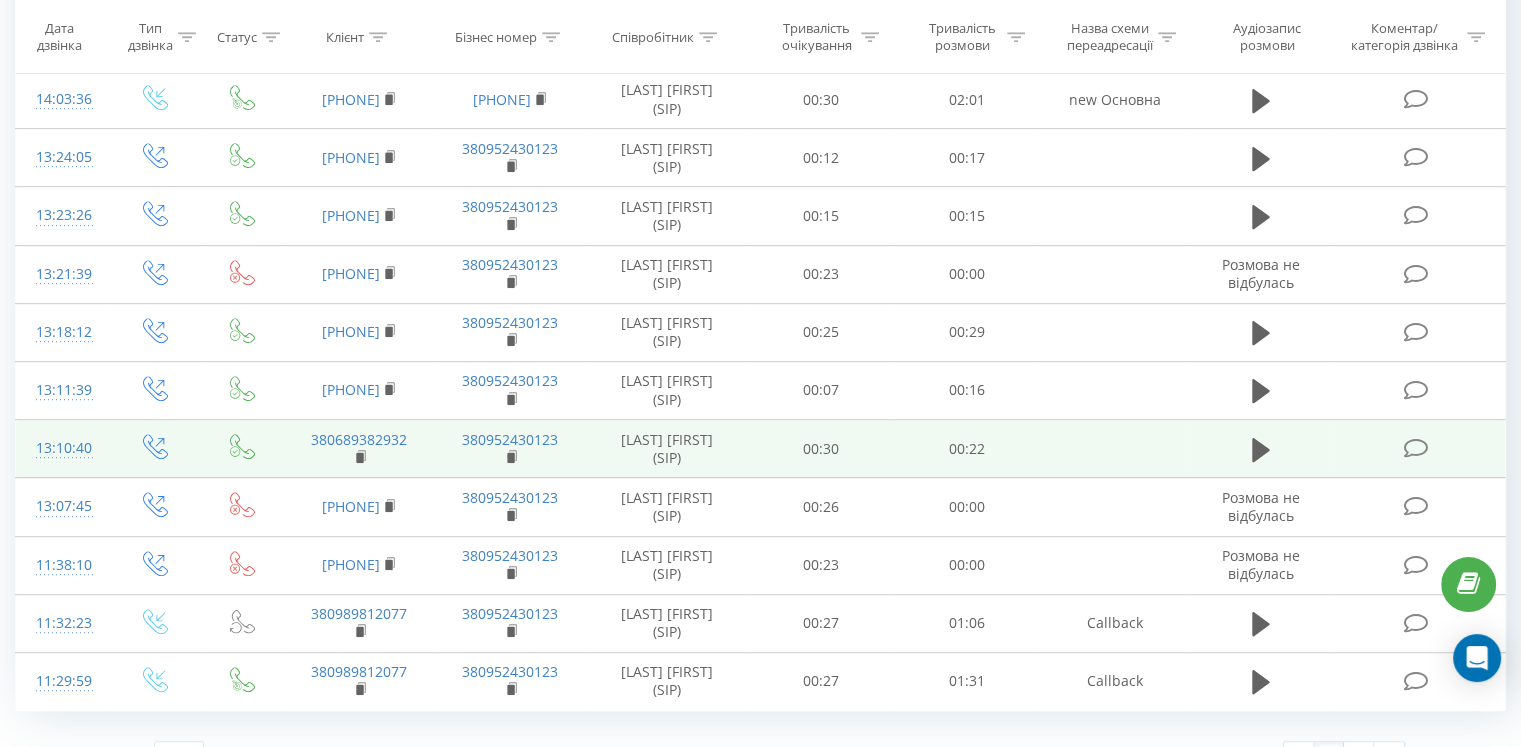 scroll, scrollTop: 1076, scrollLeft: 0, axis: vertical 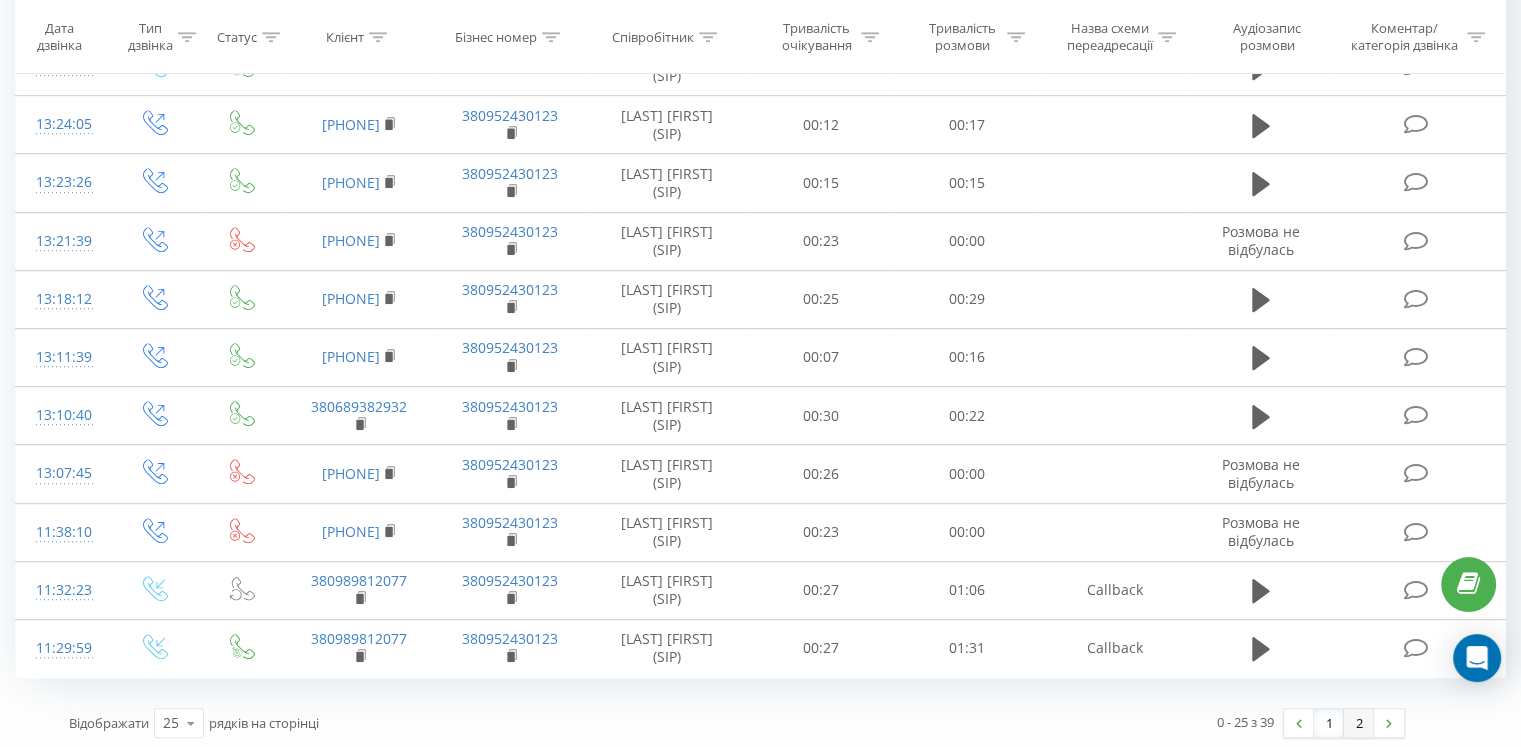 click on "2" at bounding box center (1359, 723) 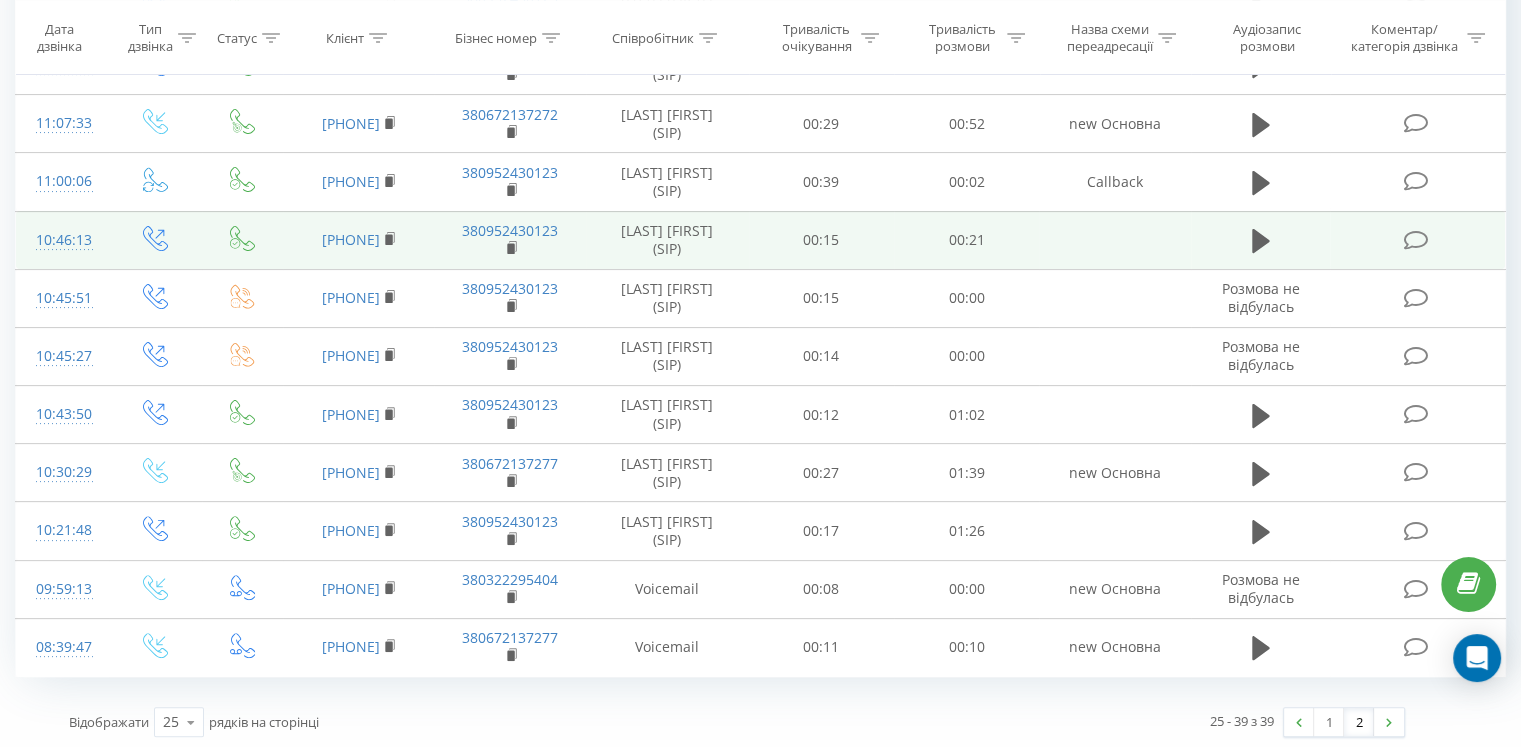 scroll, scrollTop: 0, scrollLeft: 0, axis: both 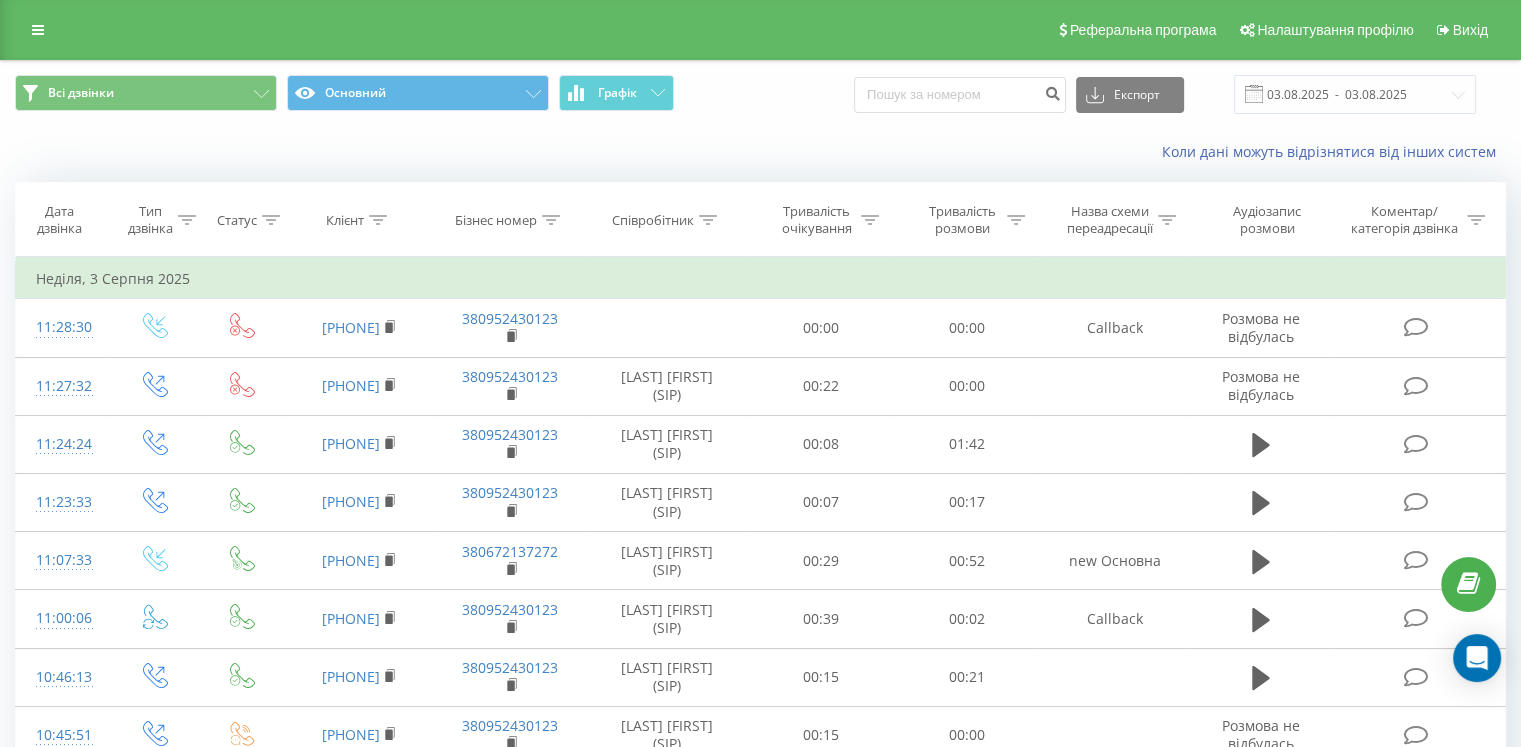 click on "Всі дзвінки Основний Графік Експорт .csv .xls .xlsx 03.08.2025  -  03.08.2025" at bounding box center [760, 94] 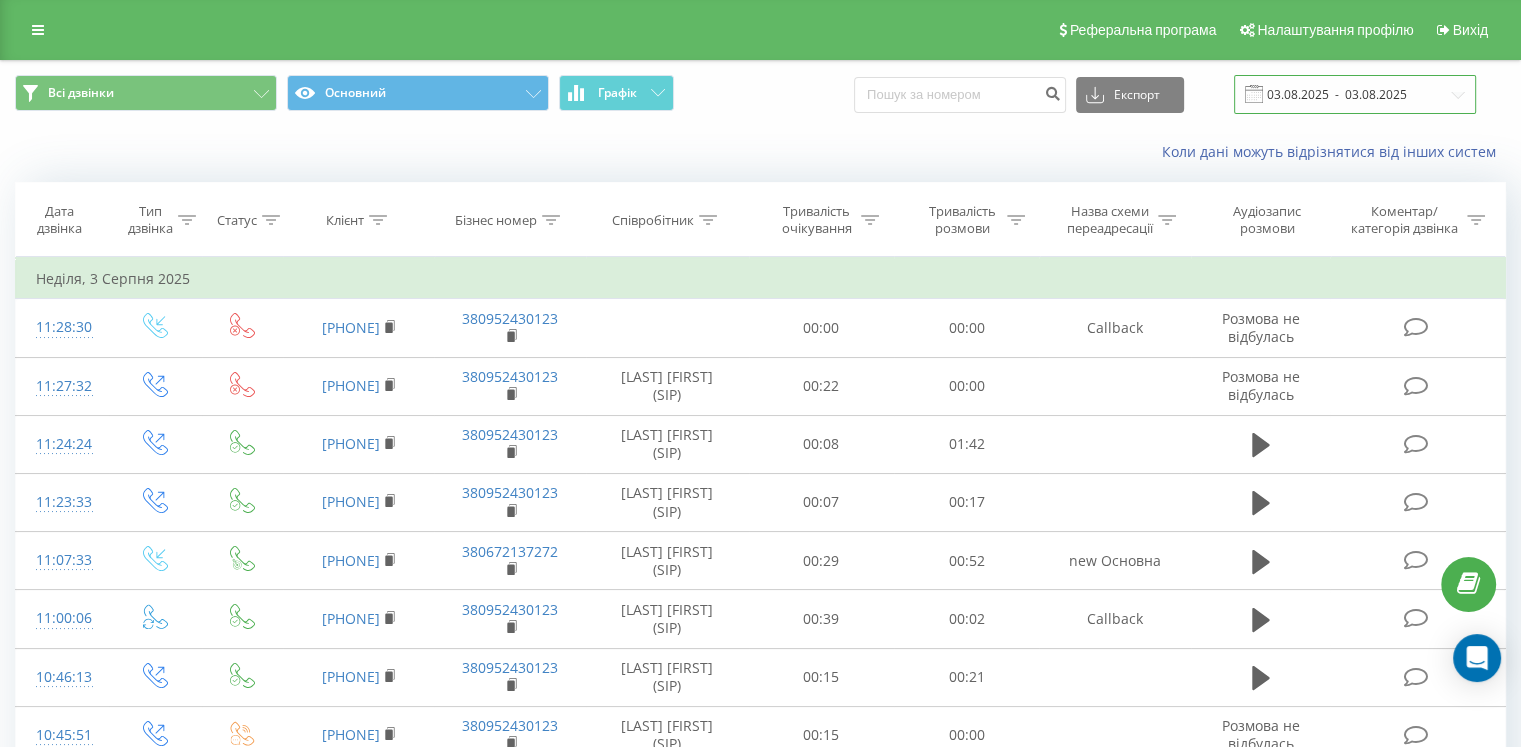 click on "03.08.2025  -  03.08.2025" at bounding box center (1355, 94) 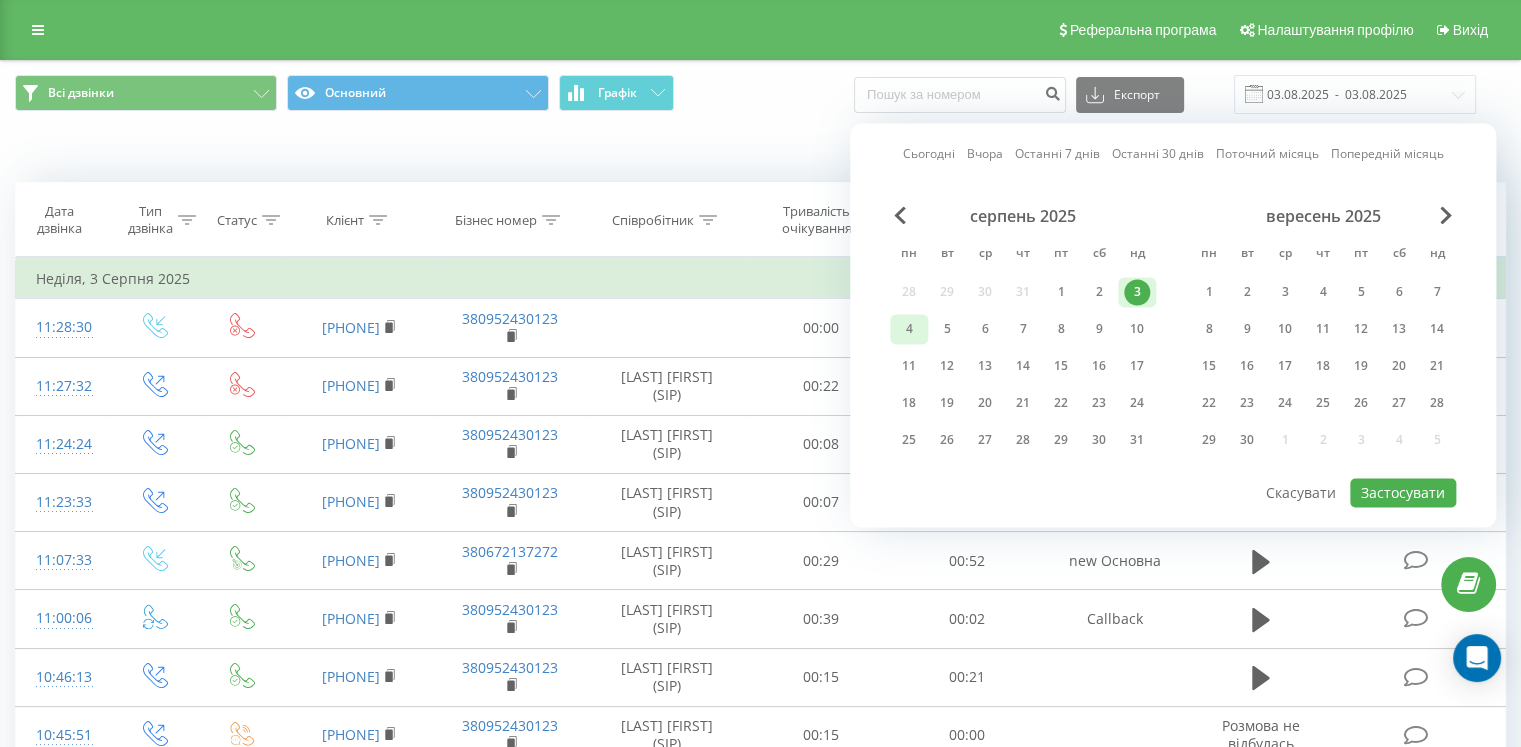 click on "4" at bounding box center (909, 329) 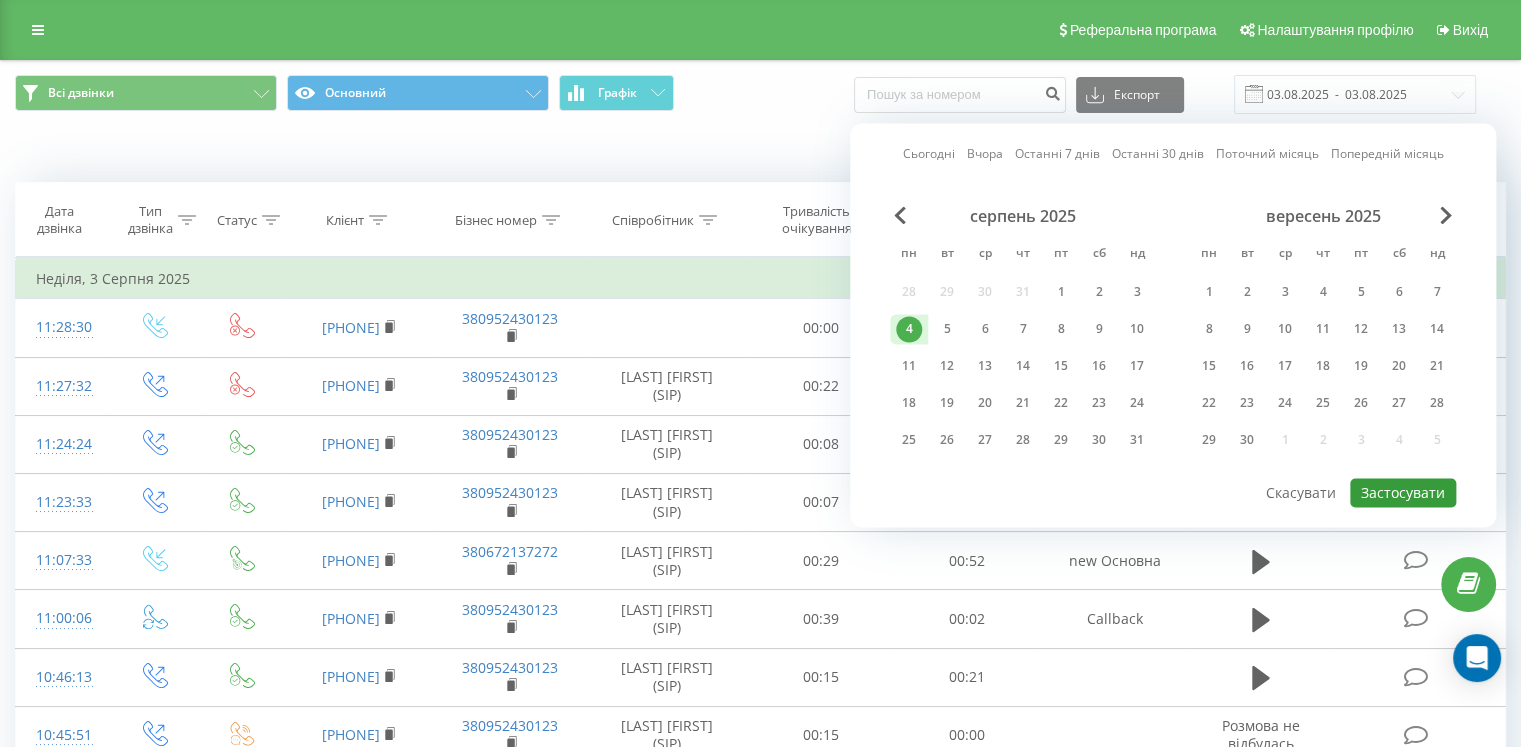 click on "Застосувати" at bounding box center [1403, 492] 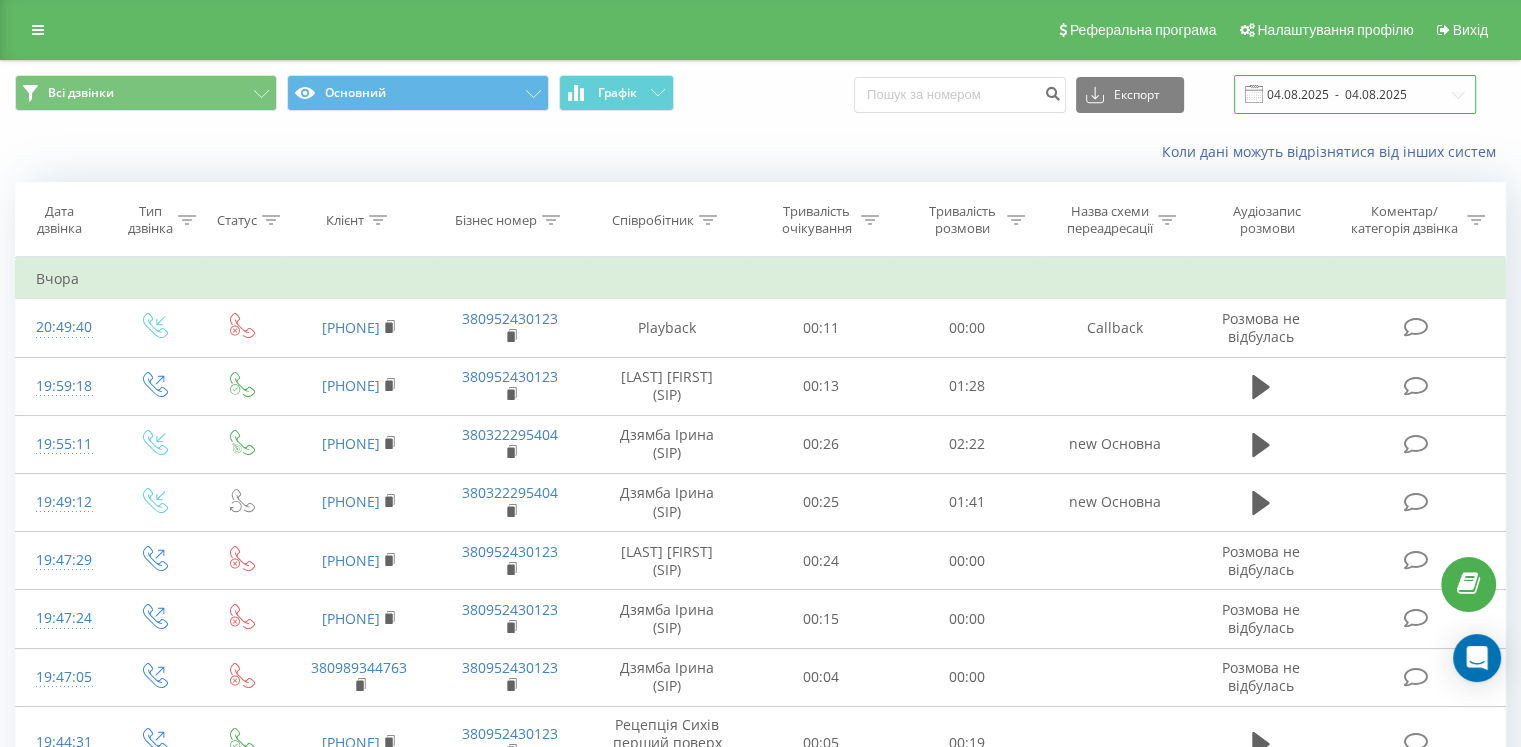 click on "04.08.2025  -  04.08.2025" at bounding box center [1355, 94] 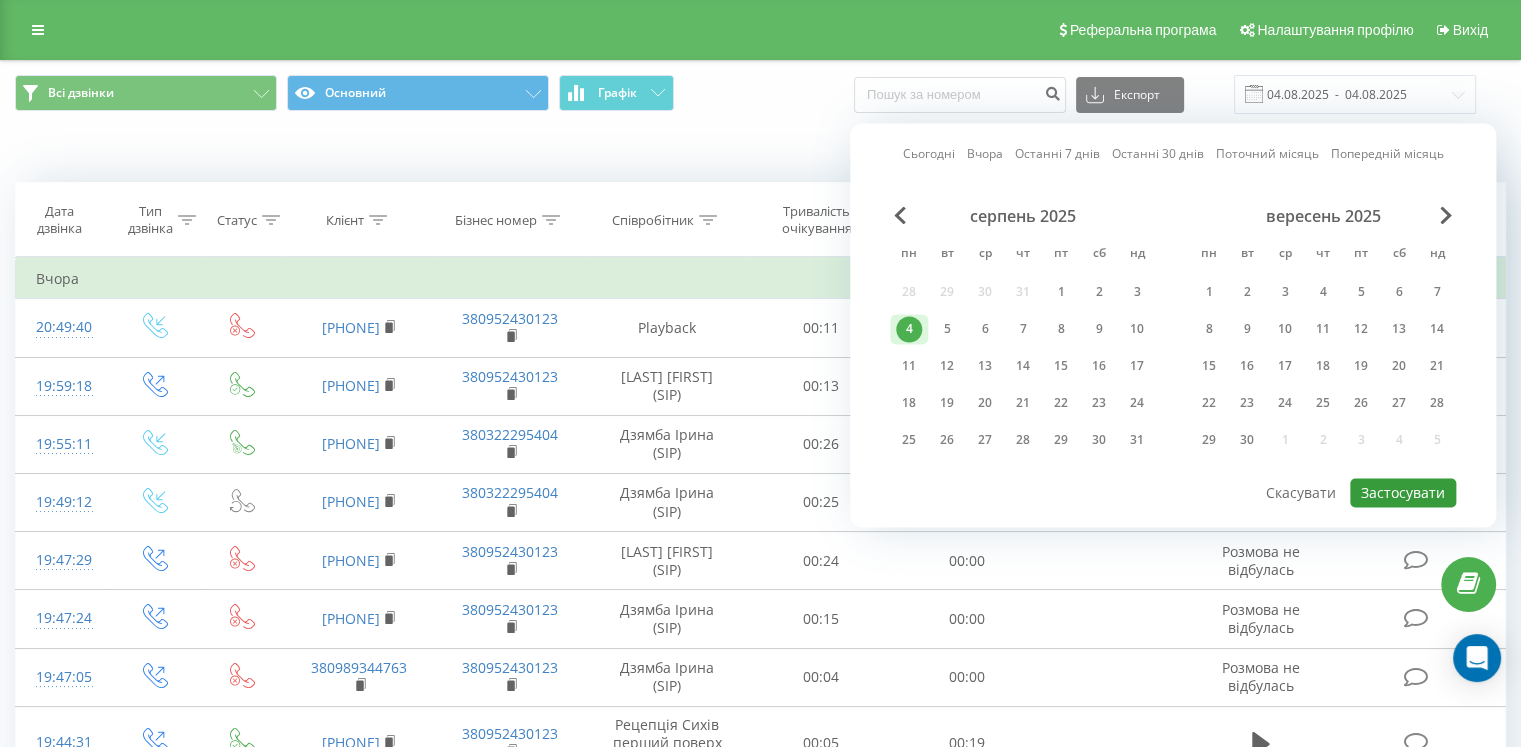 click on "Застосувати" at bounding box center (1403, 492) 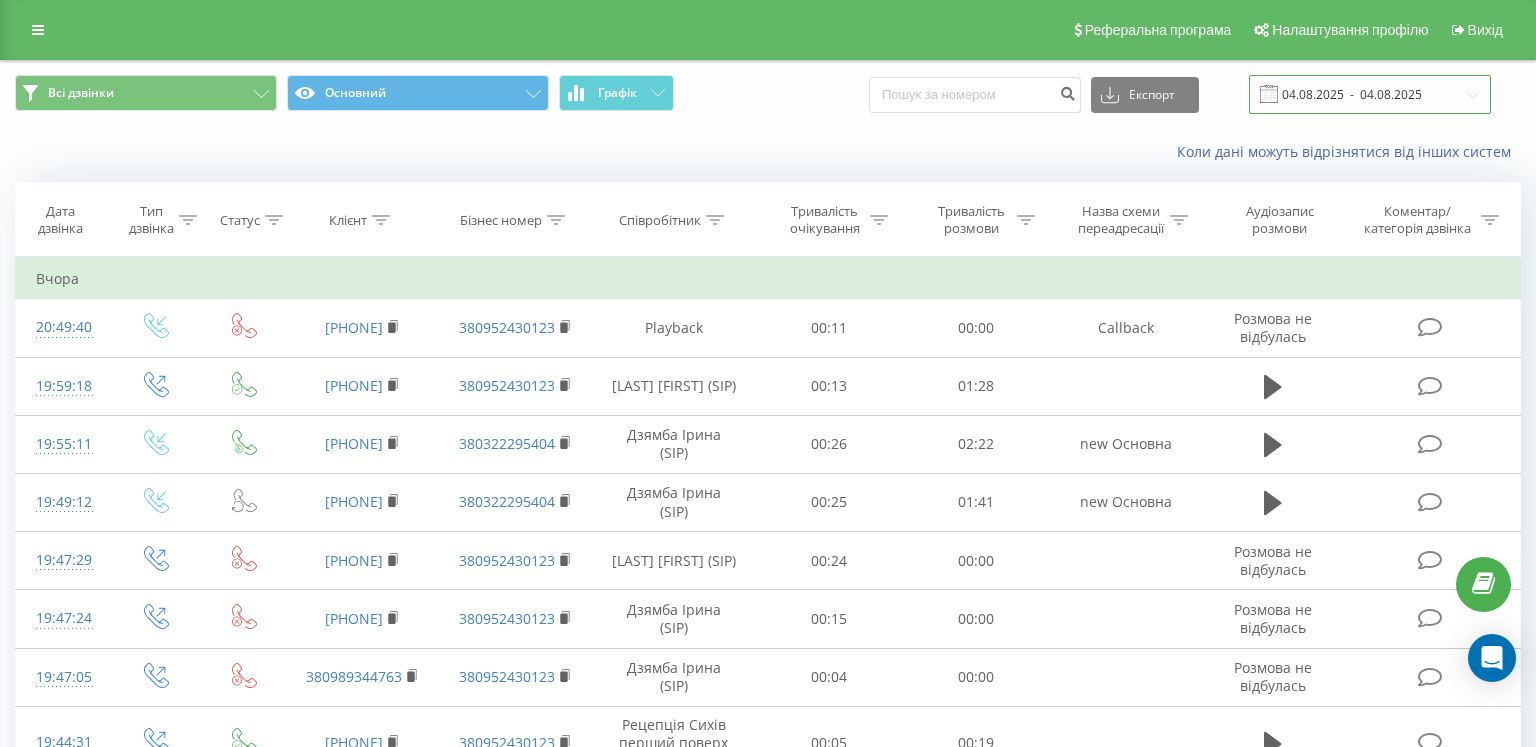 click on "04.08.2025  -  04.08.2025" at bounding box center (1370, 94) 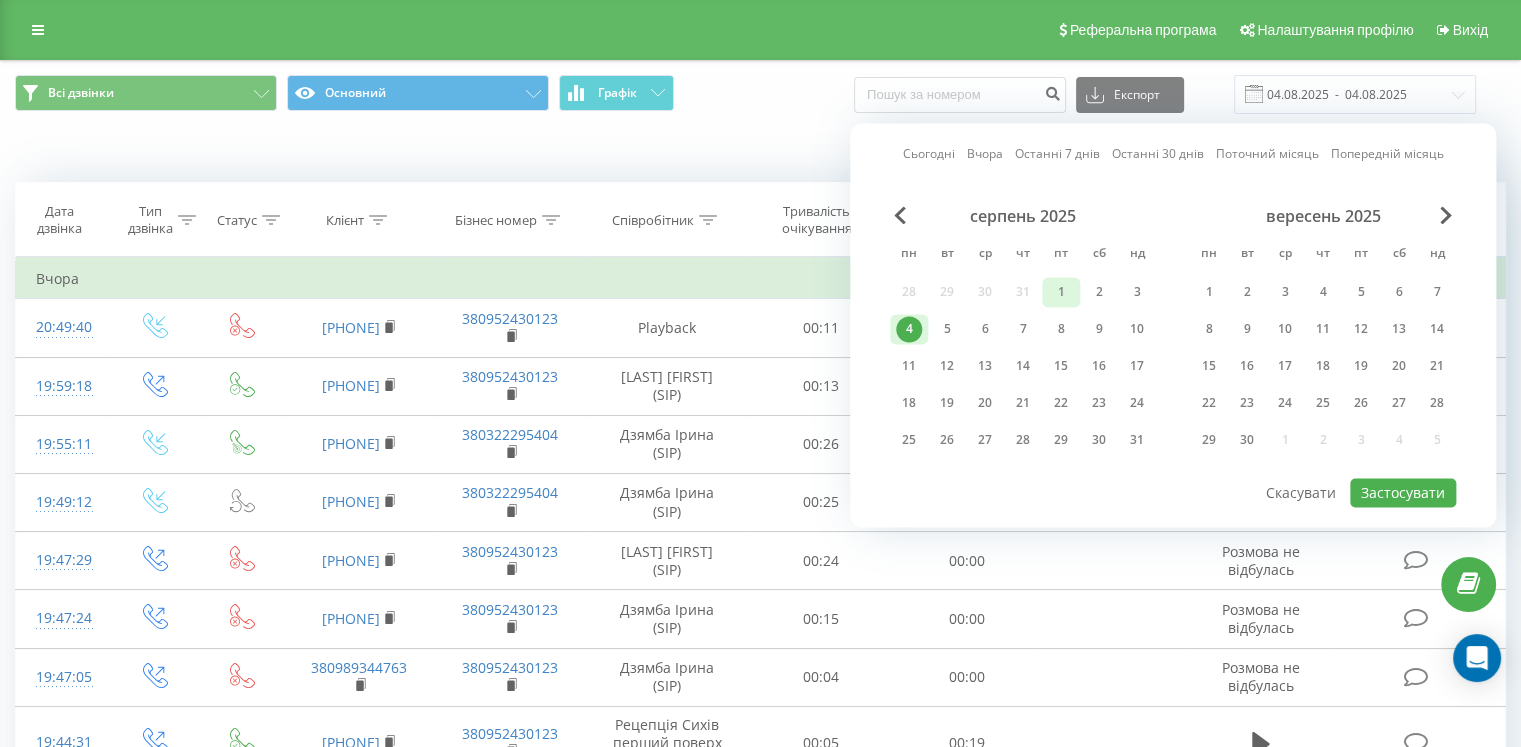 click on "1" at bounding box center [1061, 292] 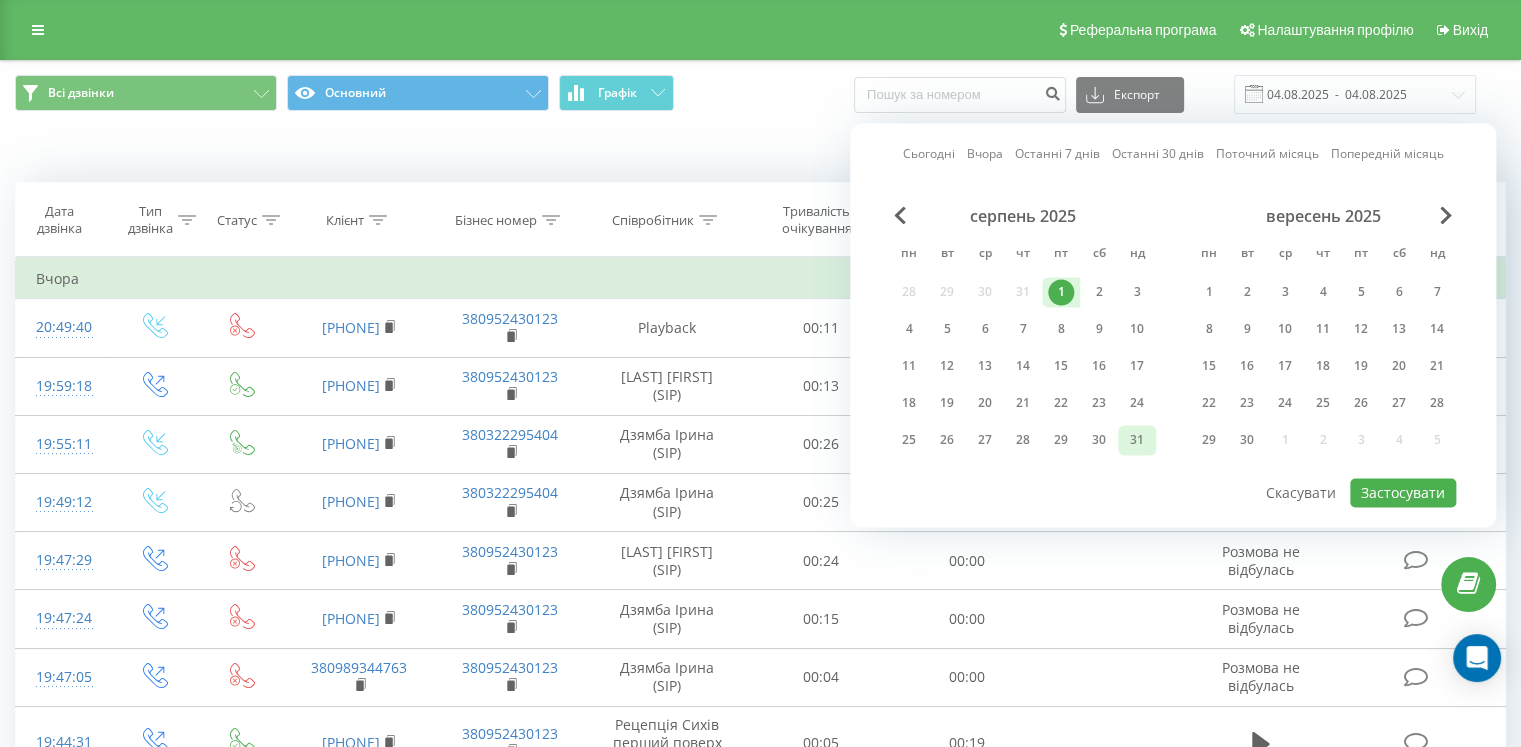 click on "31" at bounding box center (1137, 440) 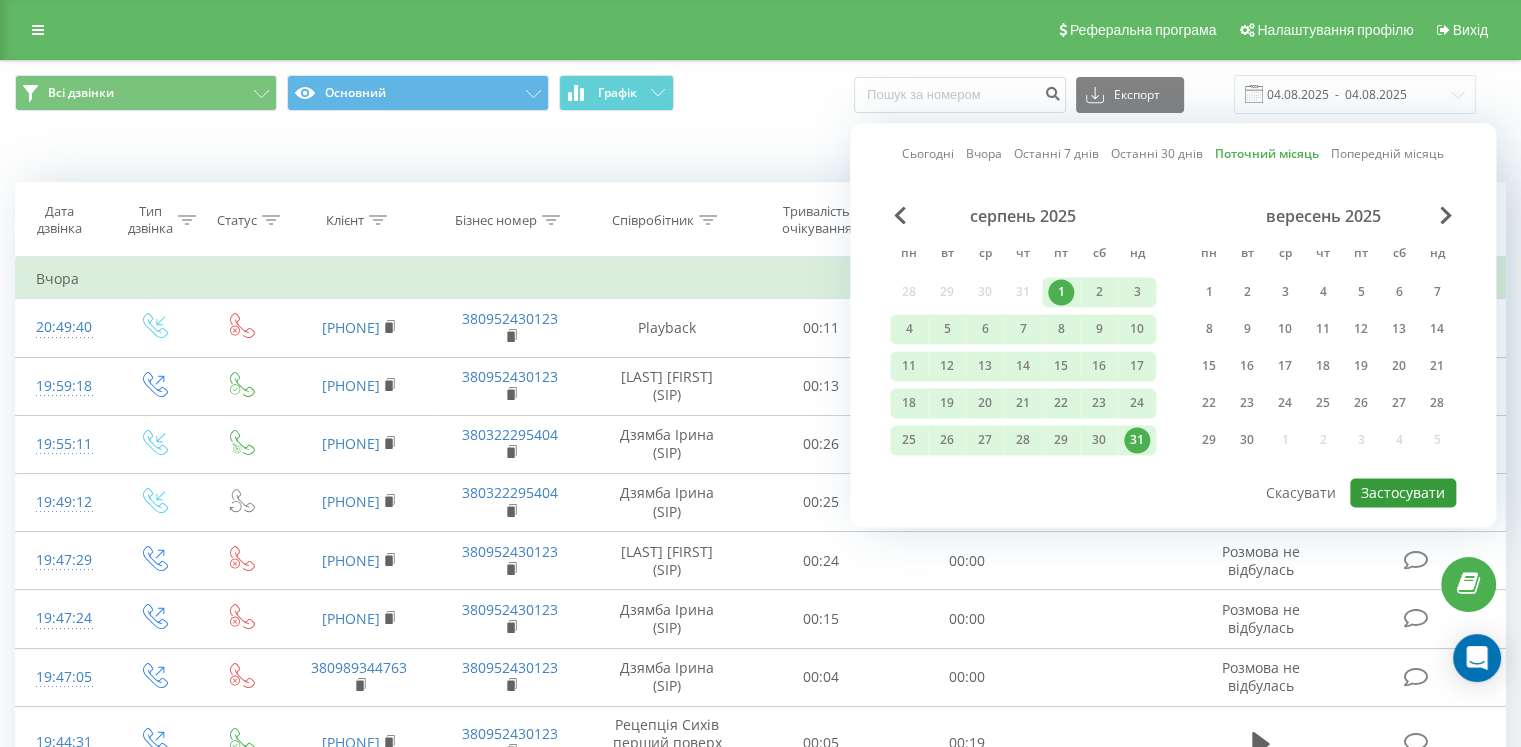 click on "Застосувати" at bounding box center (1403, 492) 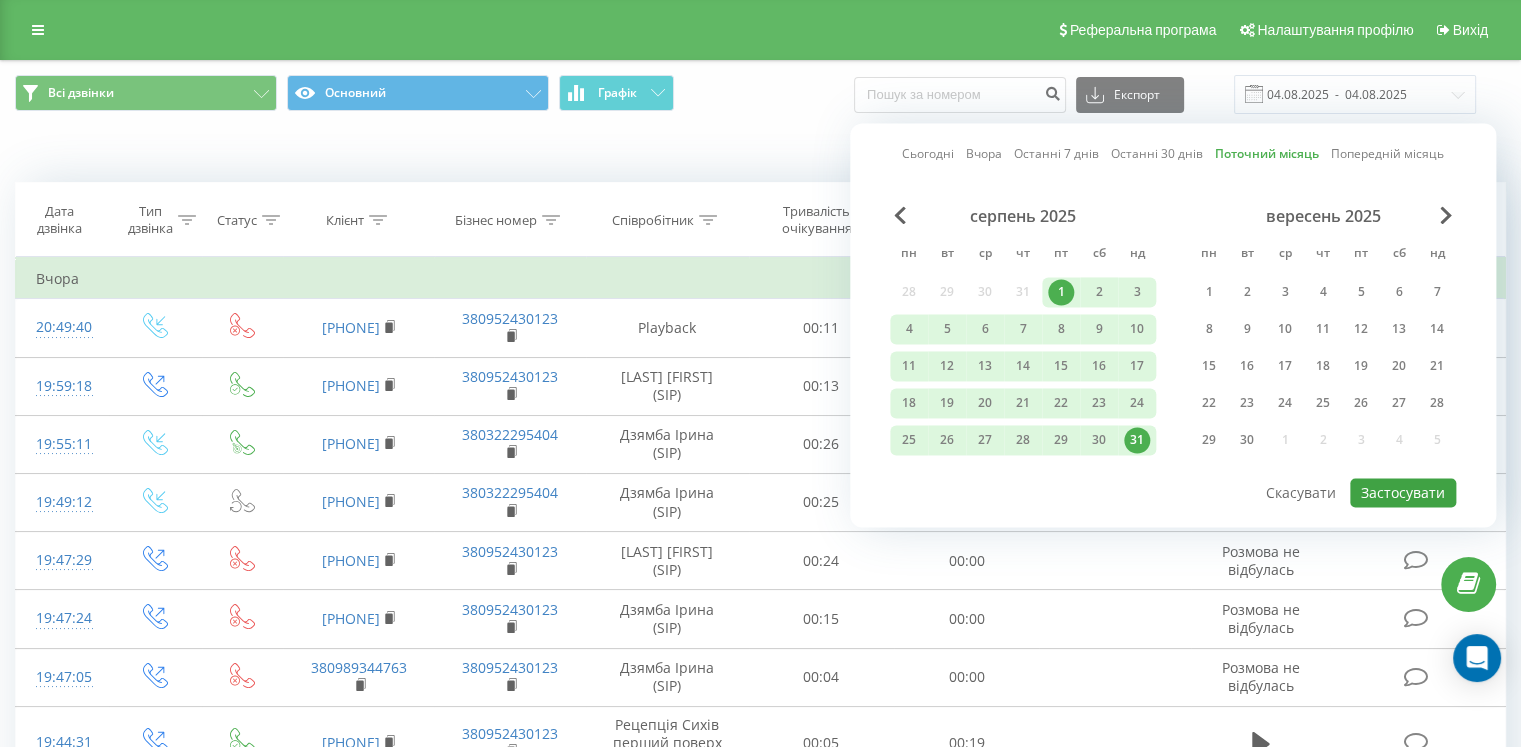 type on "01.08.2025  -  31.08.2025" 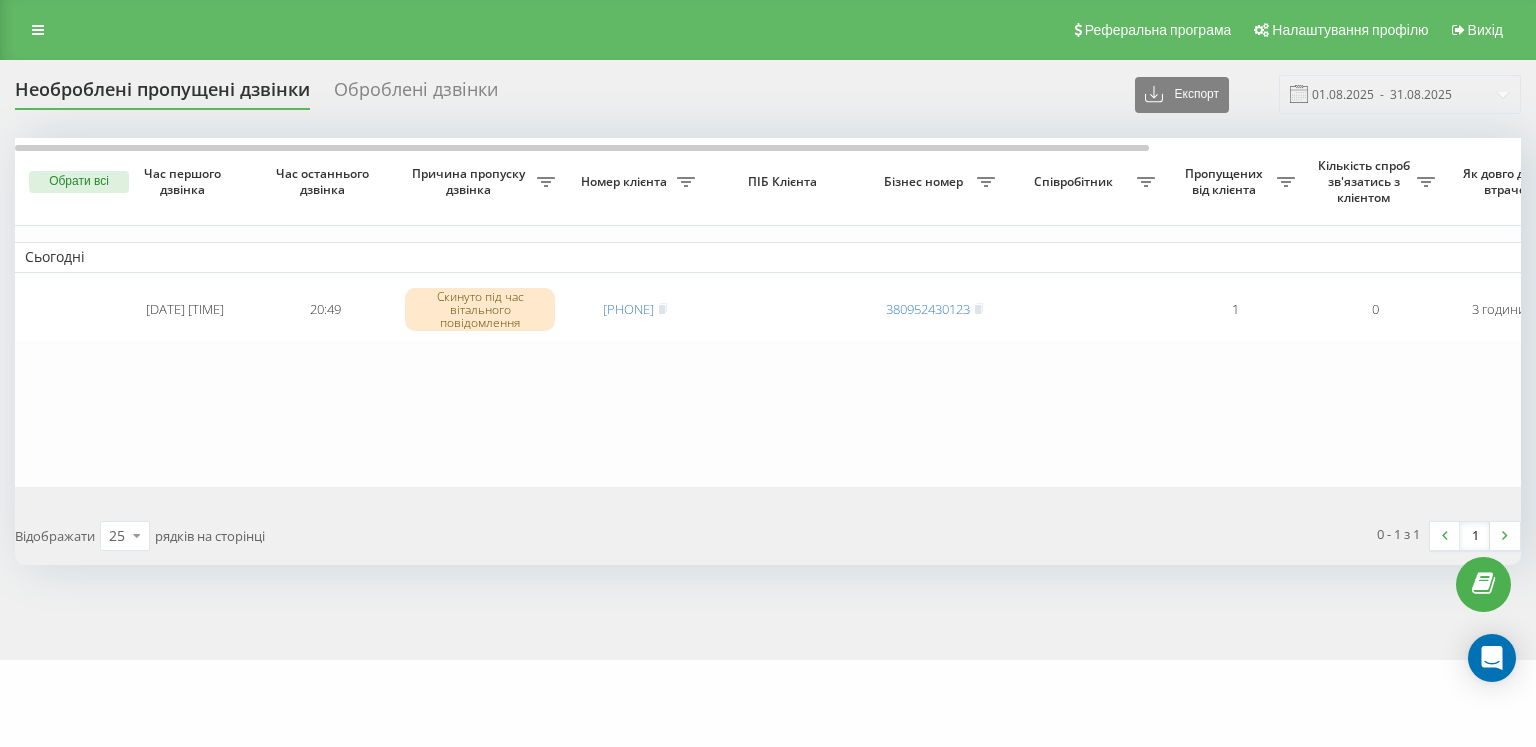 scroll, scrollTop: 0, scrollLeft: 0, axis: both 